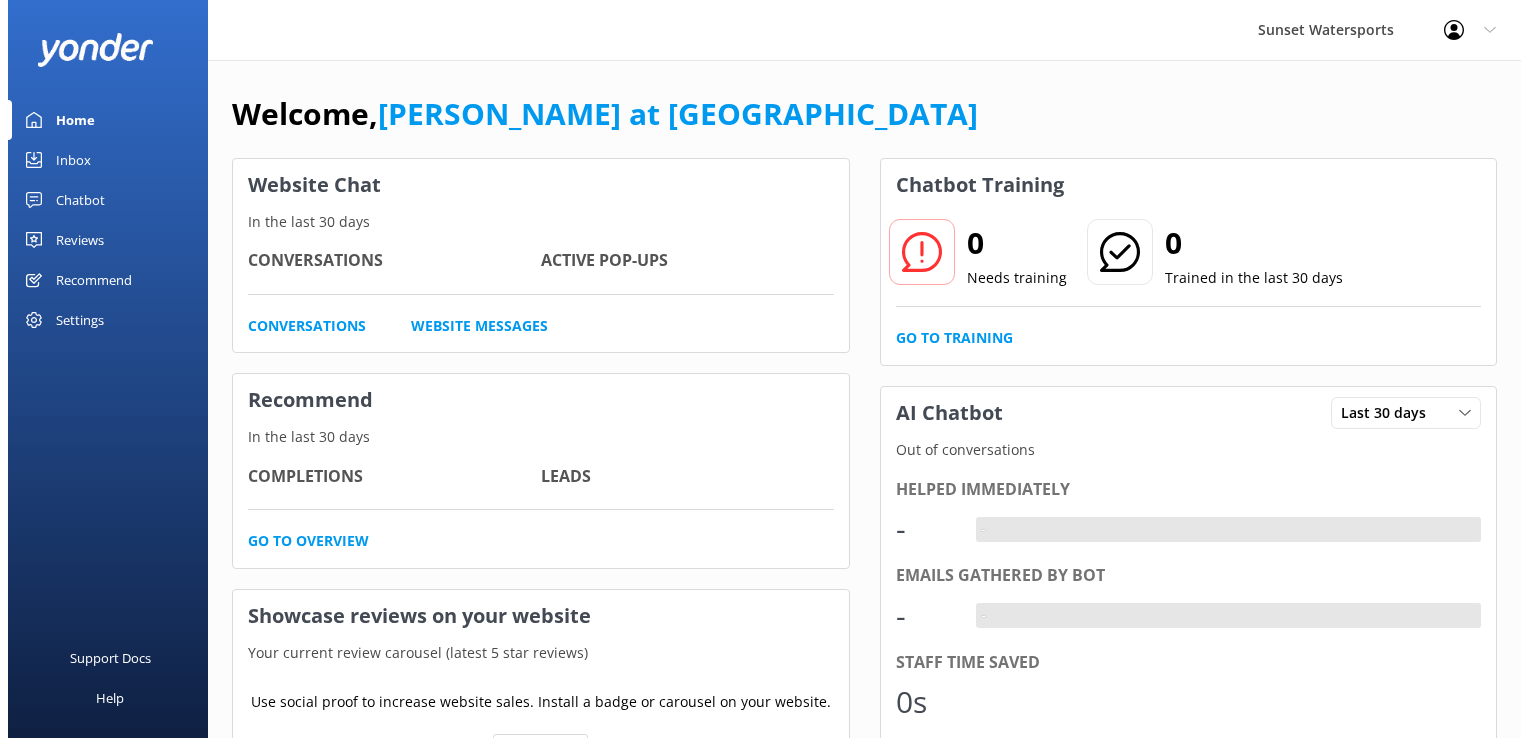 scroll, scrollTop: 0, scrollLeft: 0, axis: both 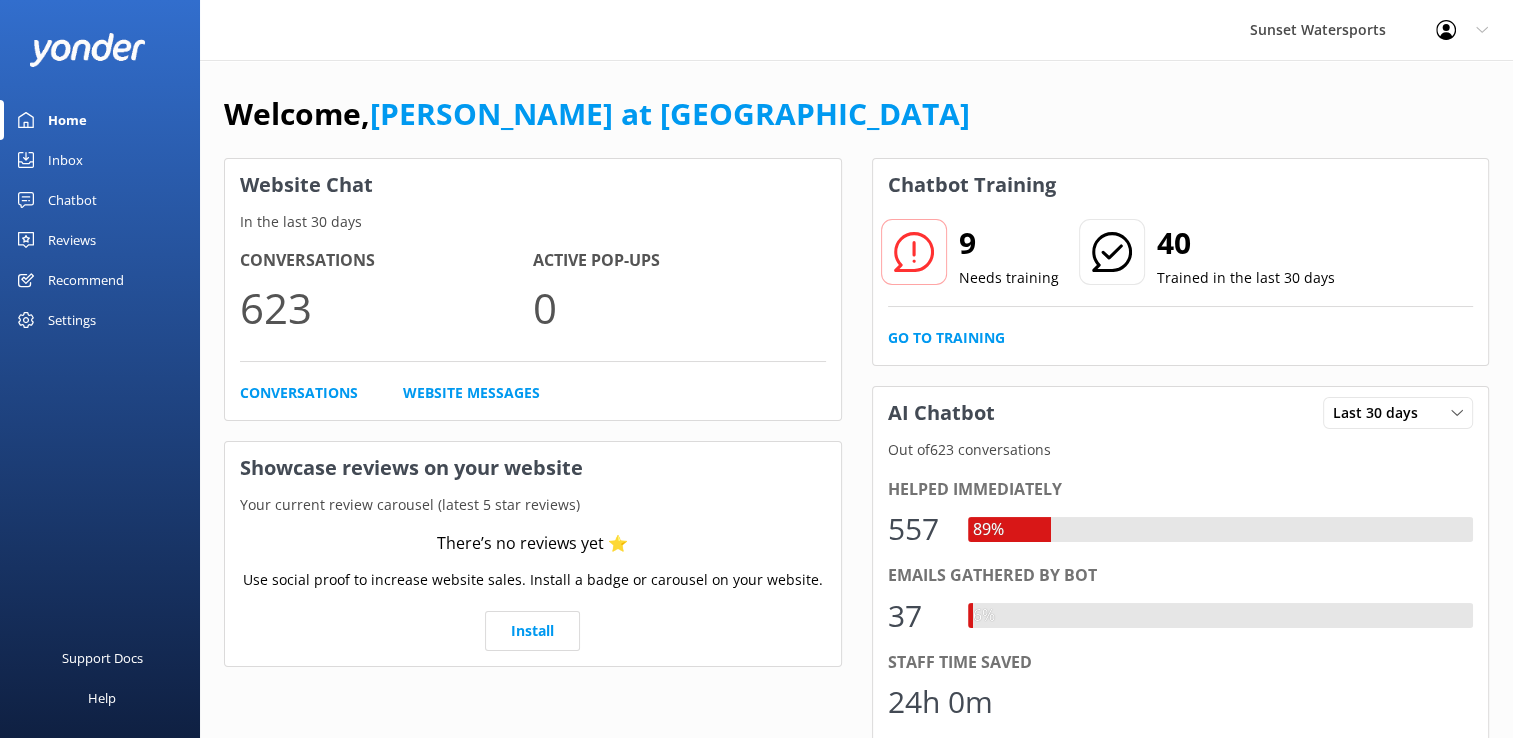click on "Inbox" at bounding box center (65, 160) 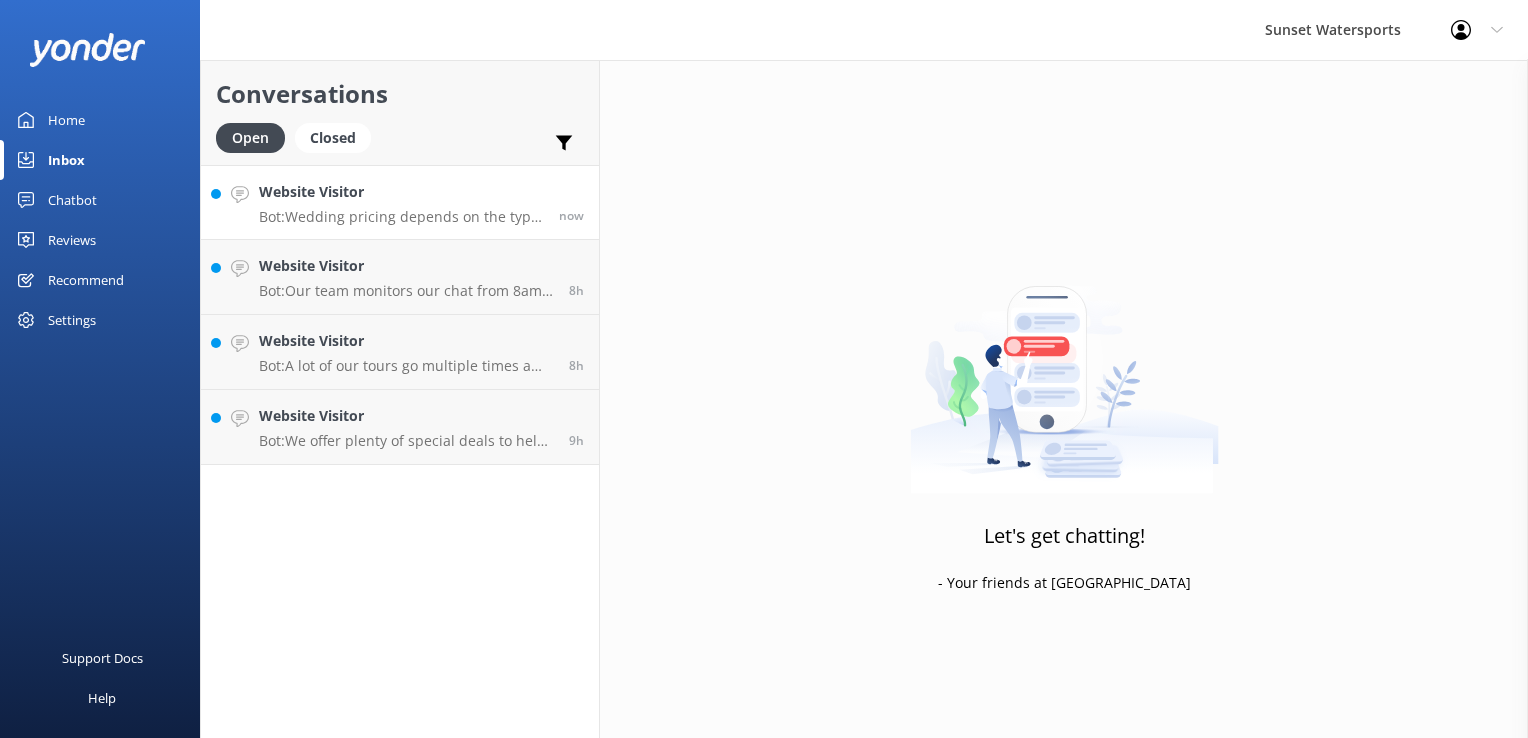 click on "Website Visitor" at bounding box center [401, 192] 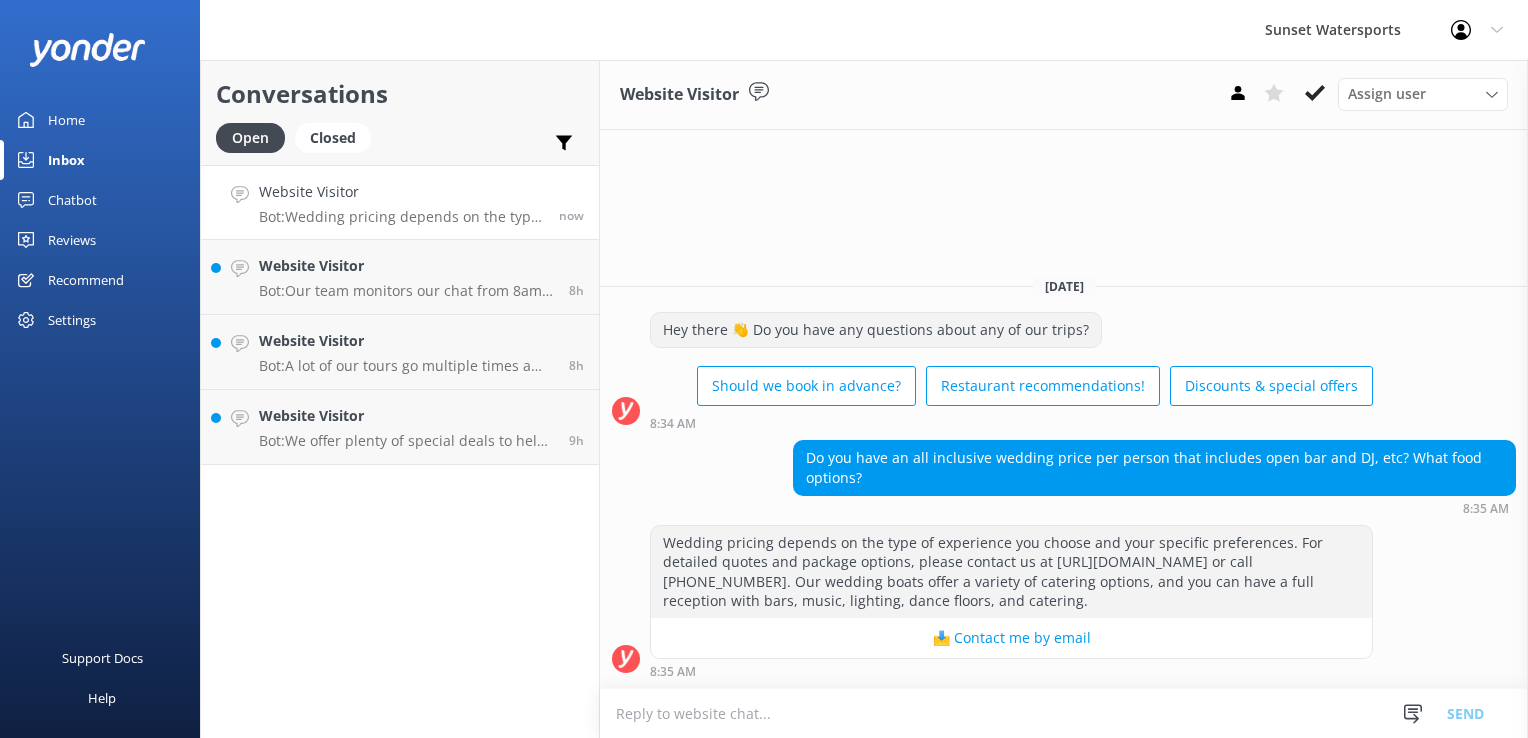 click at bounding box center (1064, 713) 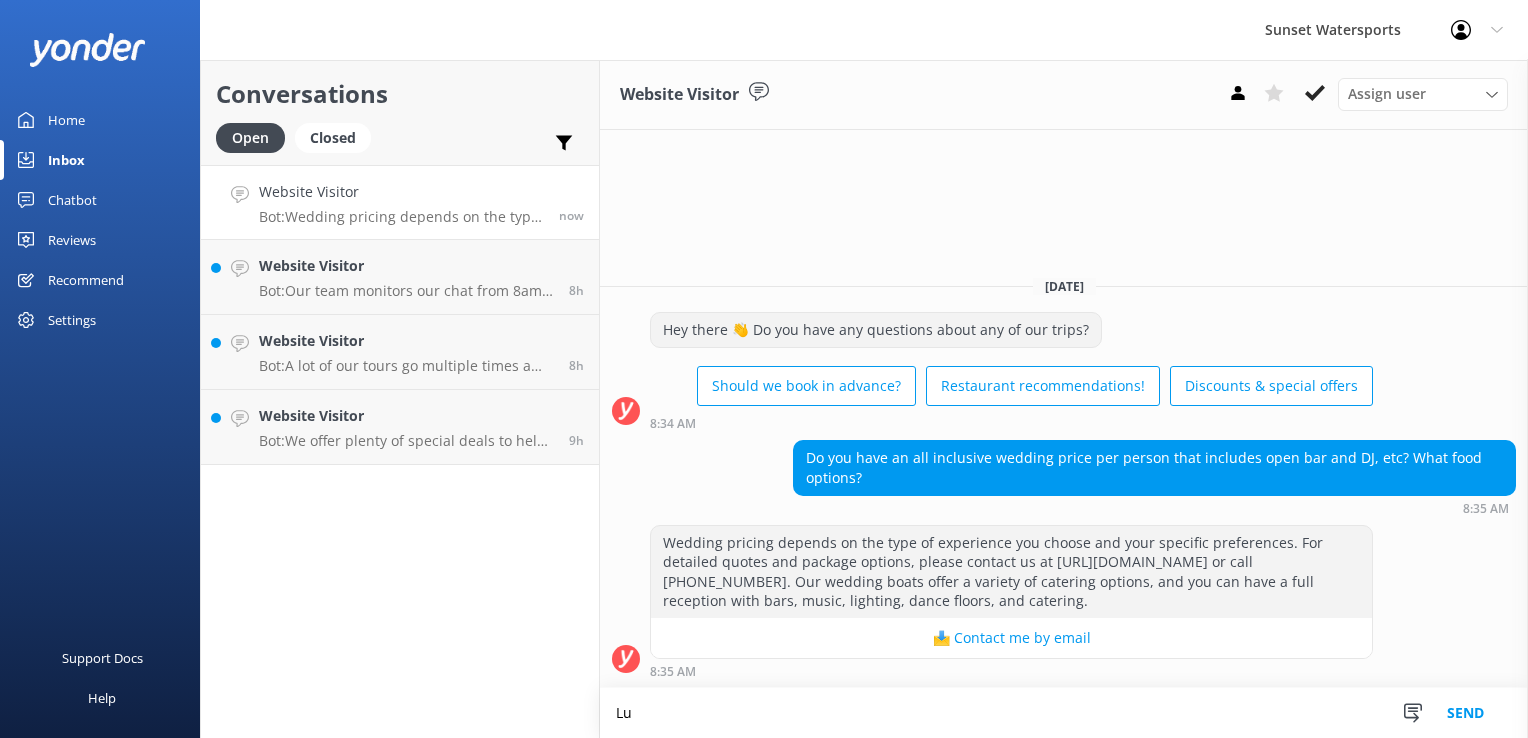 type on "L" 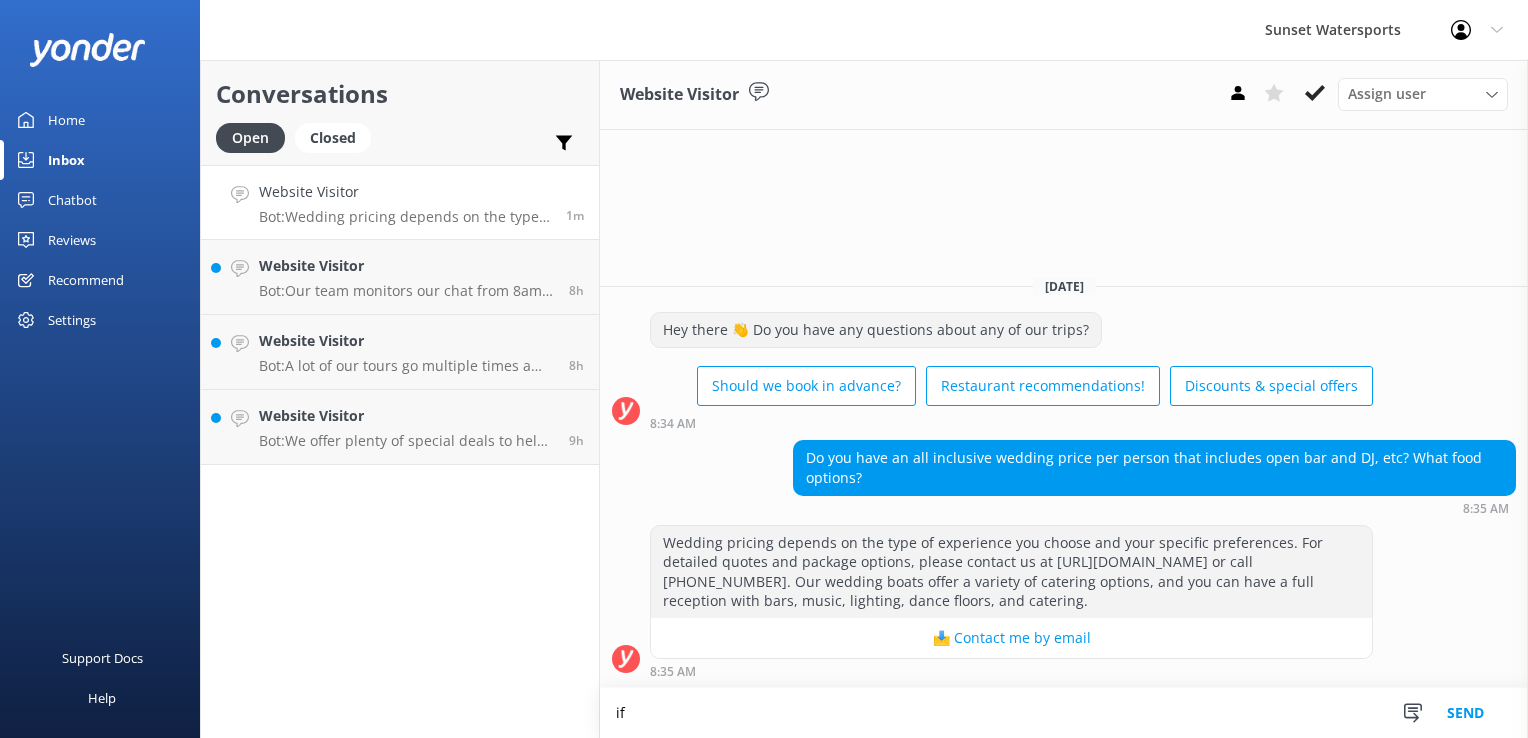 type on "i" 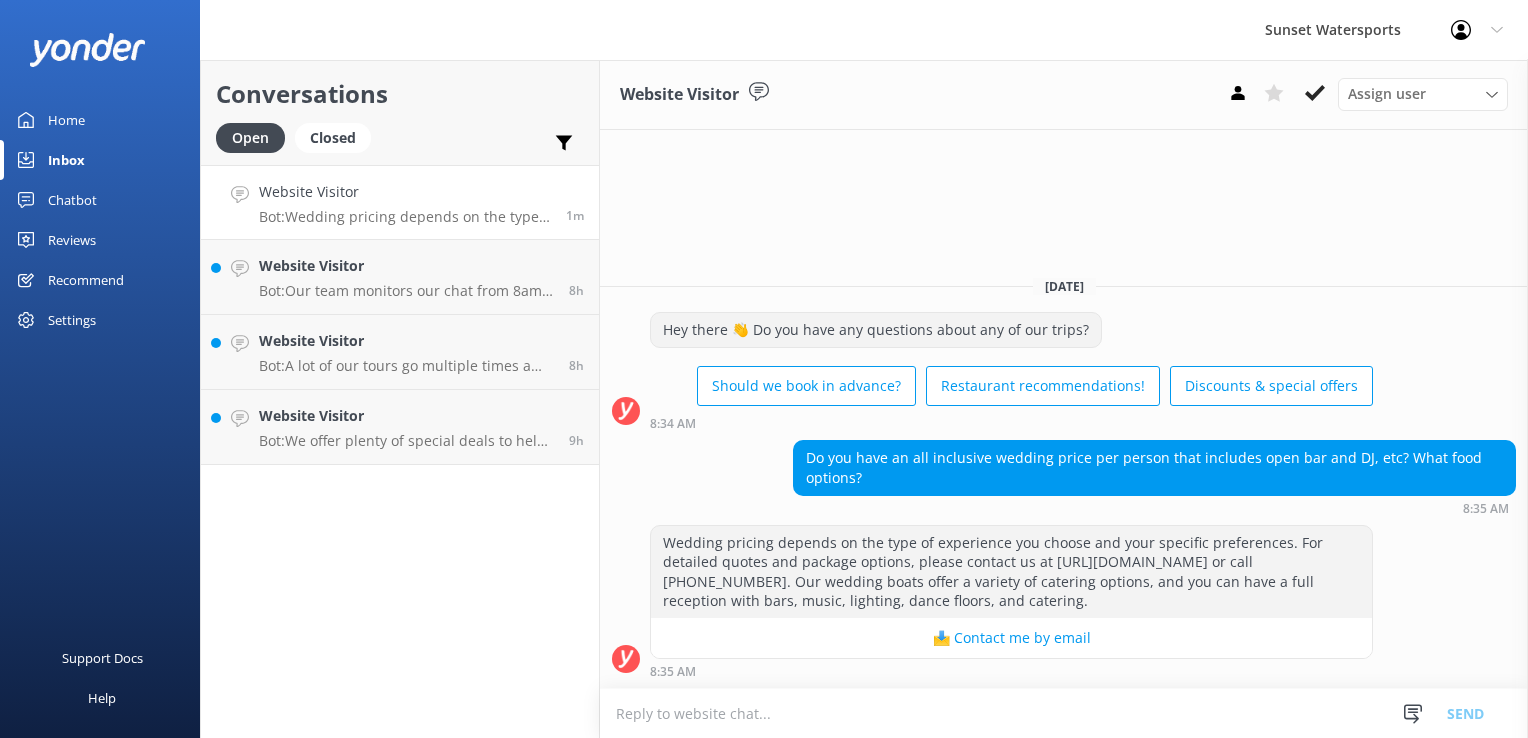 type on "d" 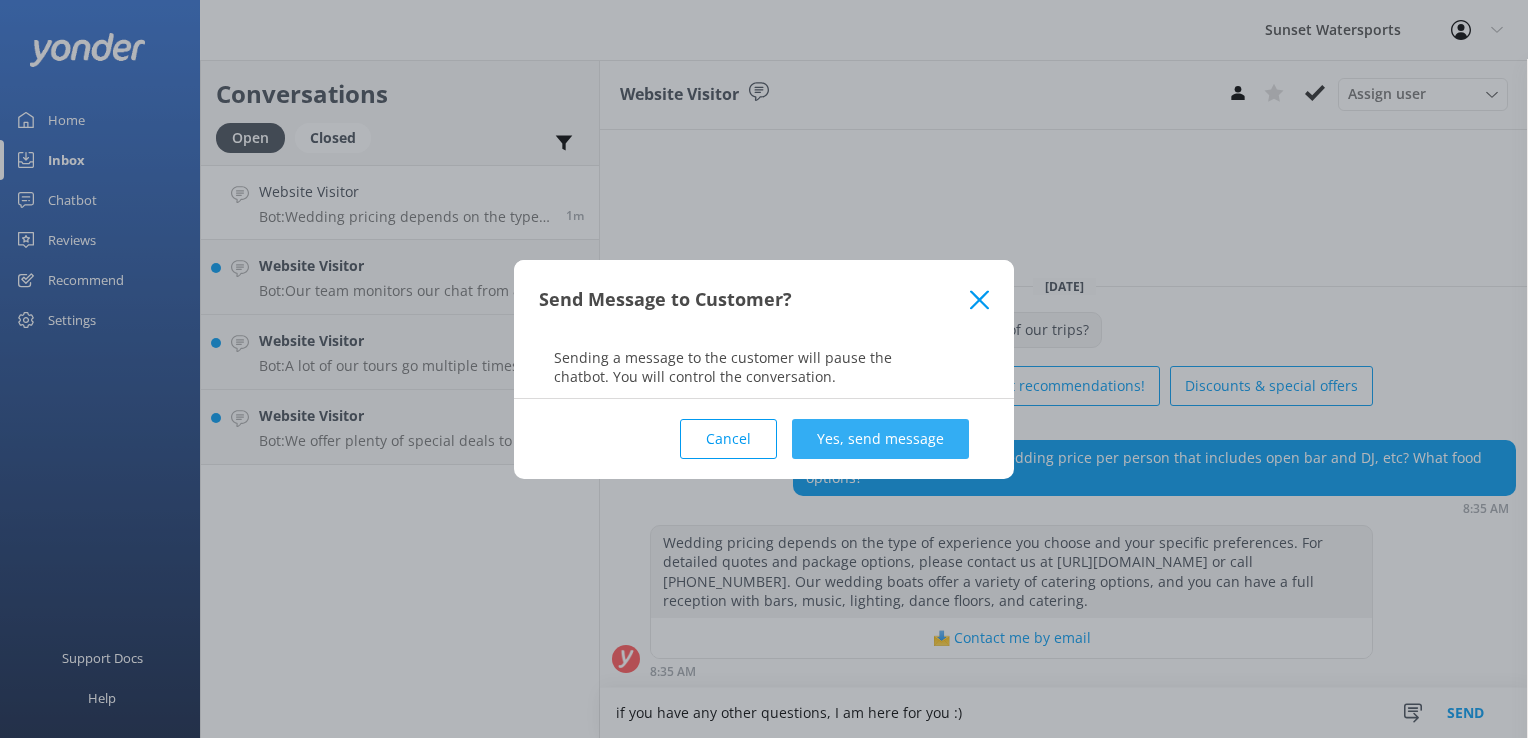 type on "if you have any other questions, I am here for you :)" 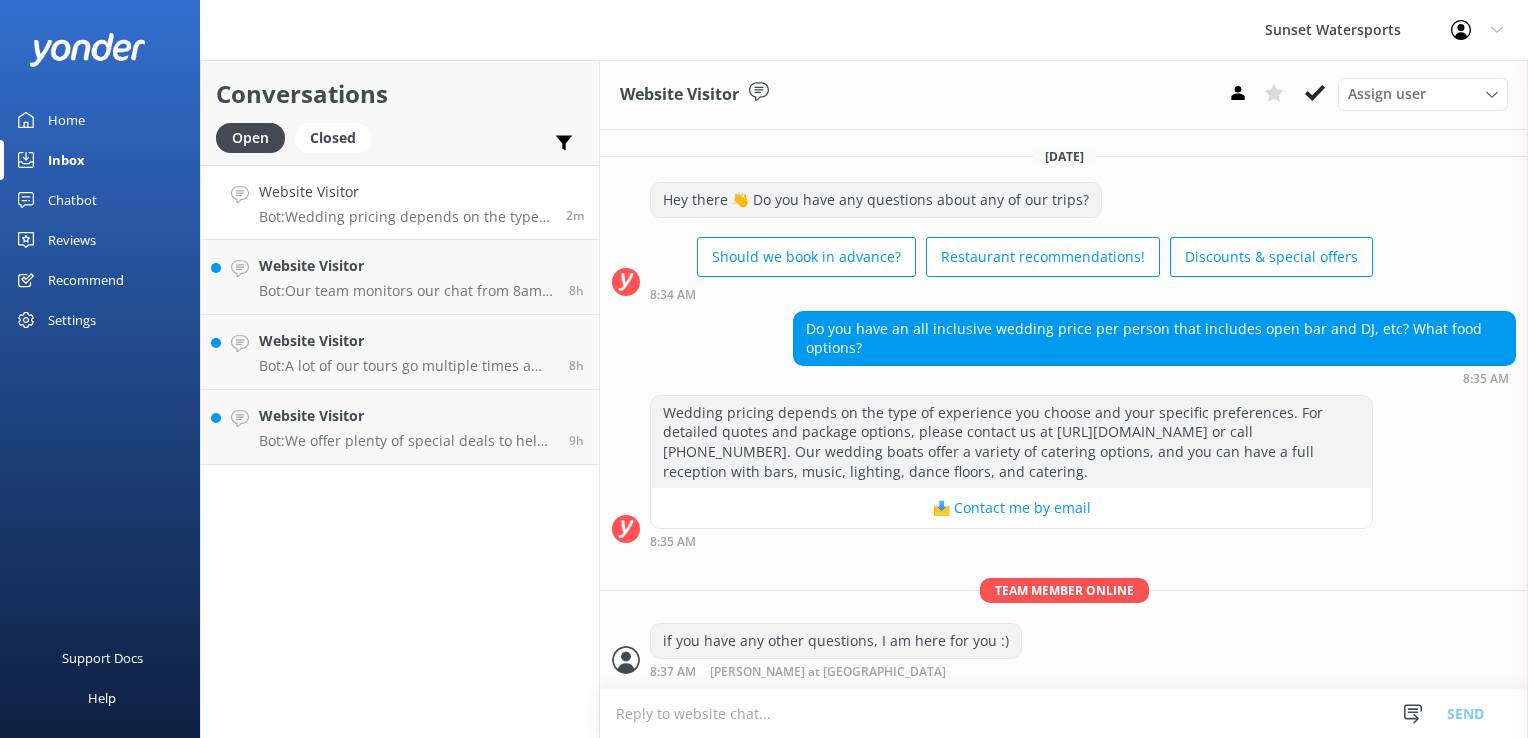 click at bounding box center [1064, 713] 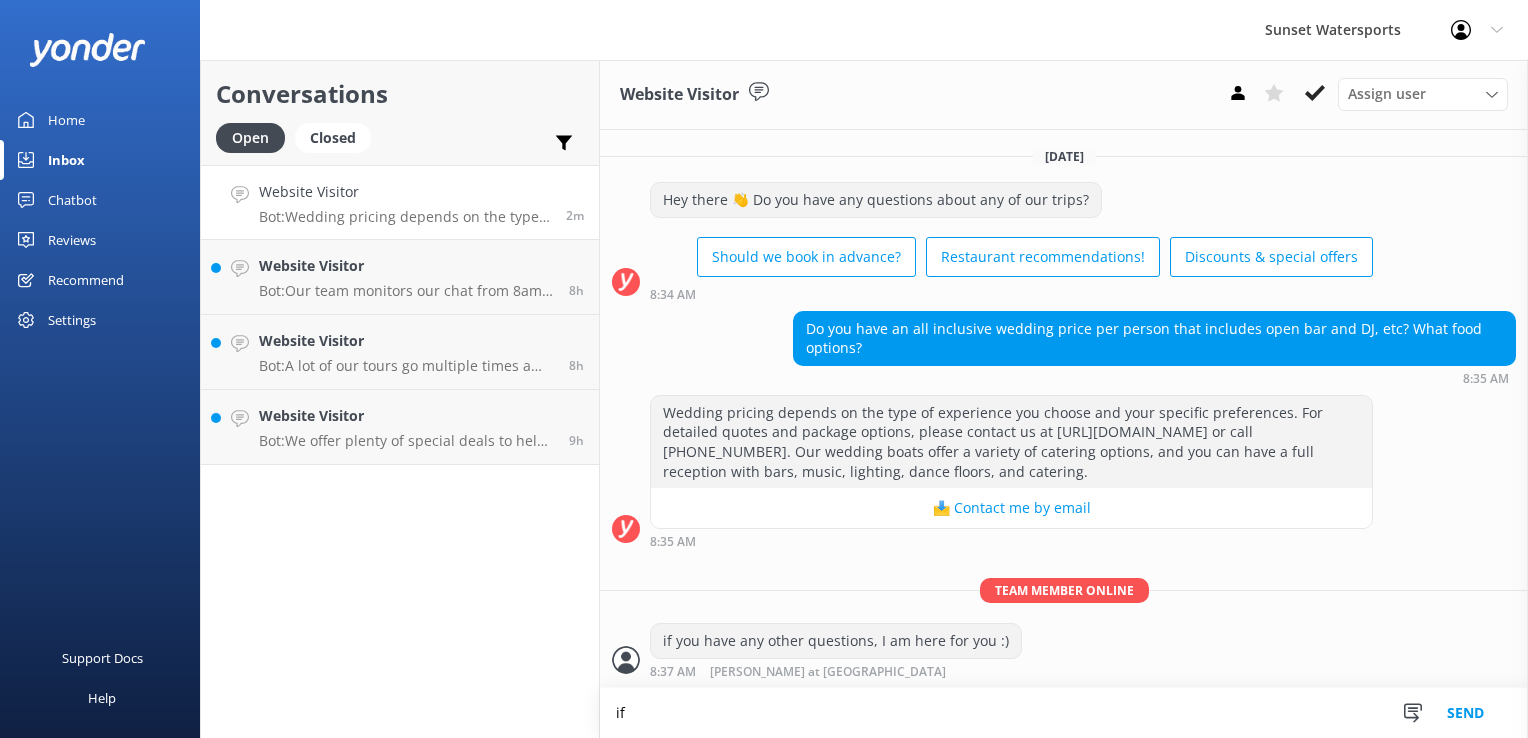 type on "i" 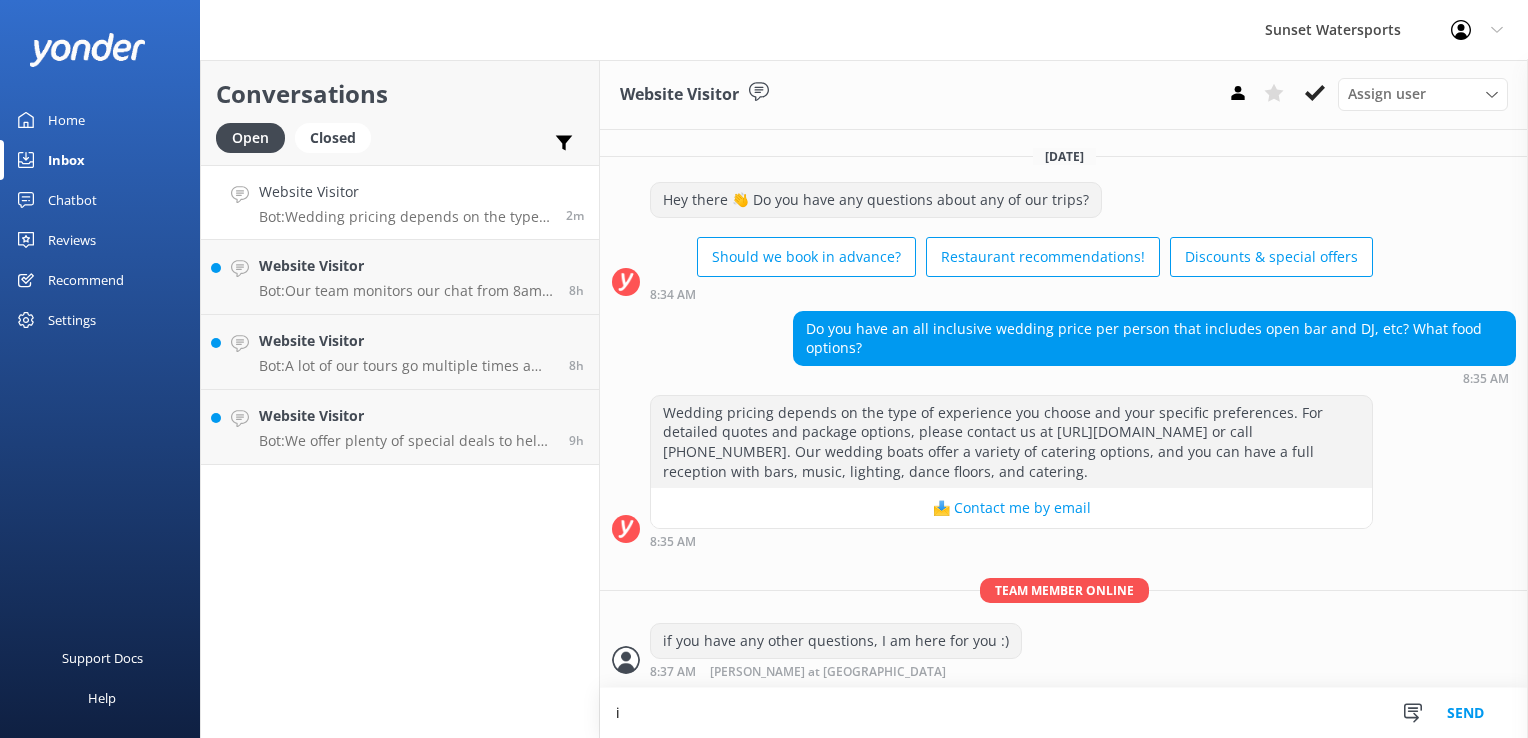 type 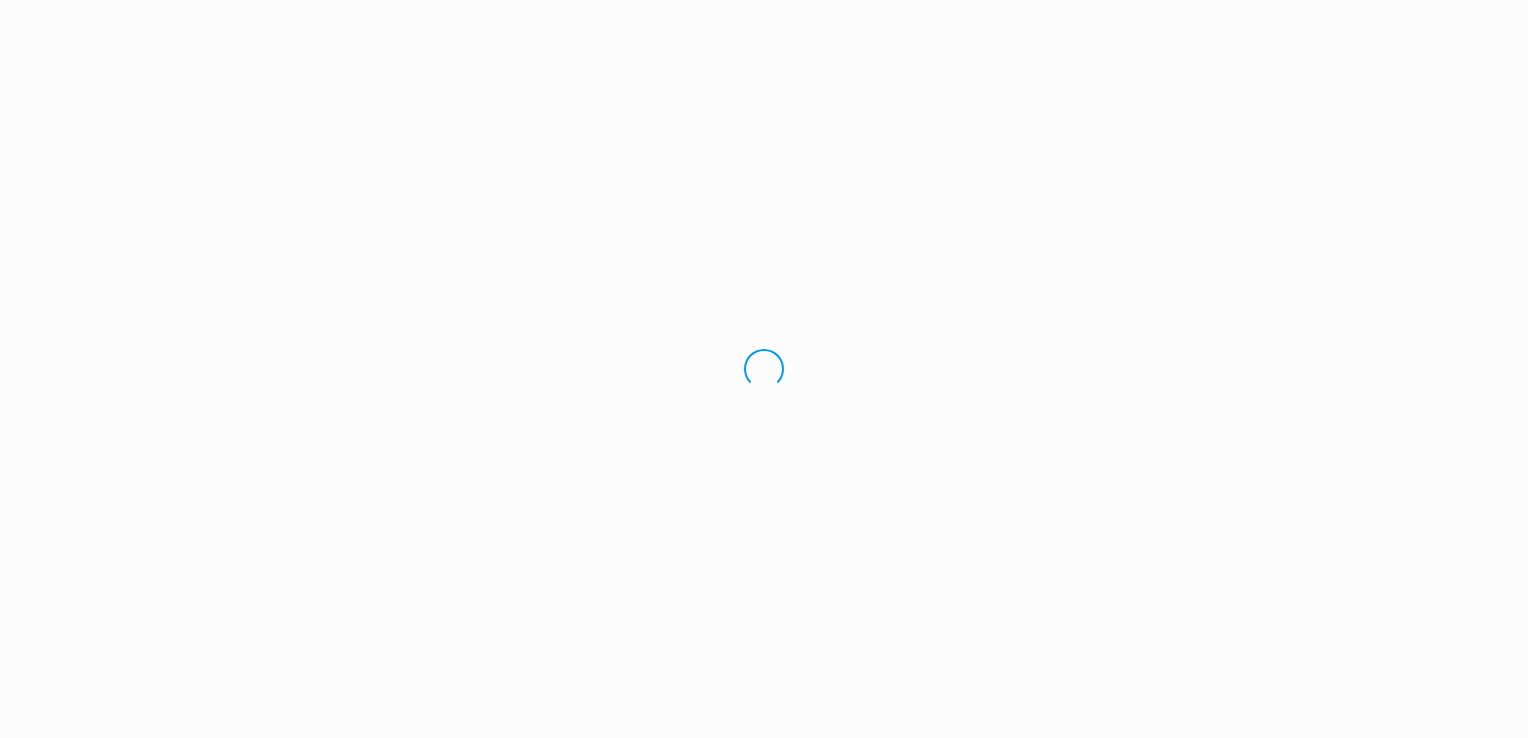 scroll, scrollTop: 0, scrollLeft: 0, axis: both 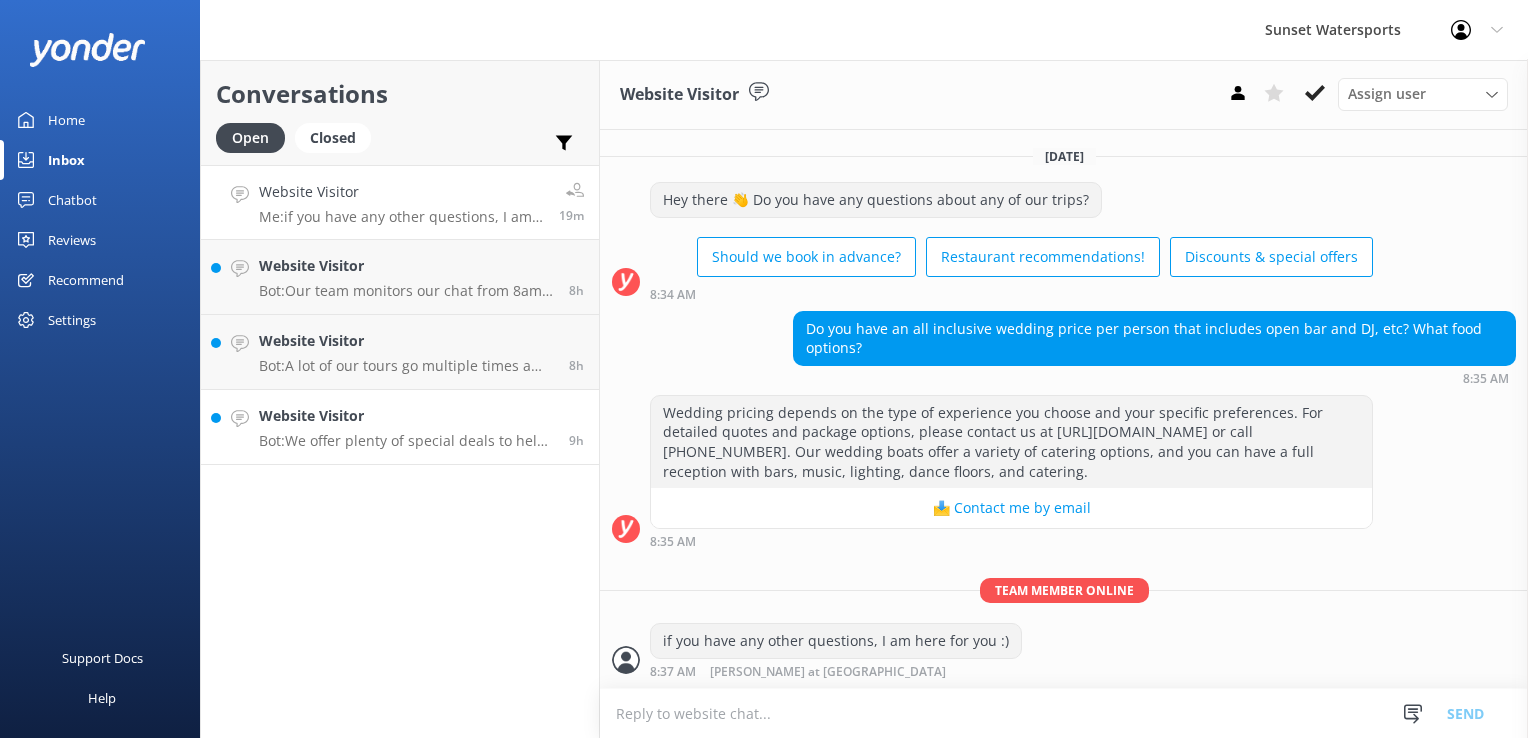 click on "Website Visitor" at bounding box center (406, 416) 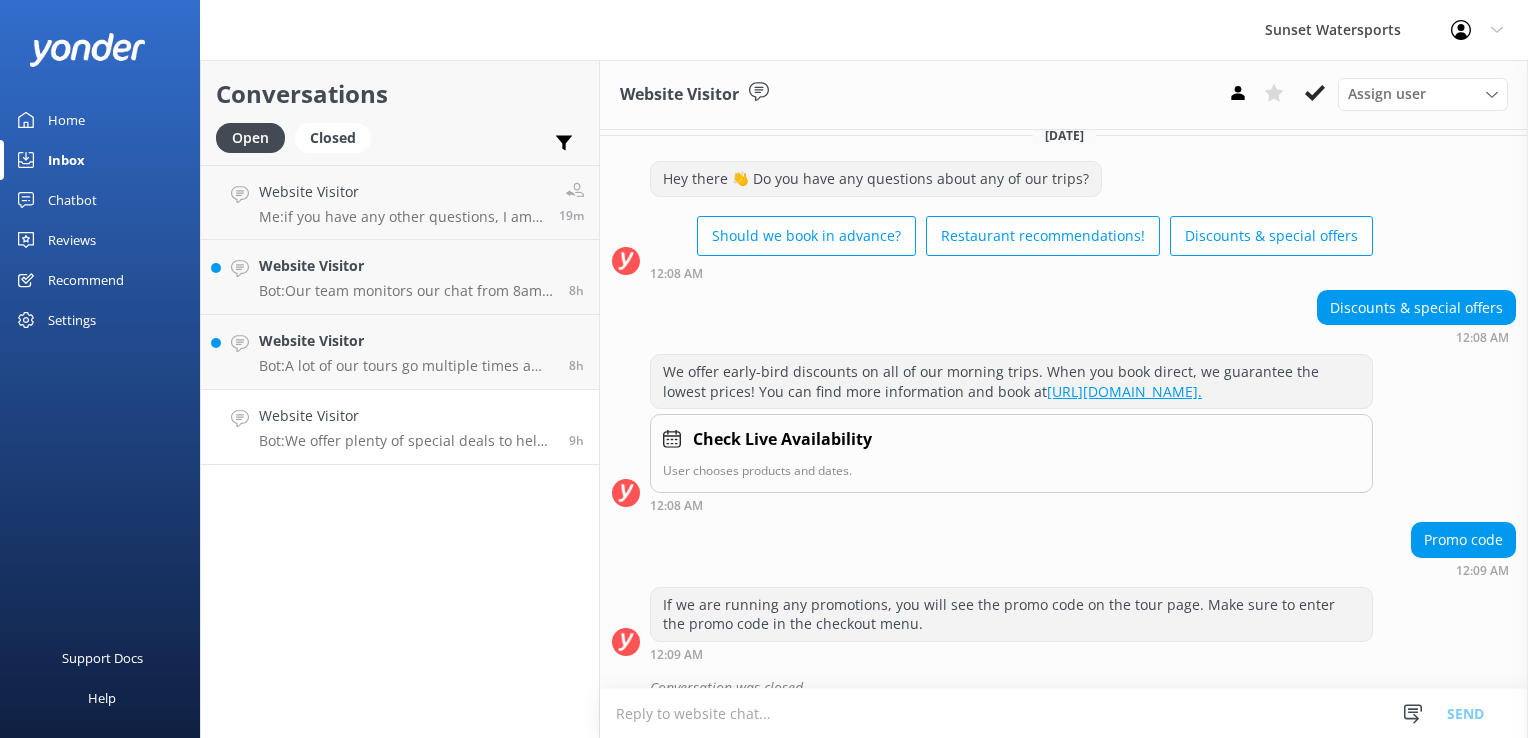 scroll, scrollTop: 0, scrollLeft: 0, axis: both 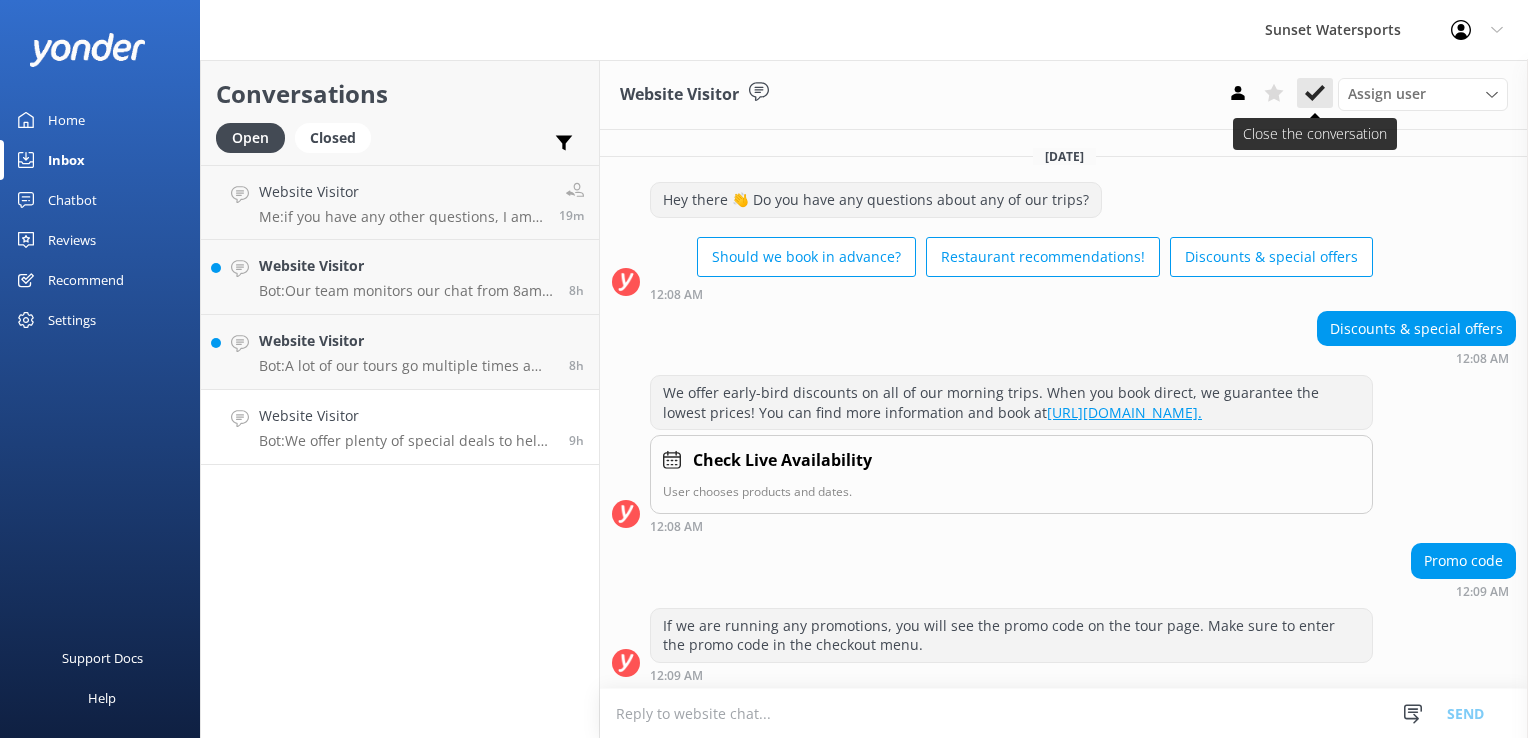 click at bounding box center (1315, 93) 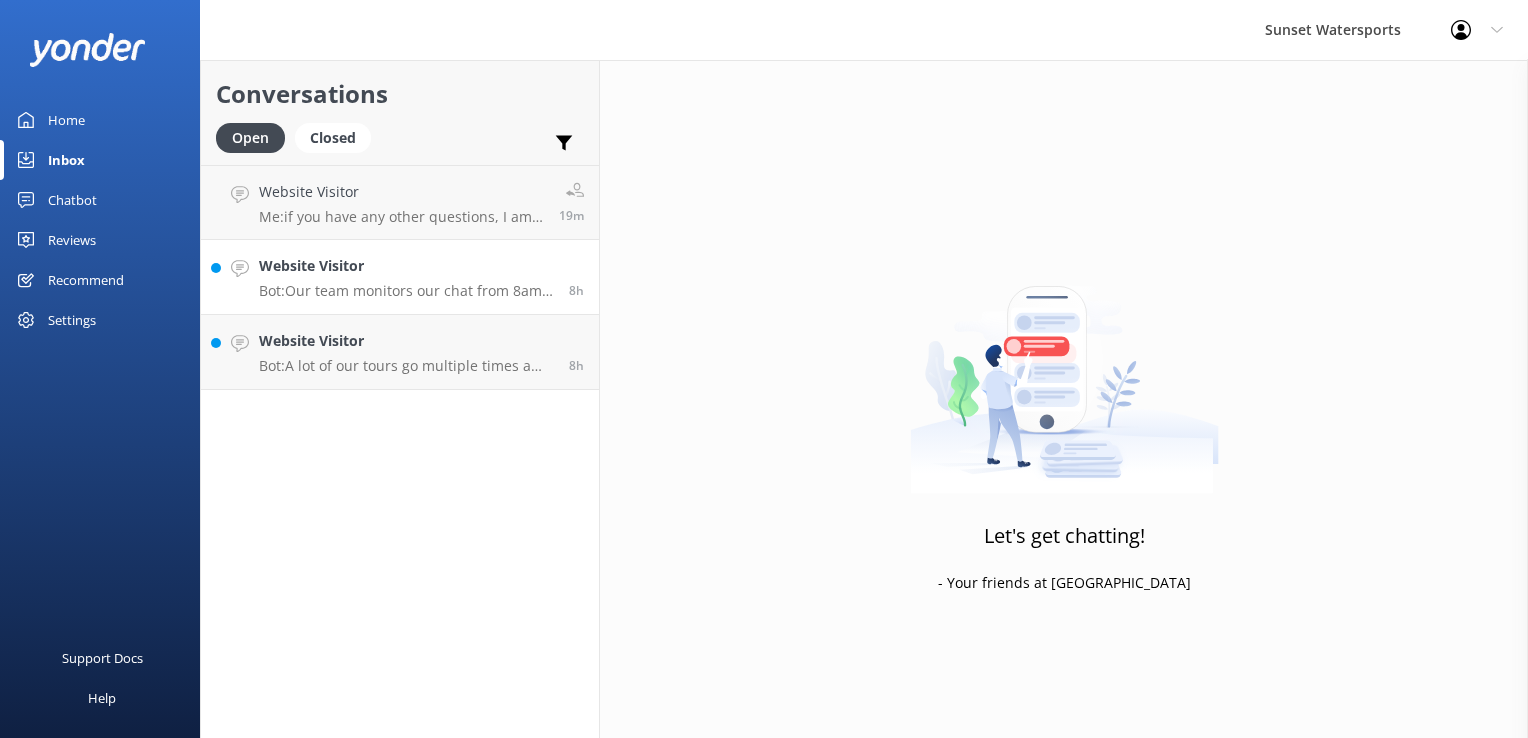 click on "Website Visitor Bot:  Our team monitors our chat from 8am to 8pm - they will be with you shortly! If you'd like to call us, we are available at 305-296-2554. 8h" at bounding box center (400, 277) 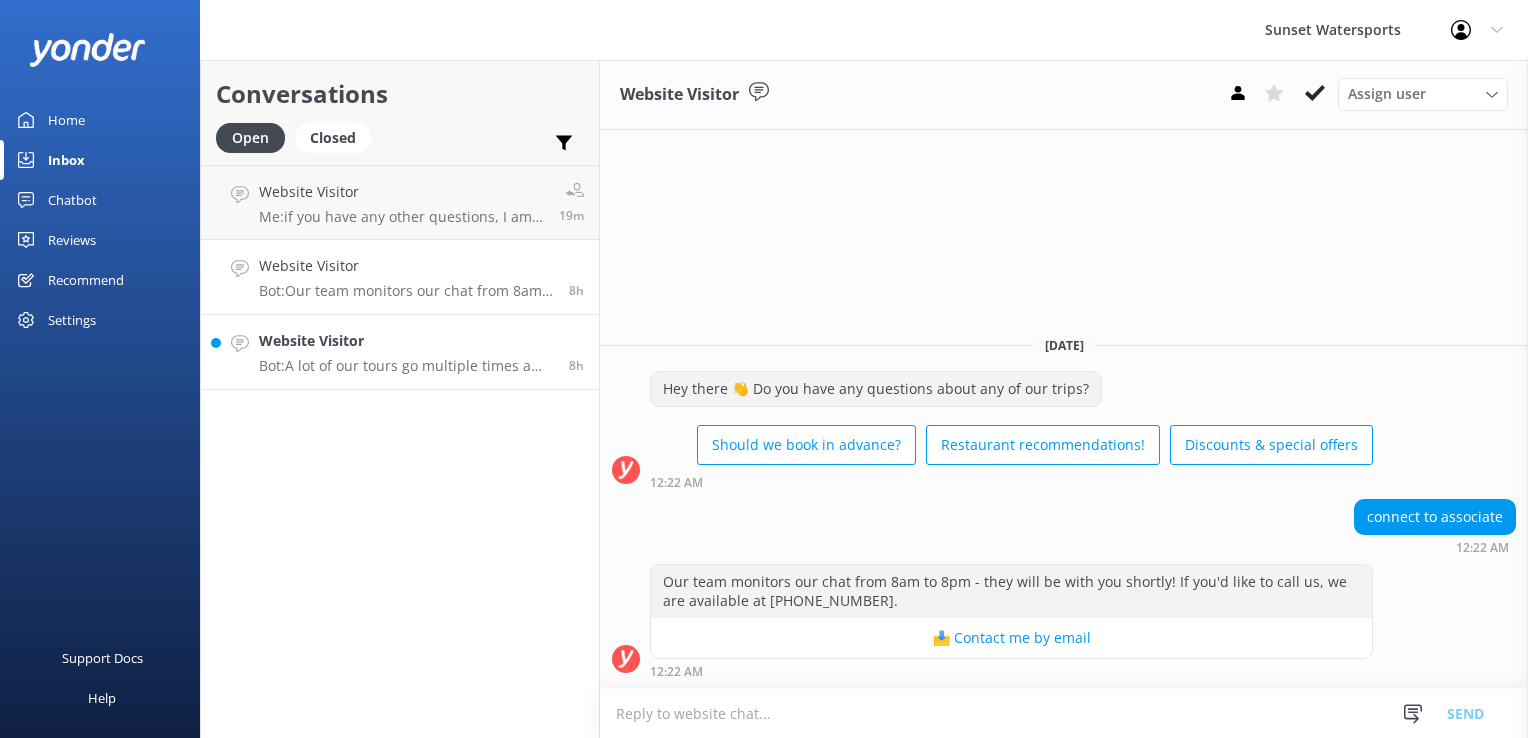 click on "Bot:  A lot of our tours go multiple times a day. We offer early-bird discounts on all of our morning trips. When you book direct, we guarantee the lowest prices! What trip are you interested in finding out more about? https://fareharbor.com/embeds/book/sunsetwatersportskeywest/?full-items=yes&flow=468359" at bounding box center (406, 366) 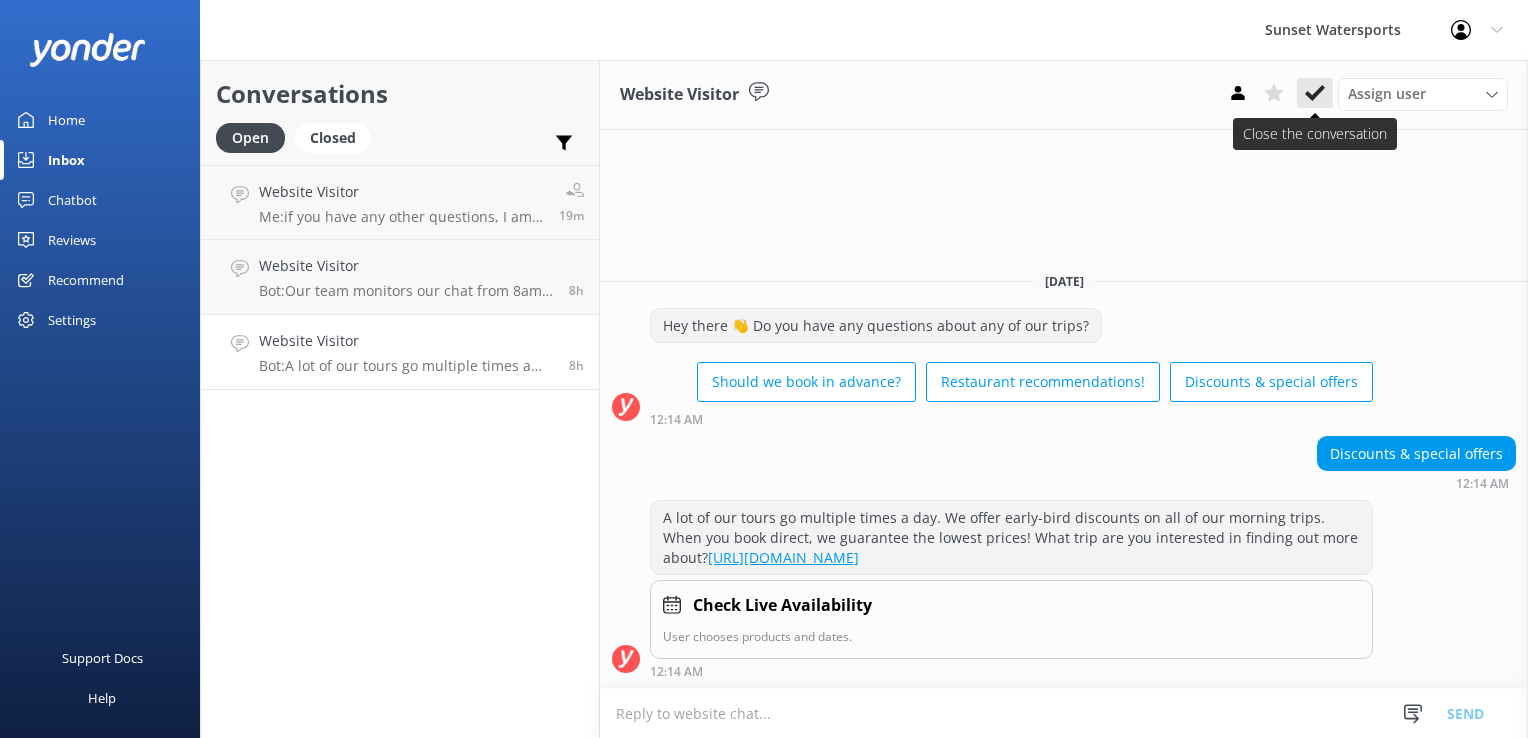 click 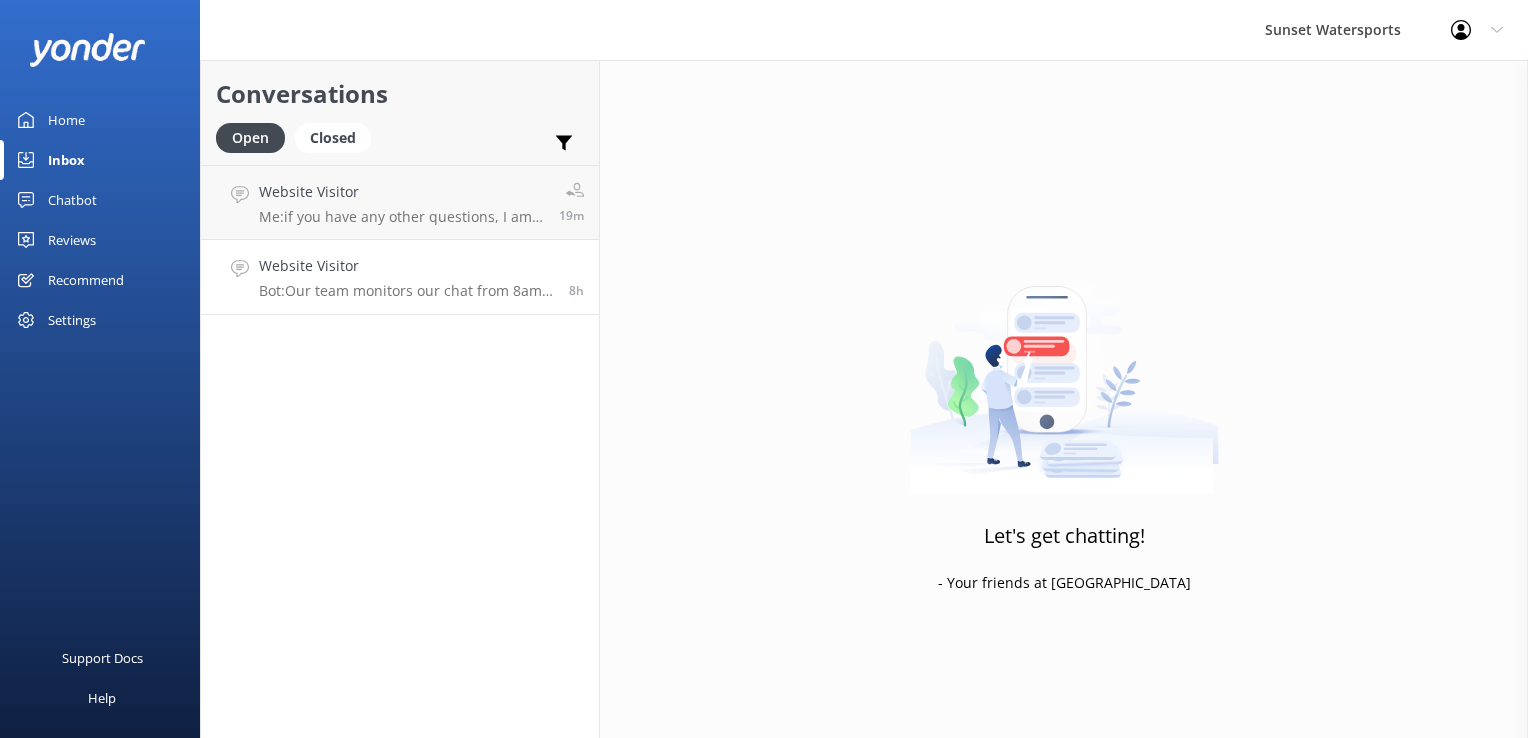 click on "Bot:  Our team monitors our chat from 8am to 8pm - they will be with you shortly! If you'd like to call us, we are available at 305-296-2554." at bounding box center (406, 291) 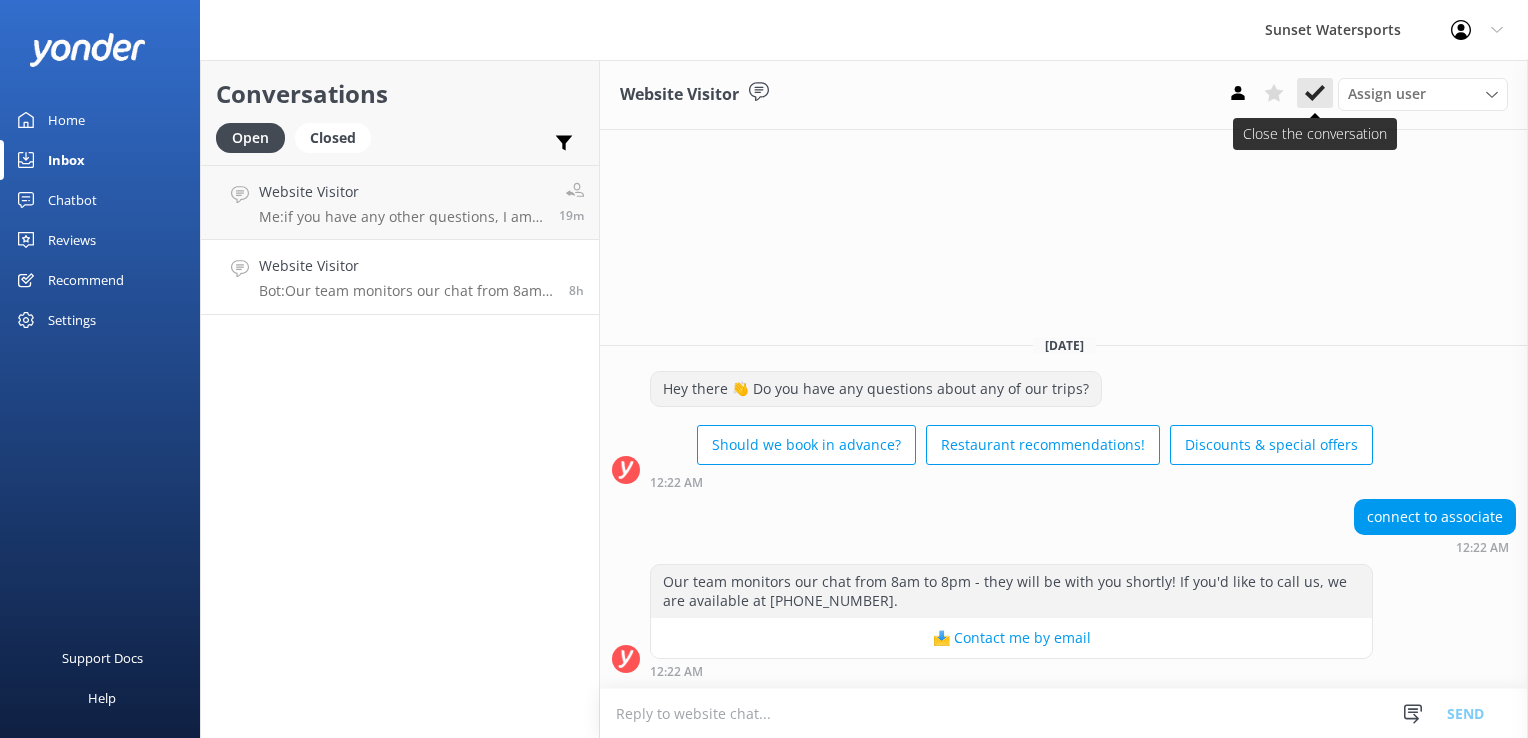 click 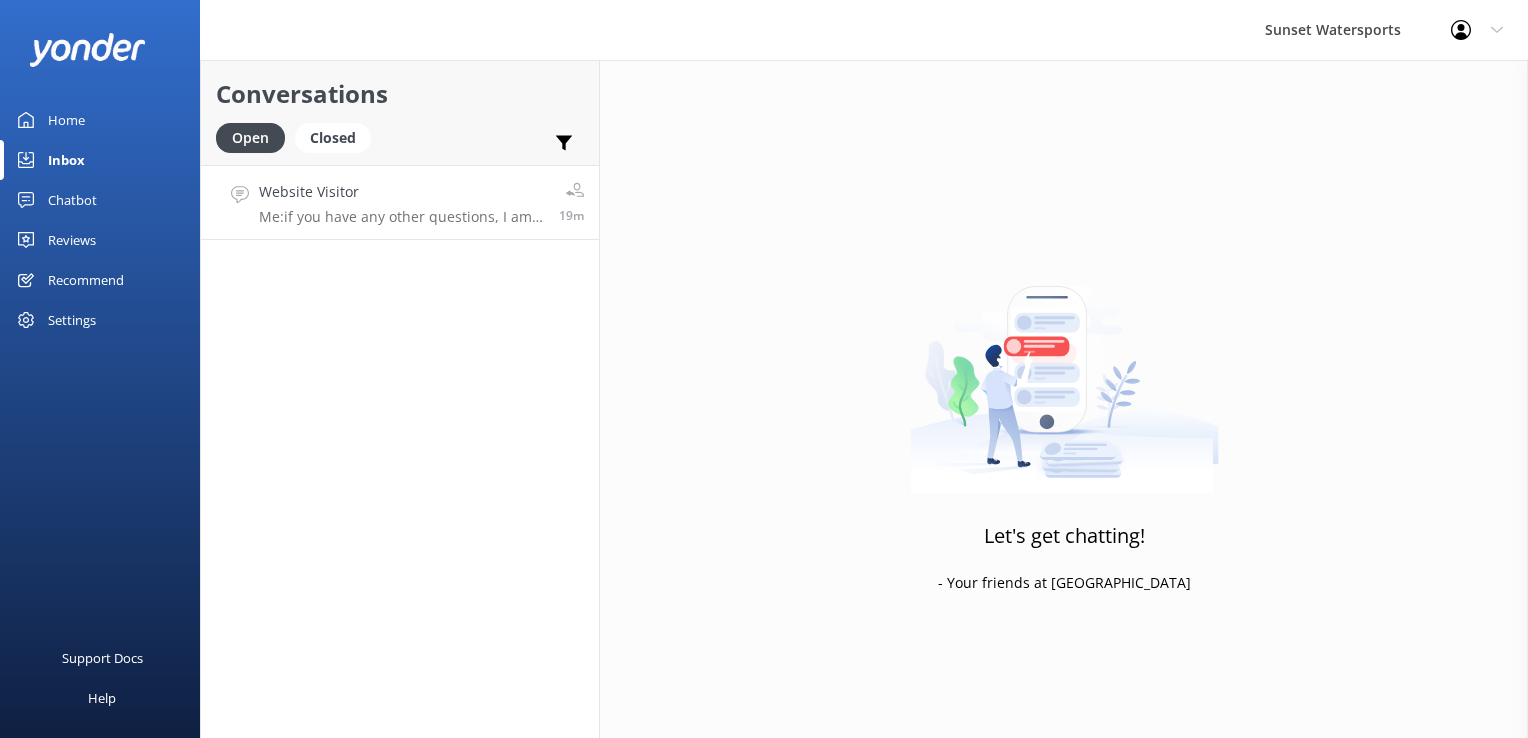 click on "Website Visitor" at bounding box center [401, 192] 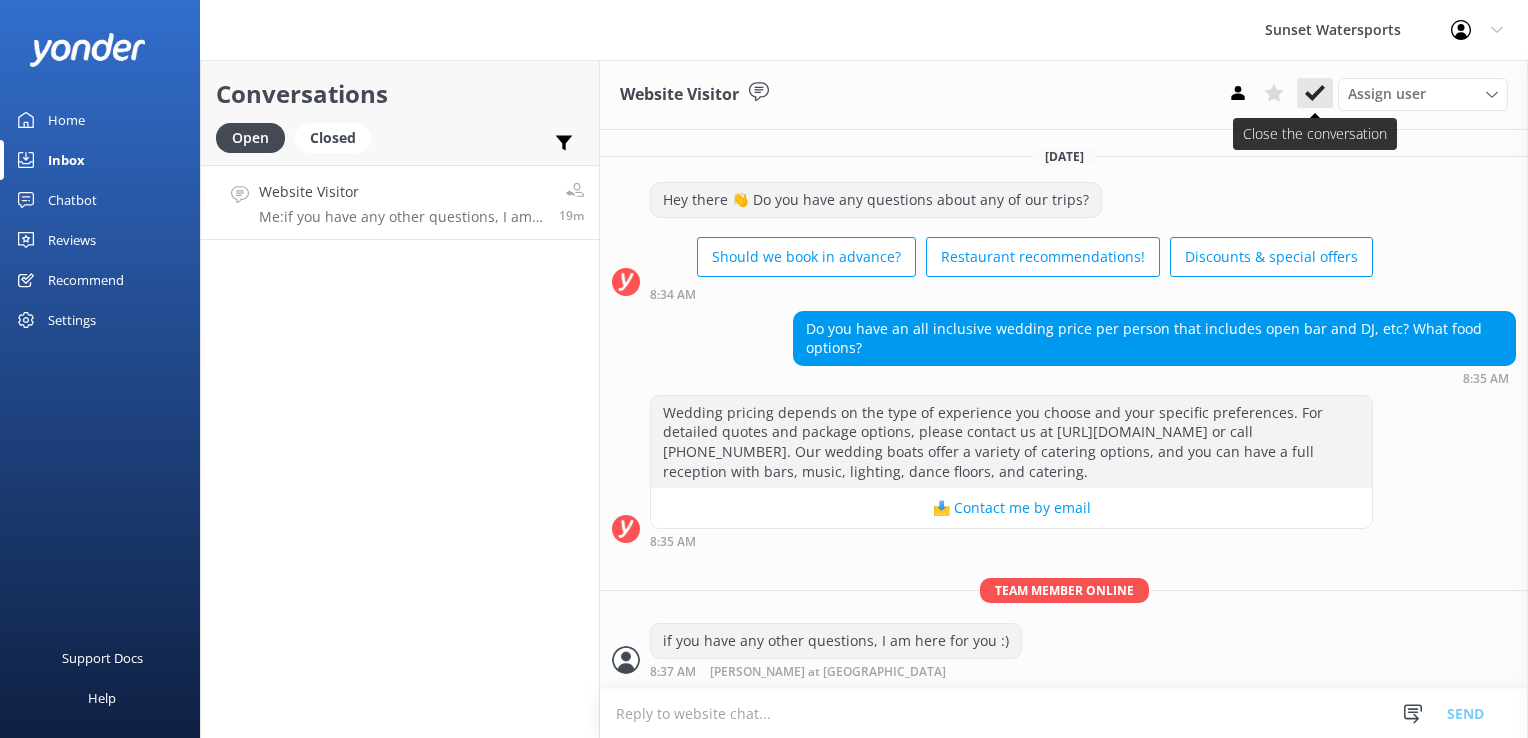 click 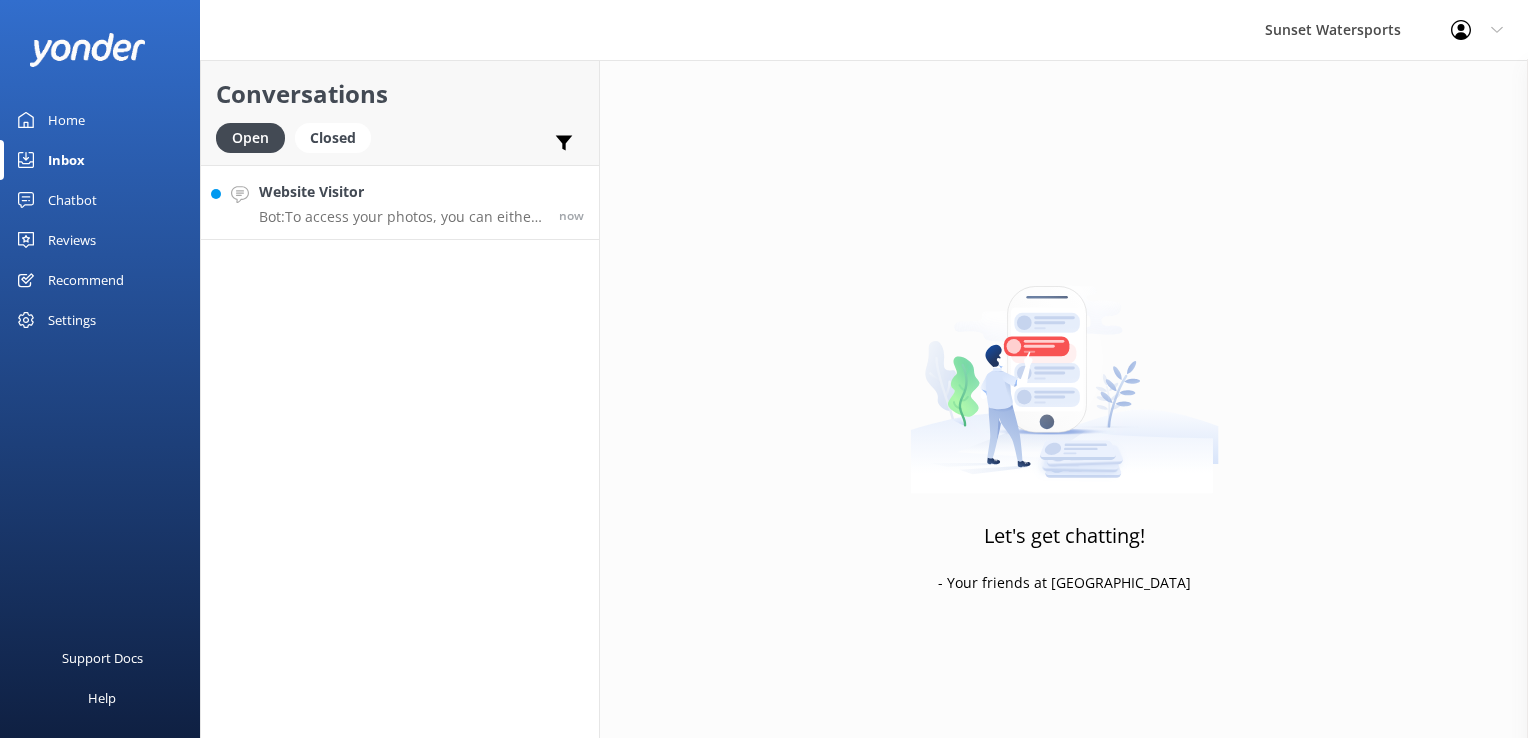 click on "Bot:  To access your photos, you can either call our office at 305-296-2554 or check the text messages you received on the trip date for a direct link to your photos." at bounding box center [401, 217] 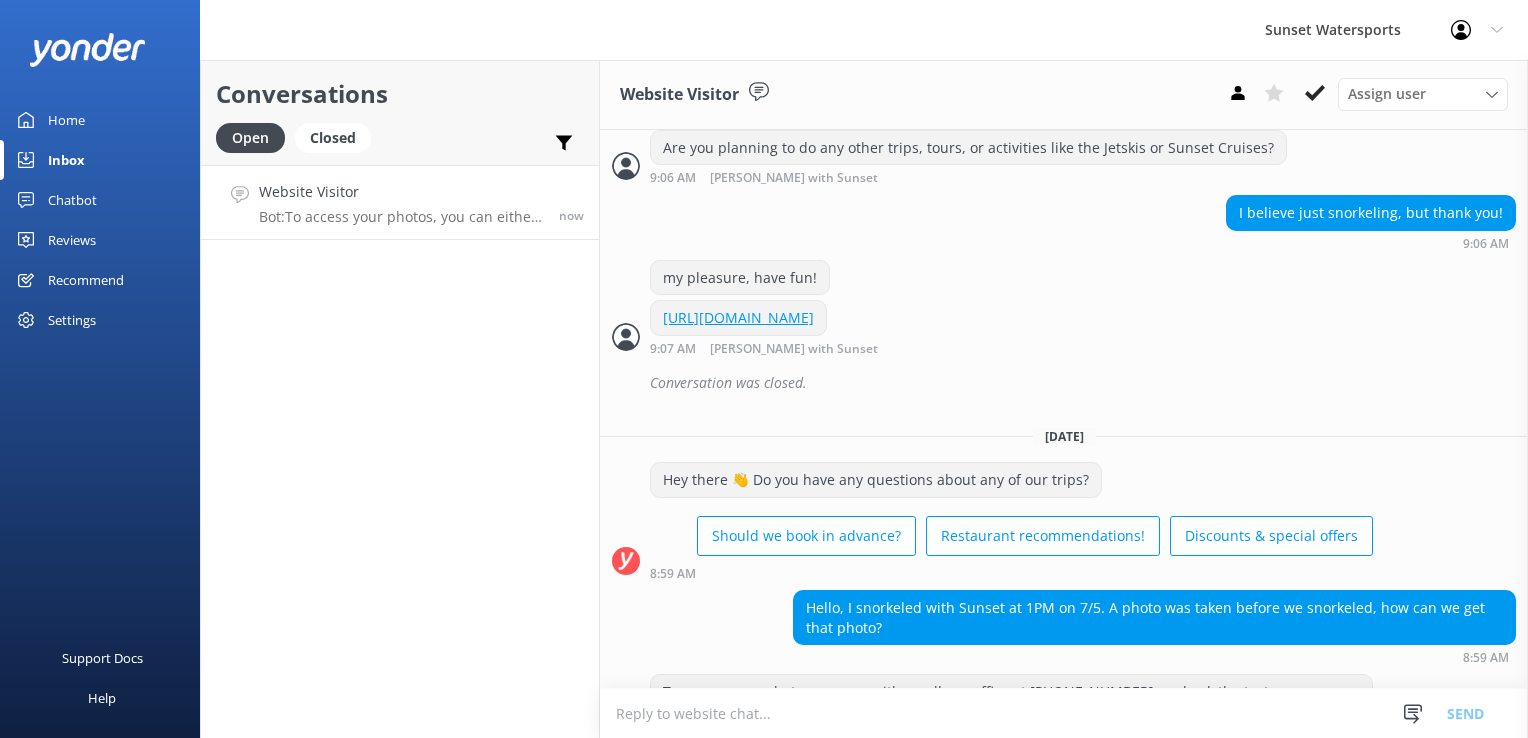 scroll, scrollTop: 931, scrollLeft: 0, axis: vertical 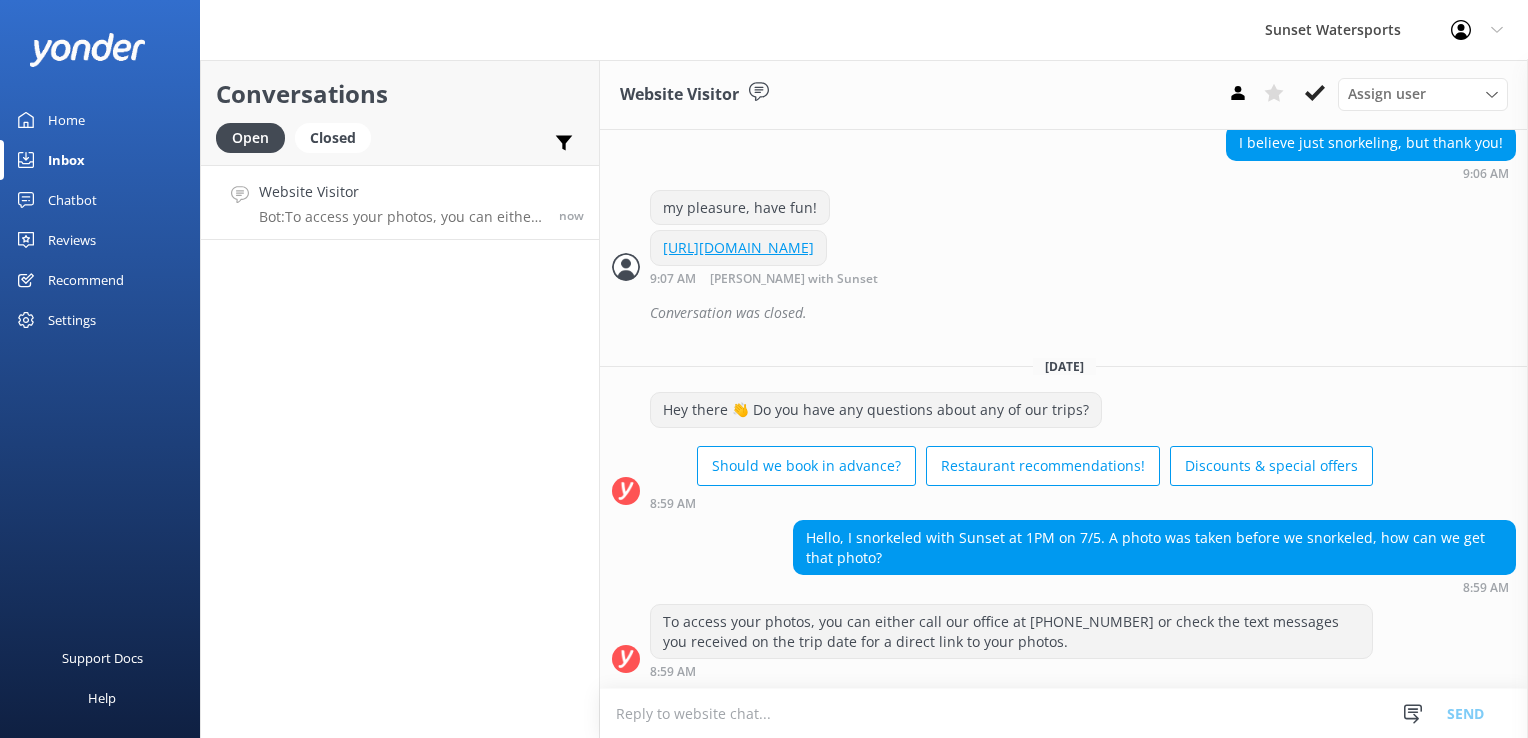 click at bounding box center (1064, 713) 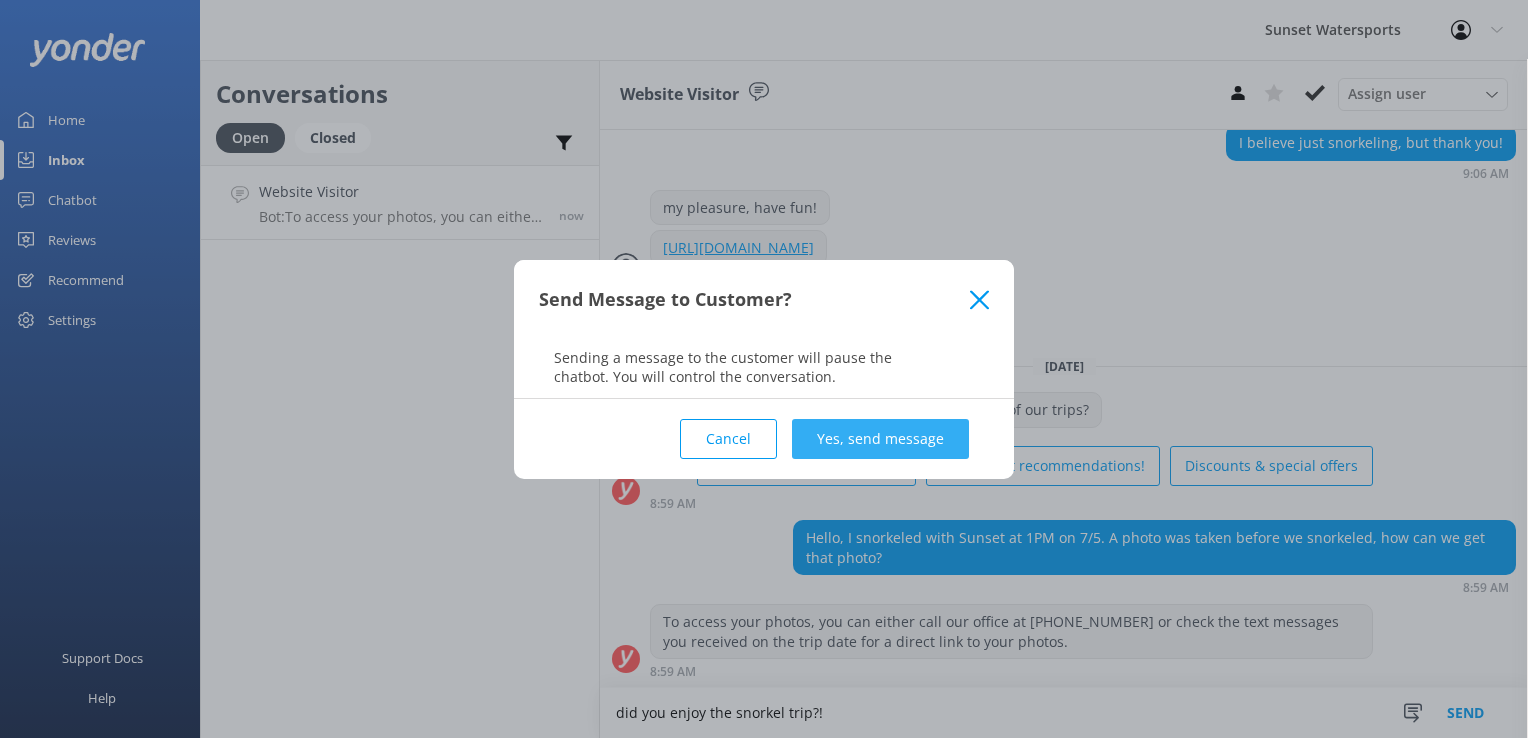 type on "did you enjoy the snorkel trip?!" 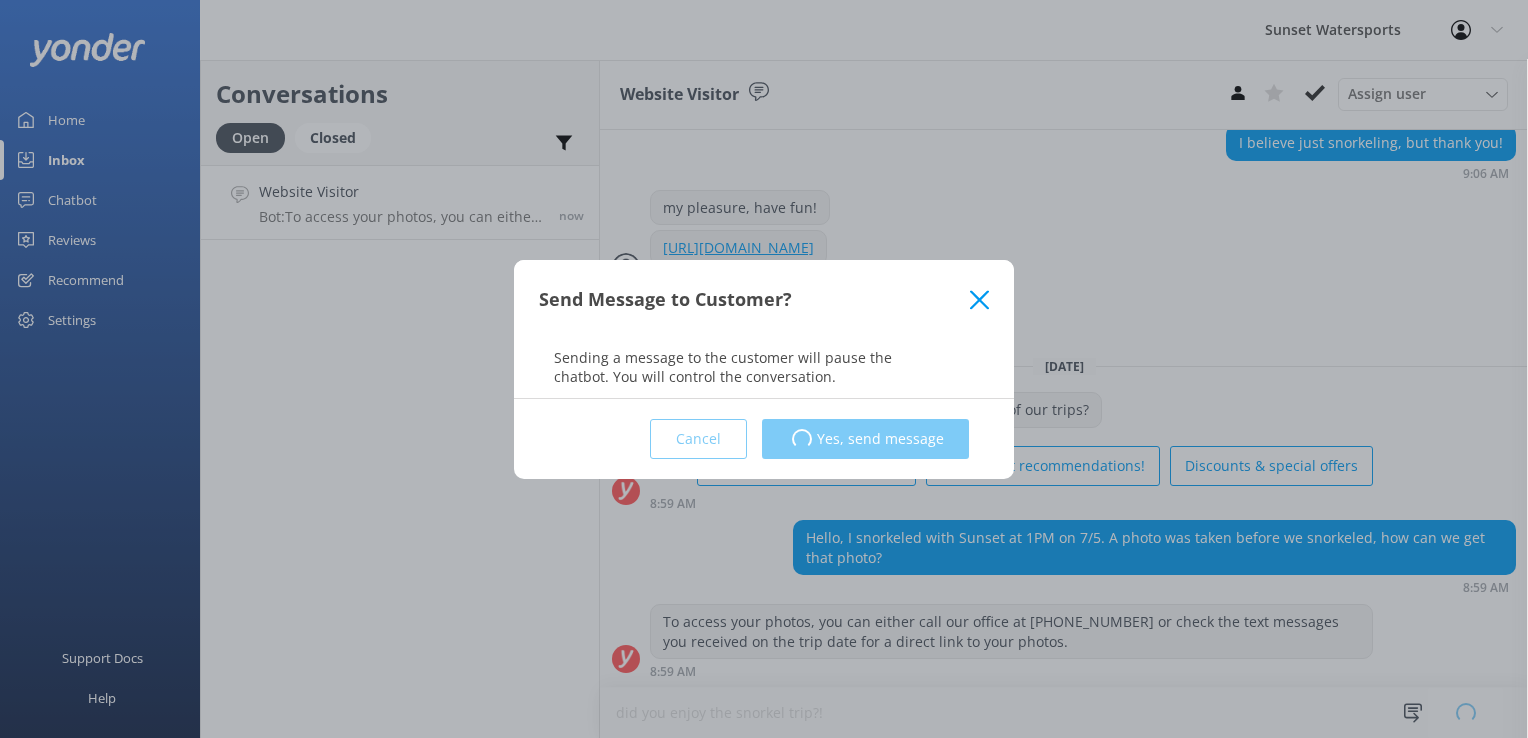 type 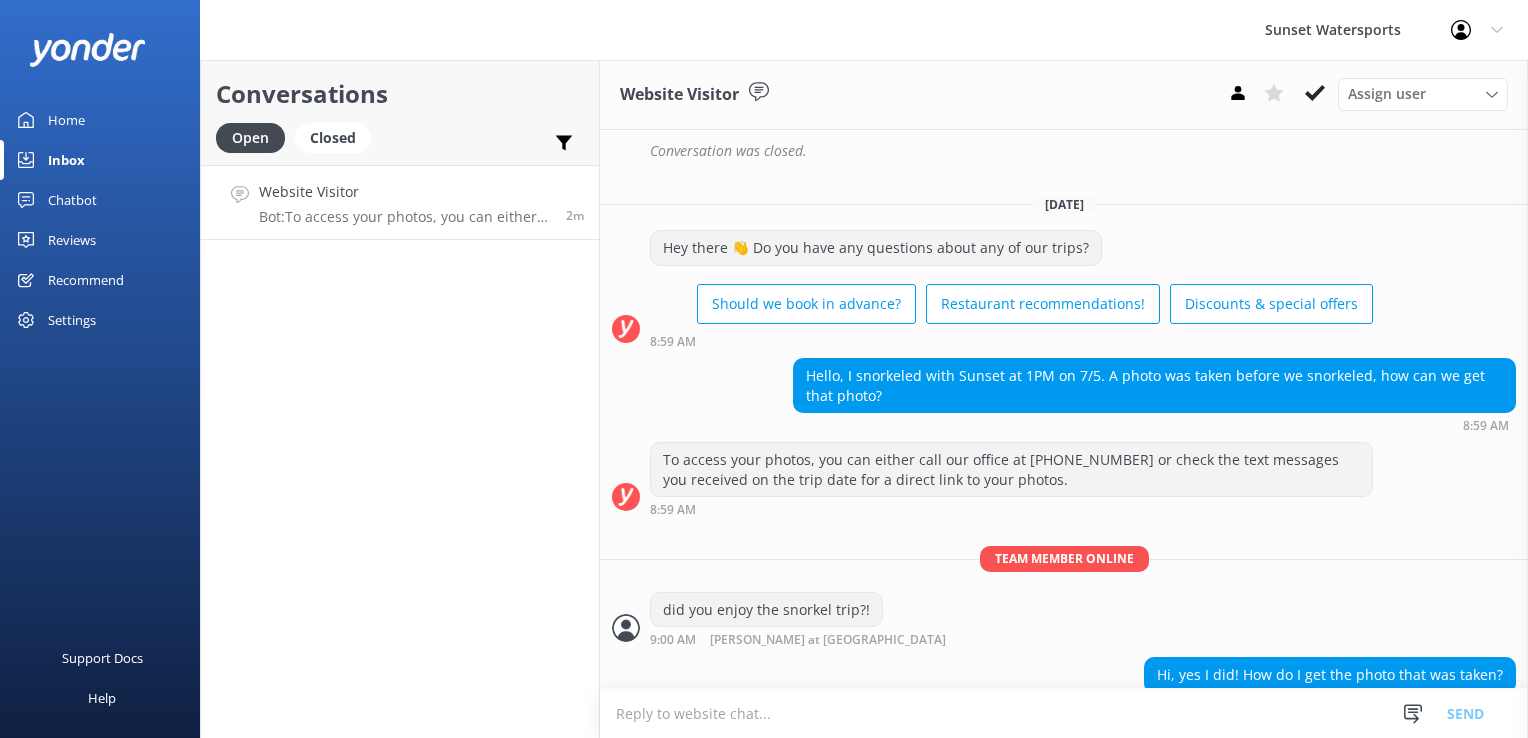 scroll, scrollTop: 1126, scrollLeft: 0, axis: vertical 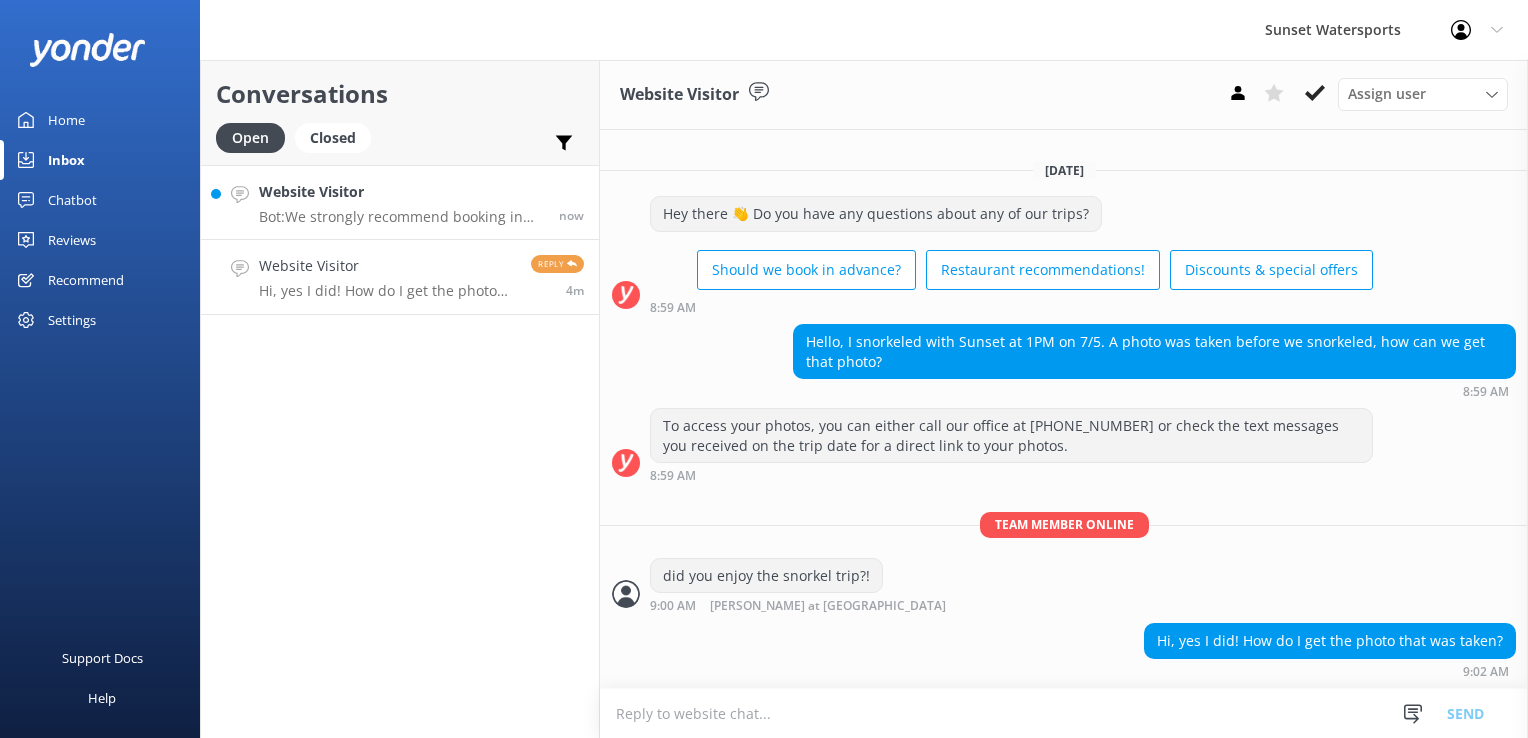 click on "Website Visitor Bot:  We strongly recommend booking in advance as our tours are known to sell out, especially this time of the year! To view availability and book online, click https://fareharbor.com/embeds/book/sunsetwatersportskeywest/?full-items=yes&flow=468359 now" at bounding box center (400, 202) 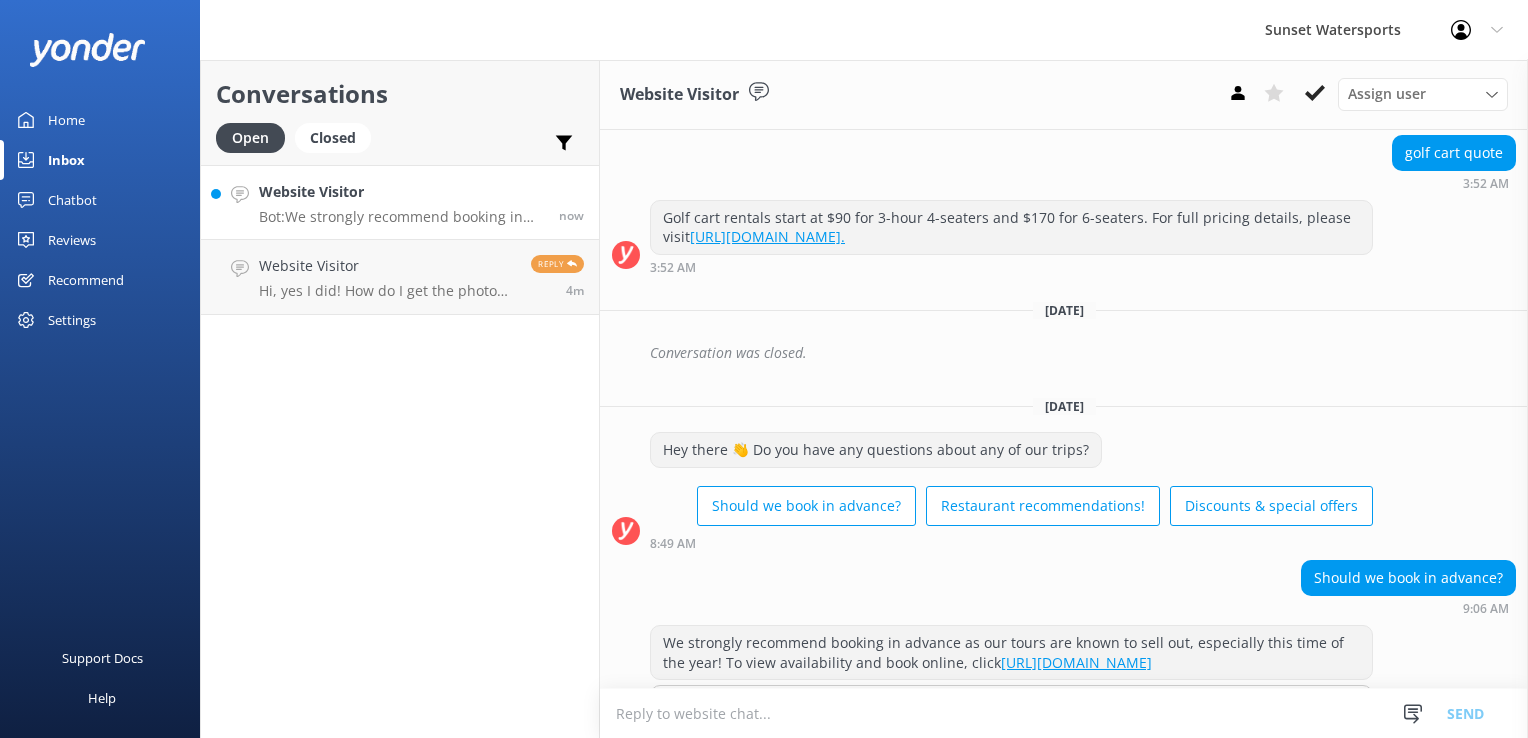 scroll, scrollTop: 547, scrollLeft: 0, axis: vertical 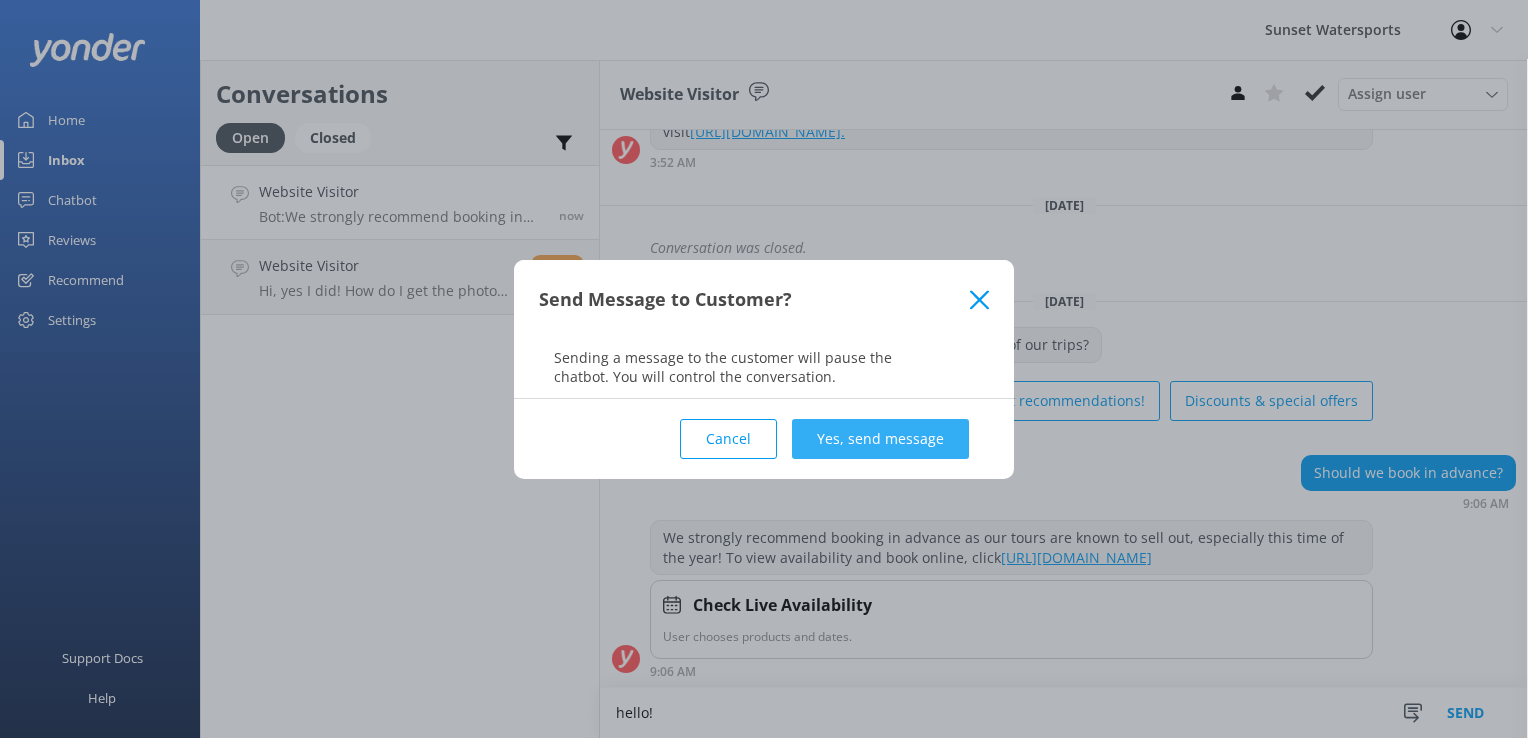 type on "hello!" 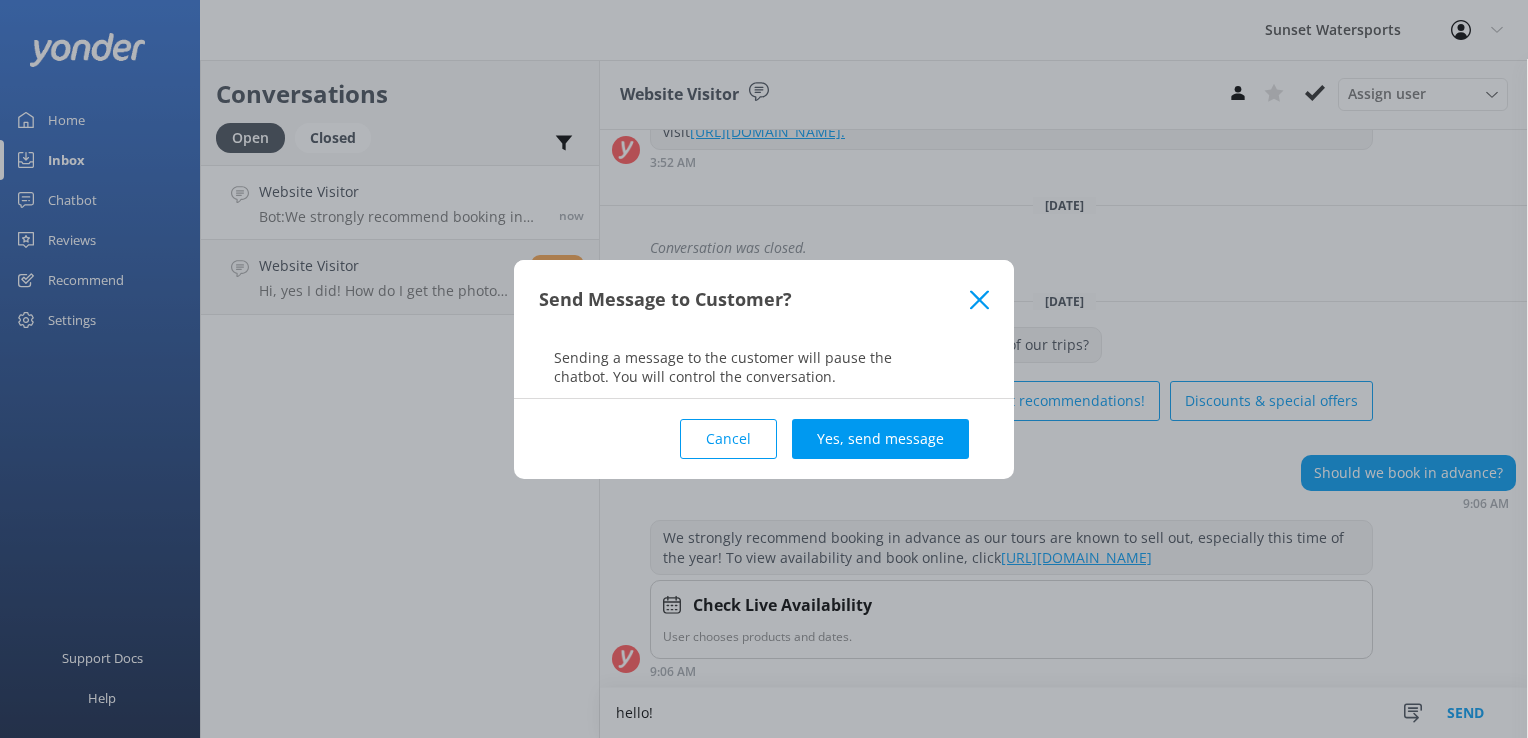 click on "Yes, send message" at bounding box center (880, 439) 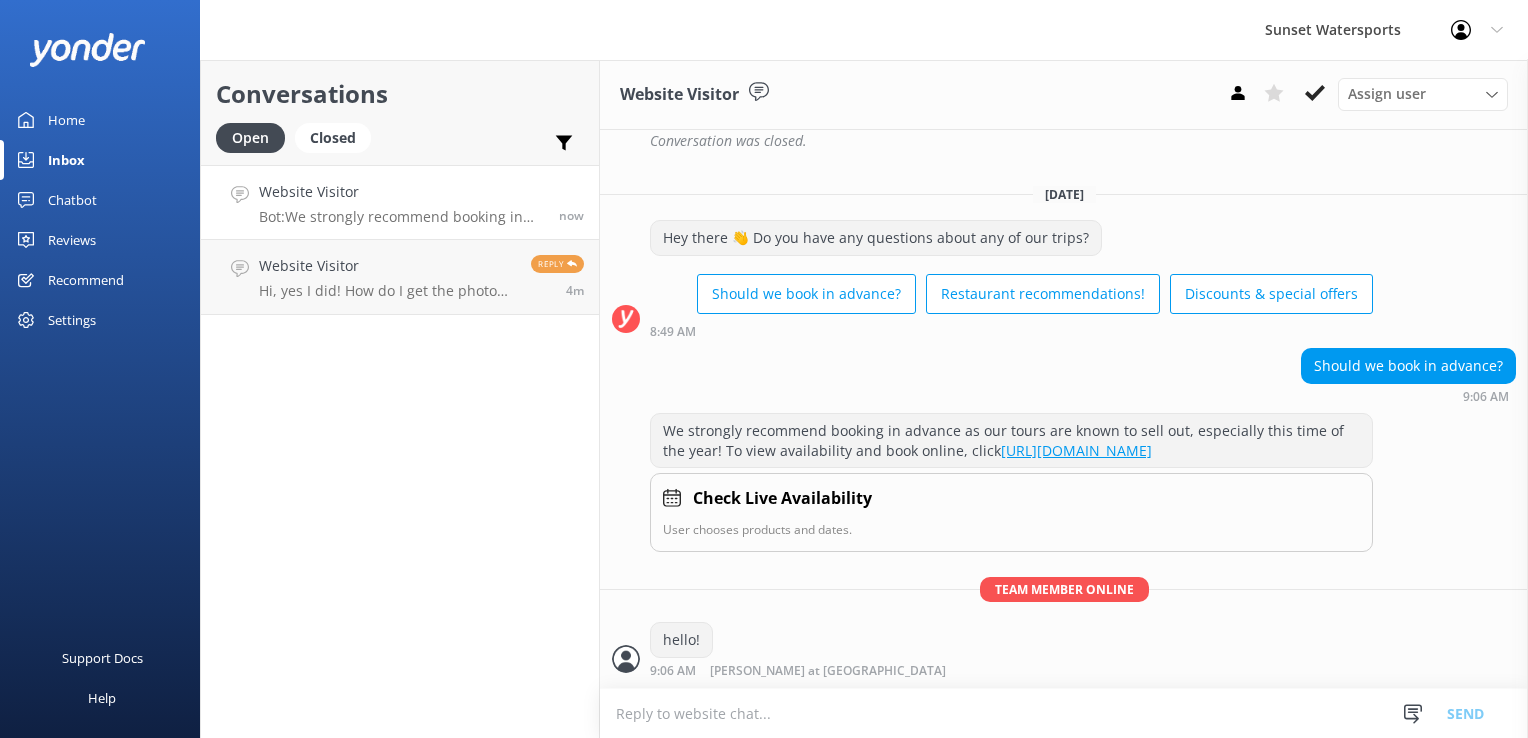 scroll, scrollTop: 652, scrollLeft: 0, axis: vertical 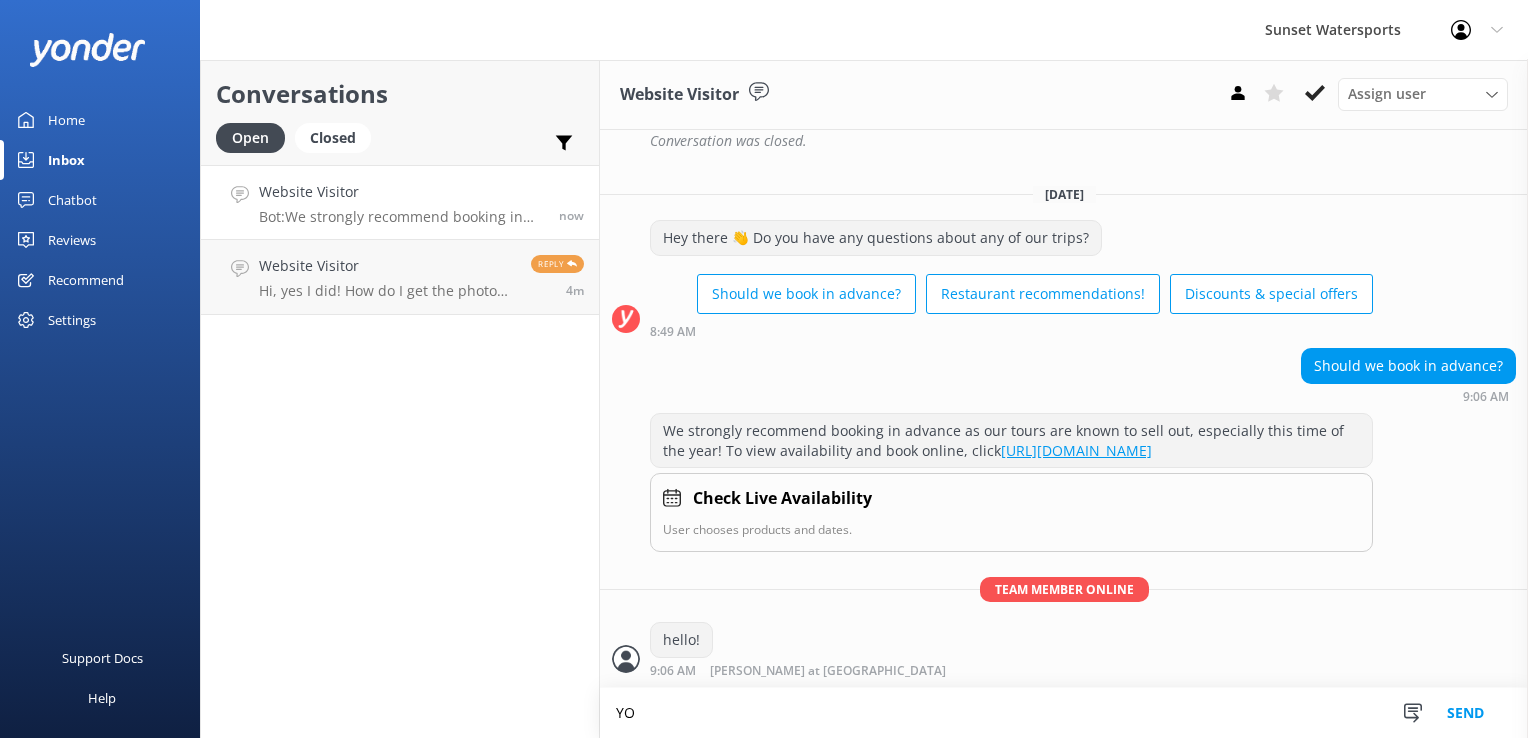 type on "Y" 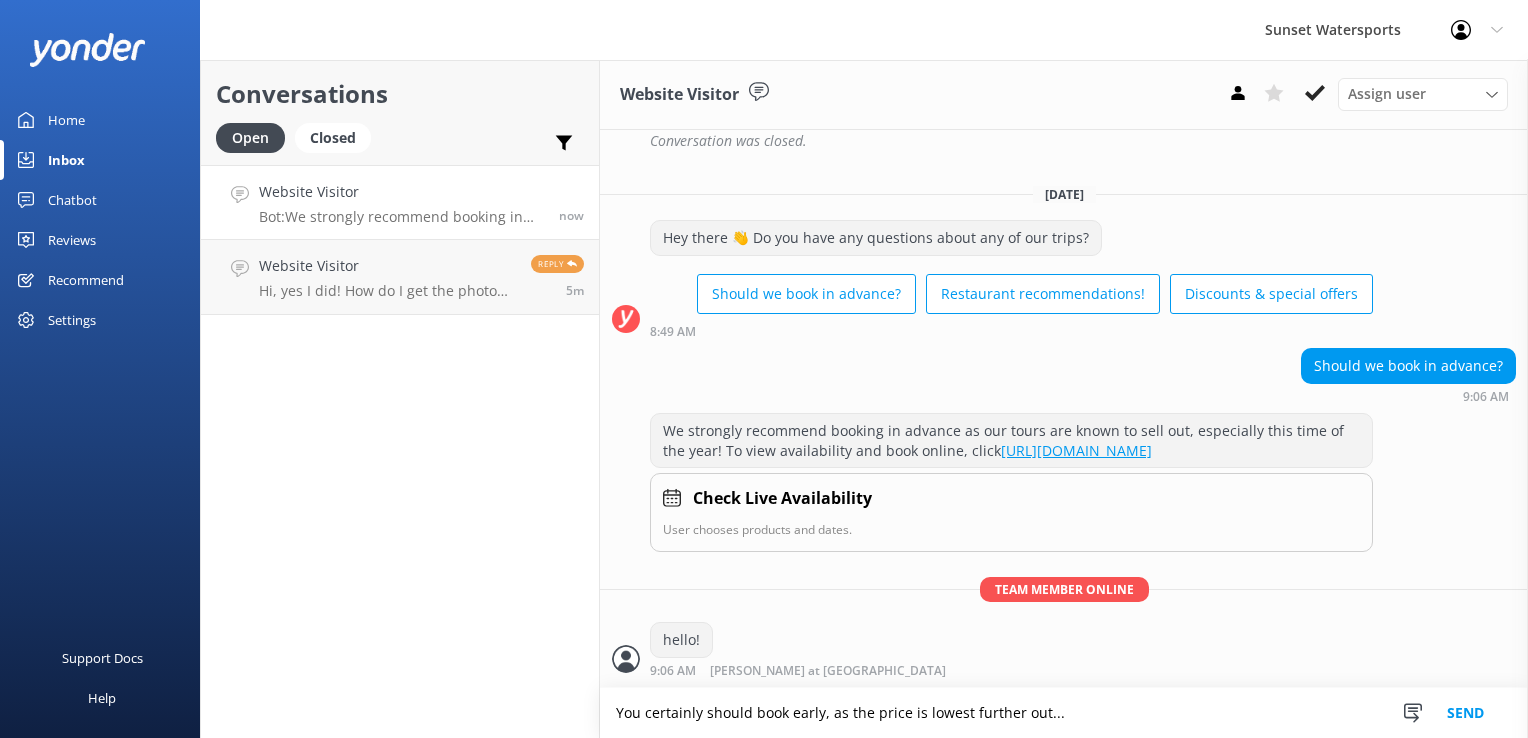 type on "You certainly should book early, as the price is lowest further out..." 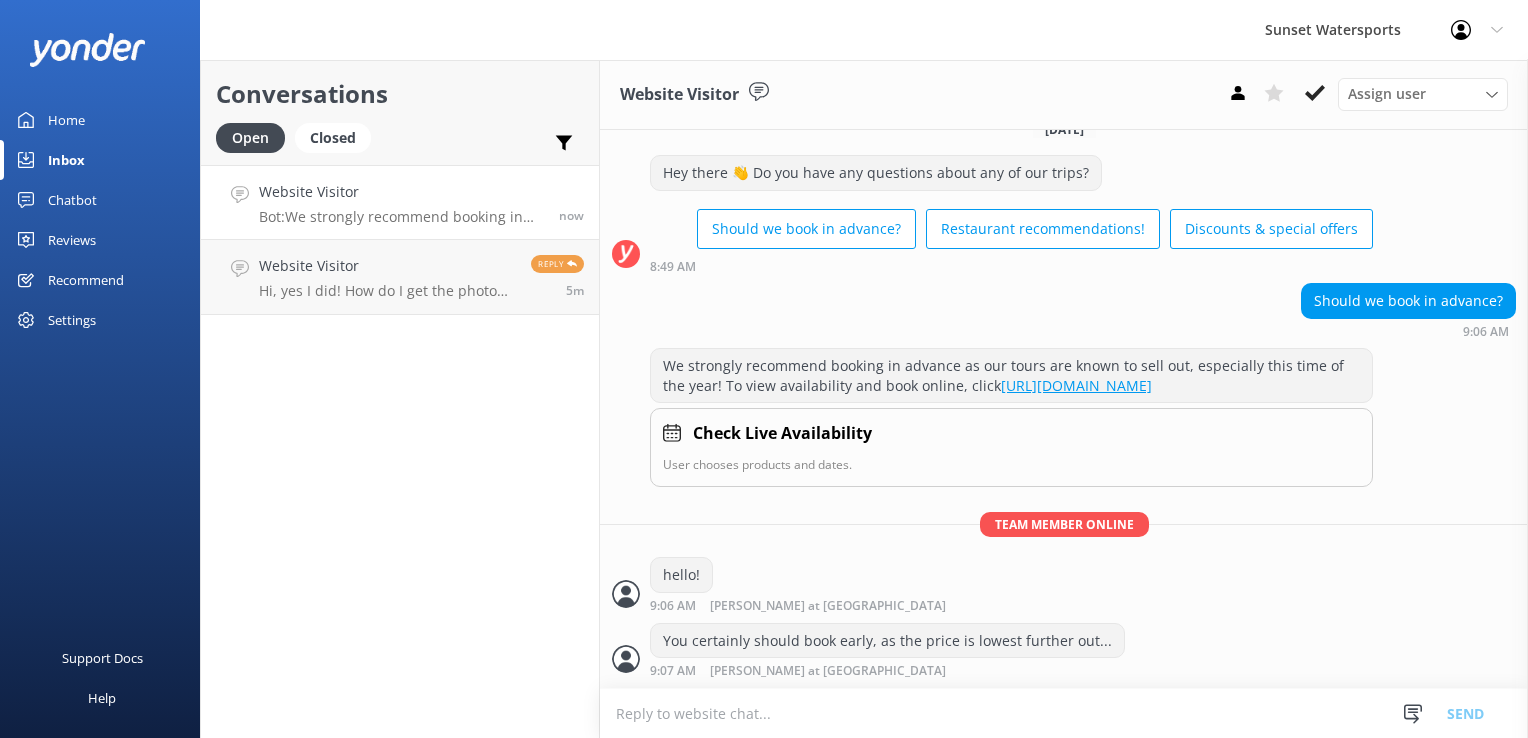 scroll, scrollTop: 718, scrollLeft: 0, axis: vertical 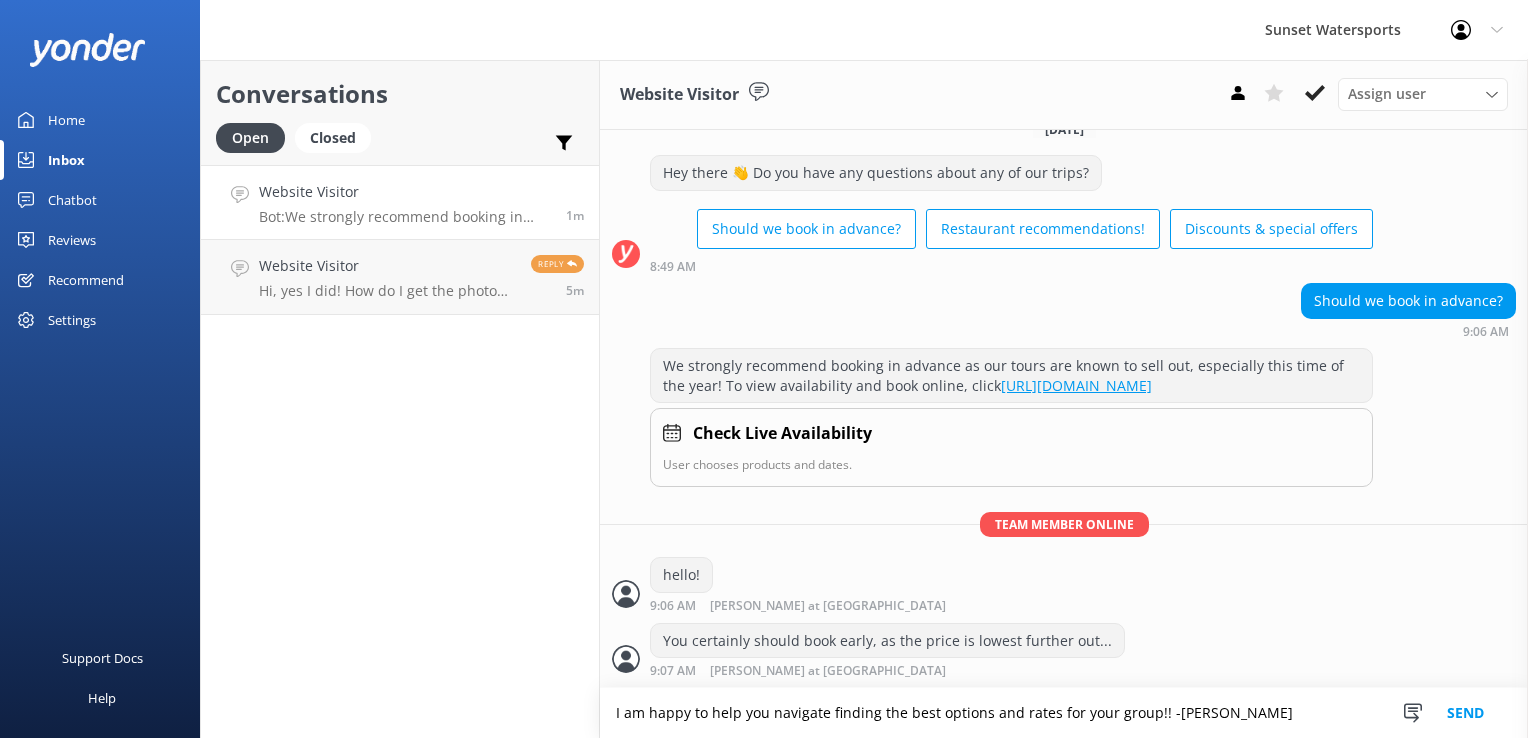 type on "I am happy to help you navigate finding the best options and rates for your group!! -[PERSON_NAME]" 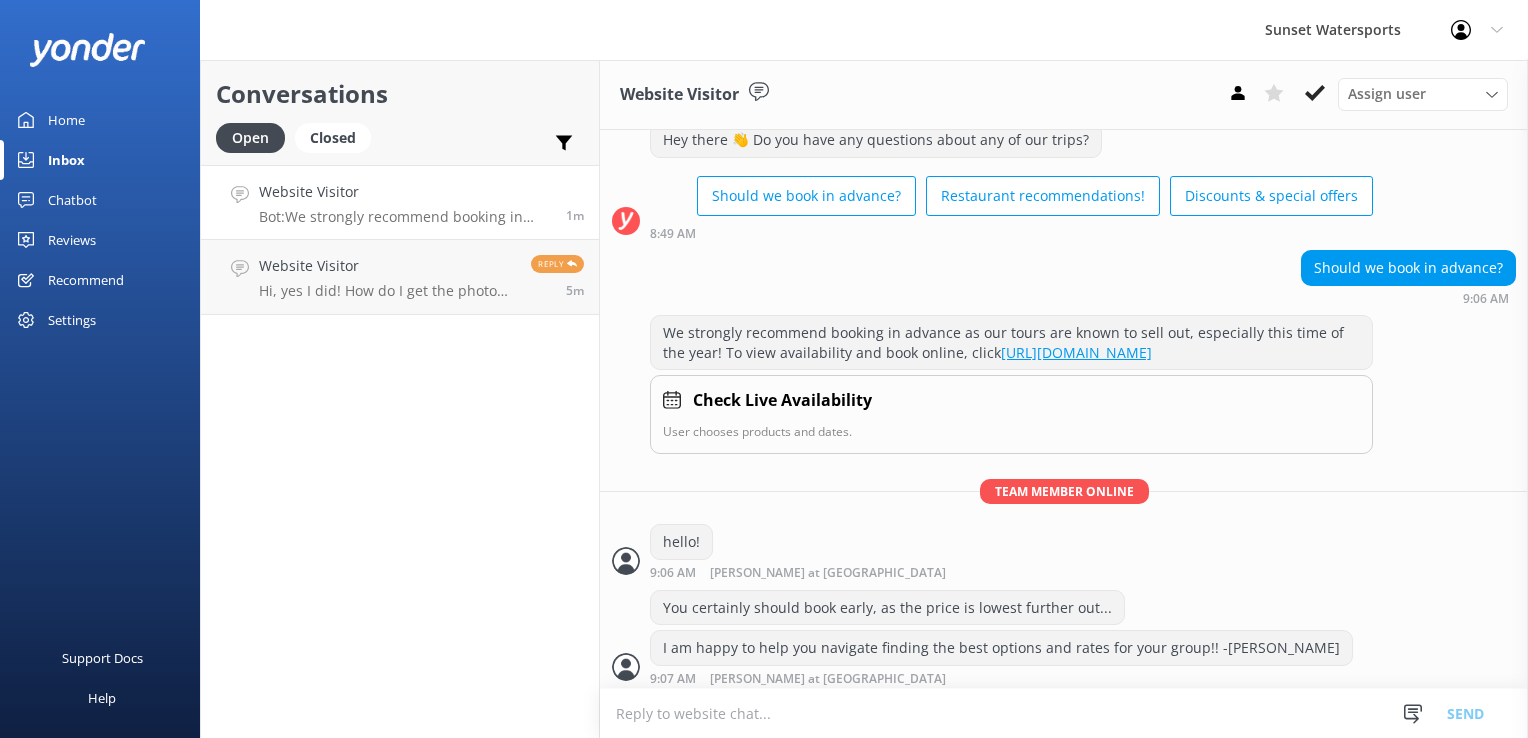 scroll, scrollTop: 758, scrollLeft: 0, axis: vertical 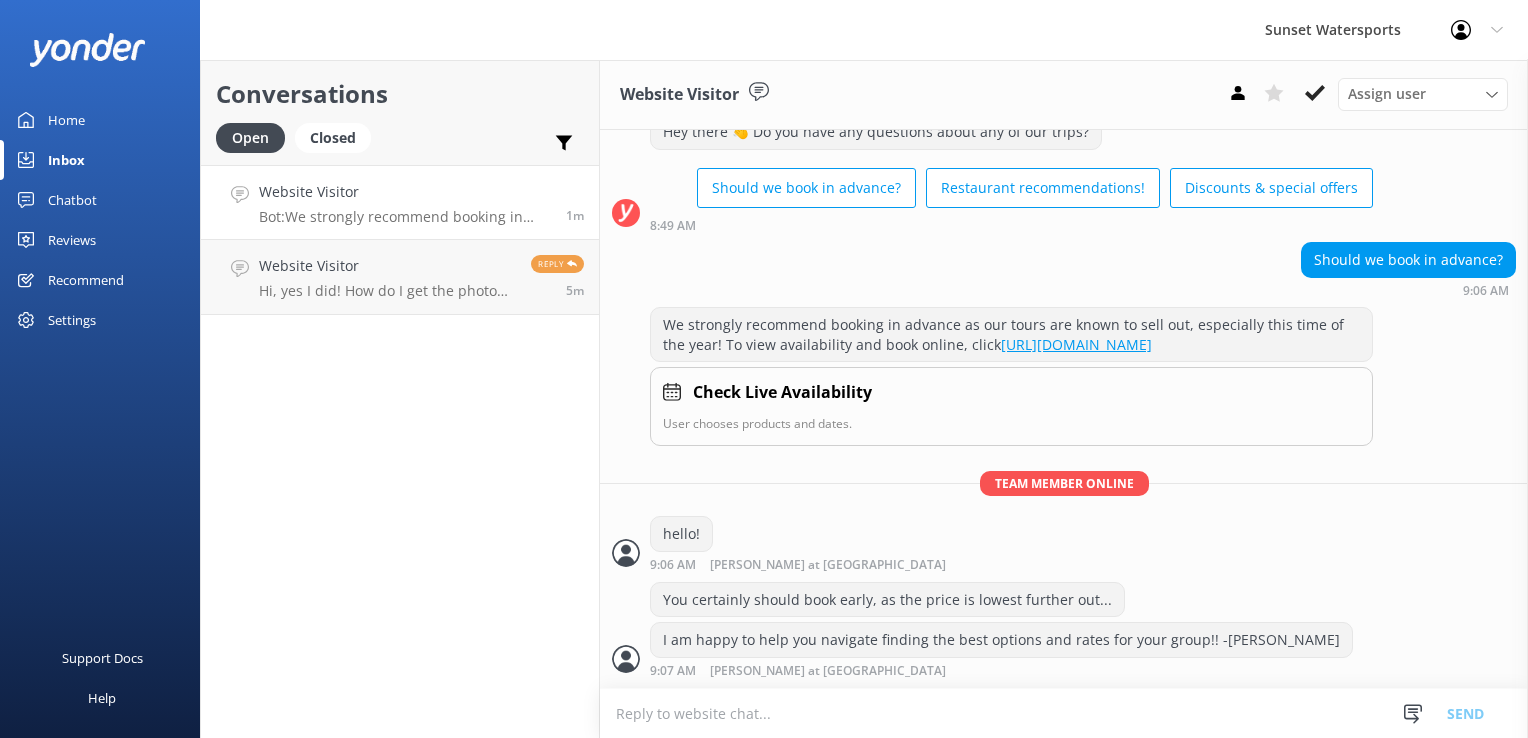 click at bounding box center [1064, 713] 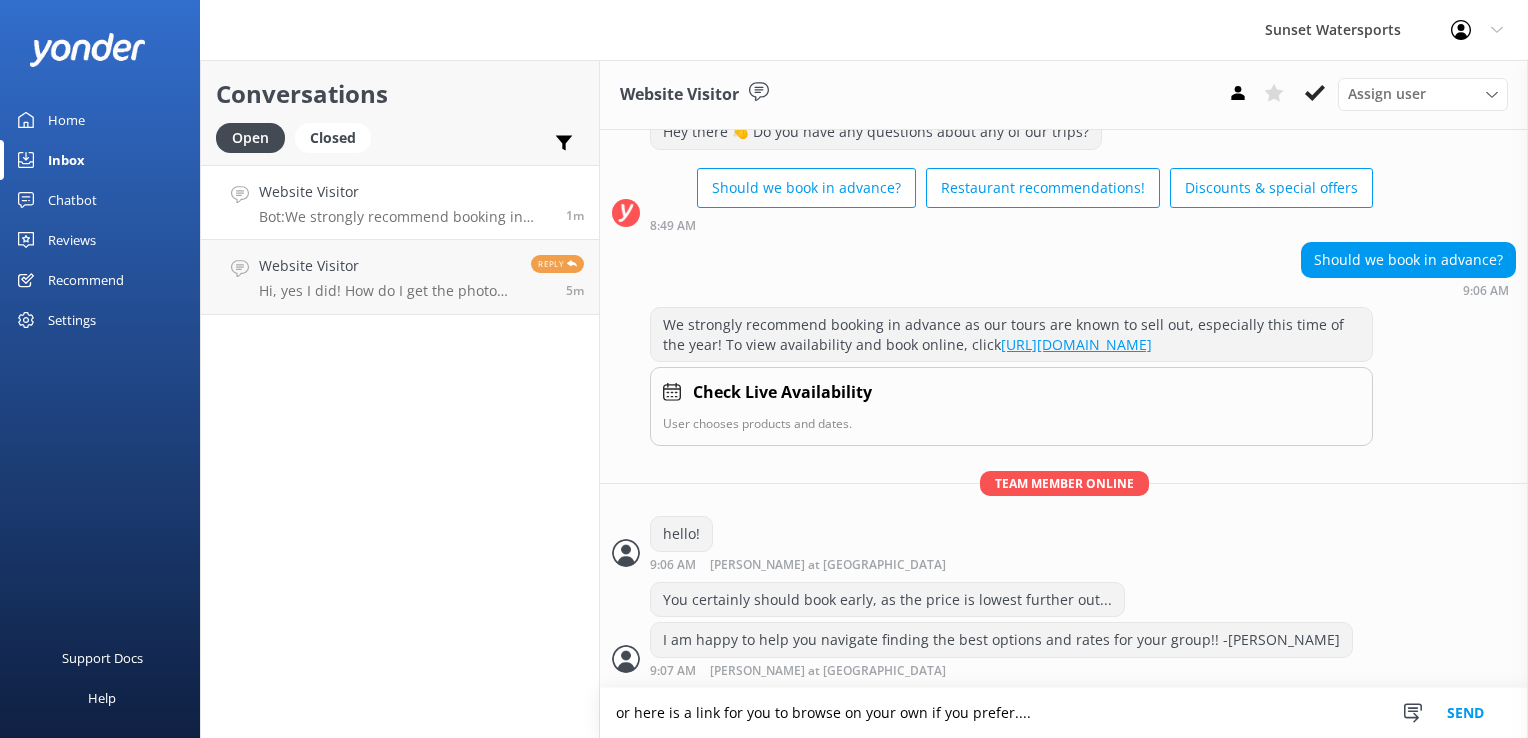 type on "or here is a link for you to browse on your own if you prefer...." 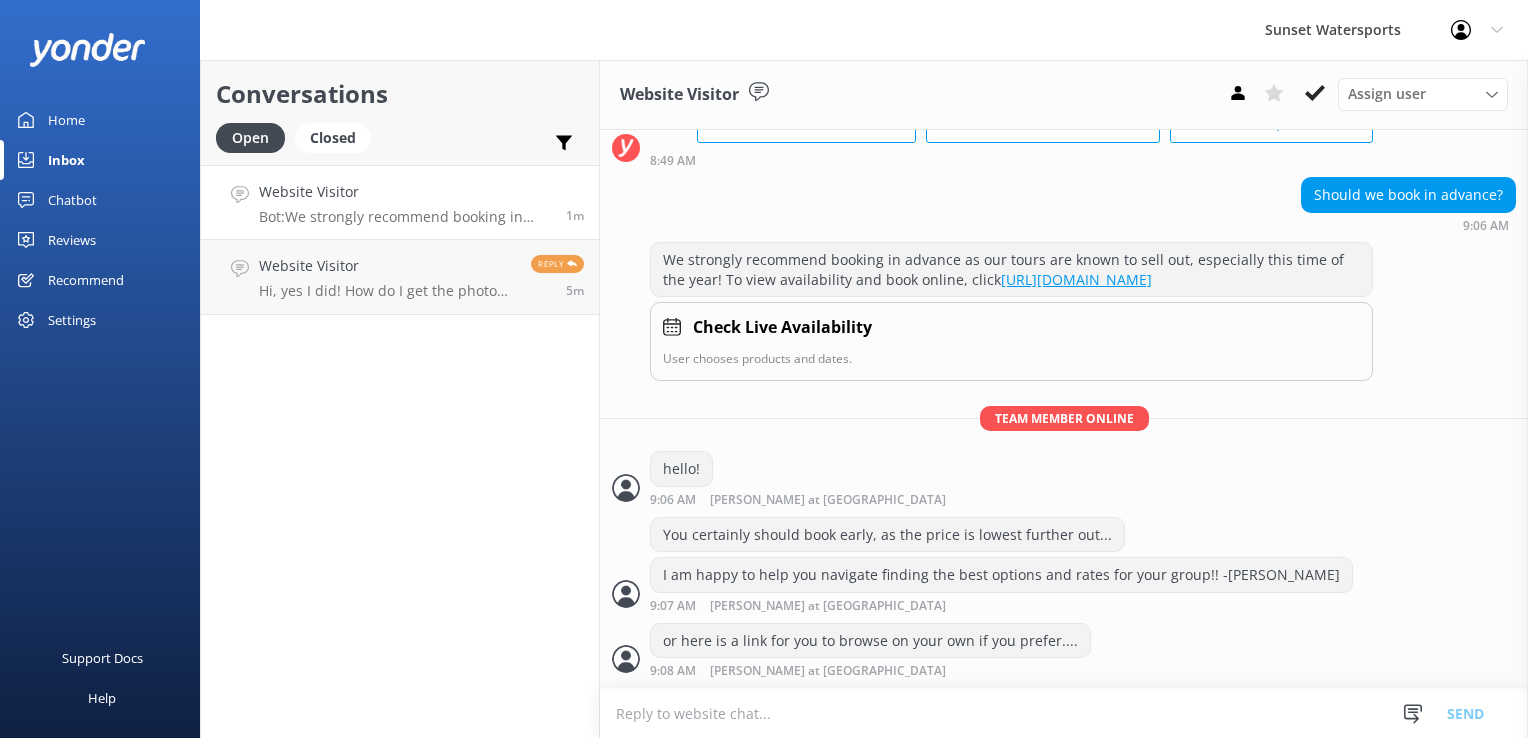 scroll, scrollTop: 823, scrollLeft: 0, axis: vertical 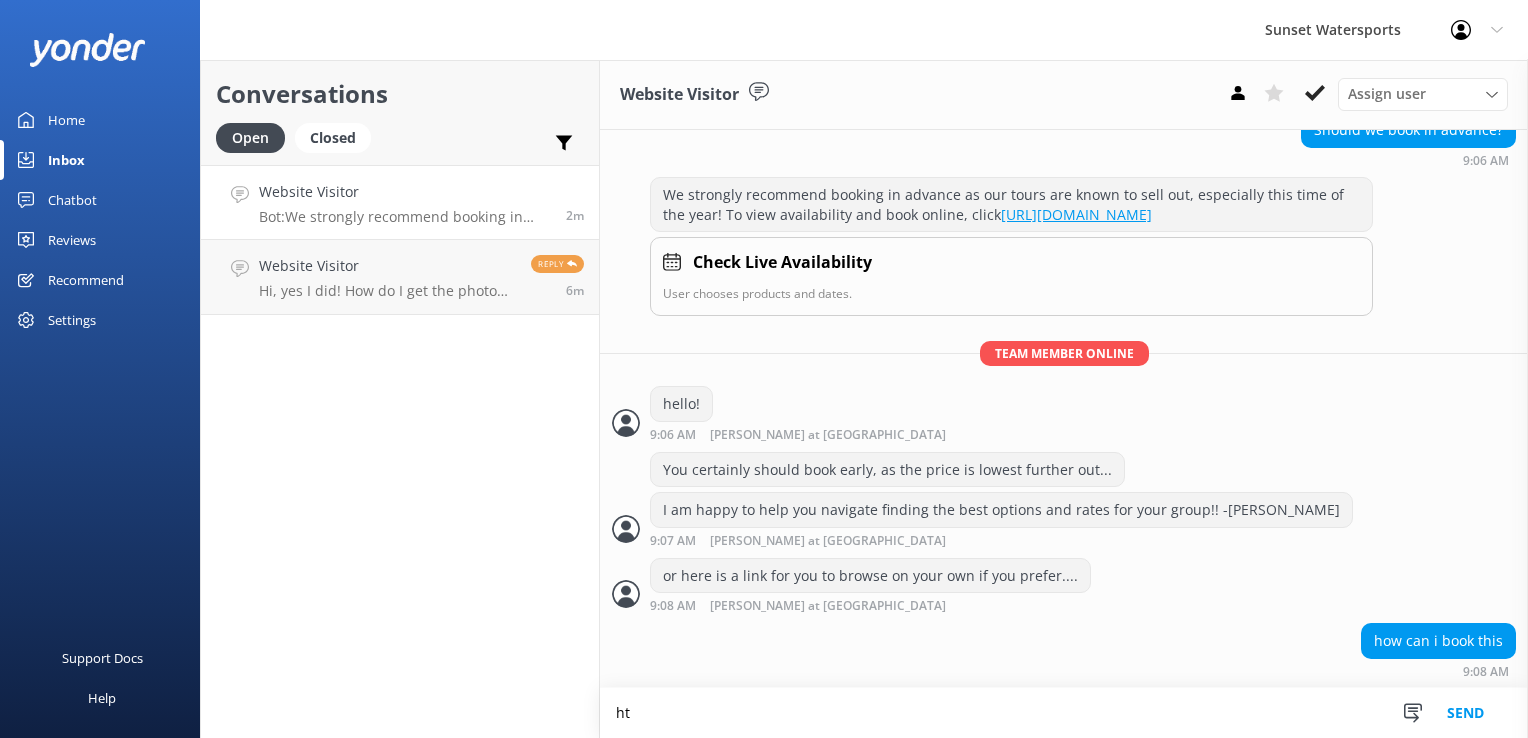 type on "h" 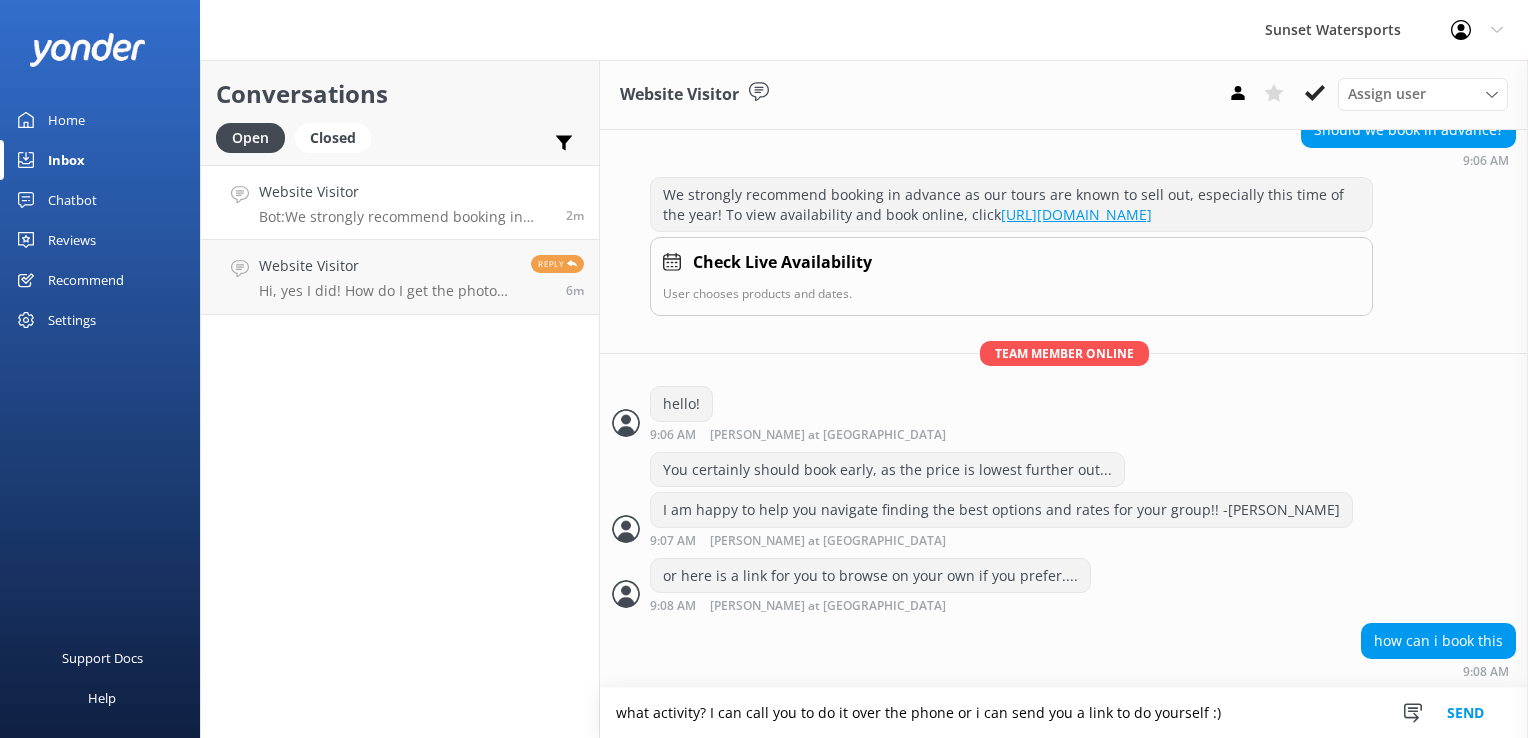 type on "what activity? I can call you to do it over the phone or i can send you a link to do yourself :)" 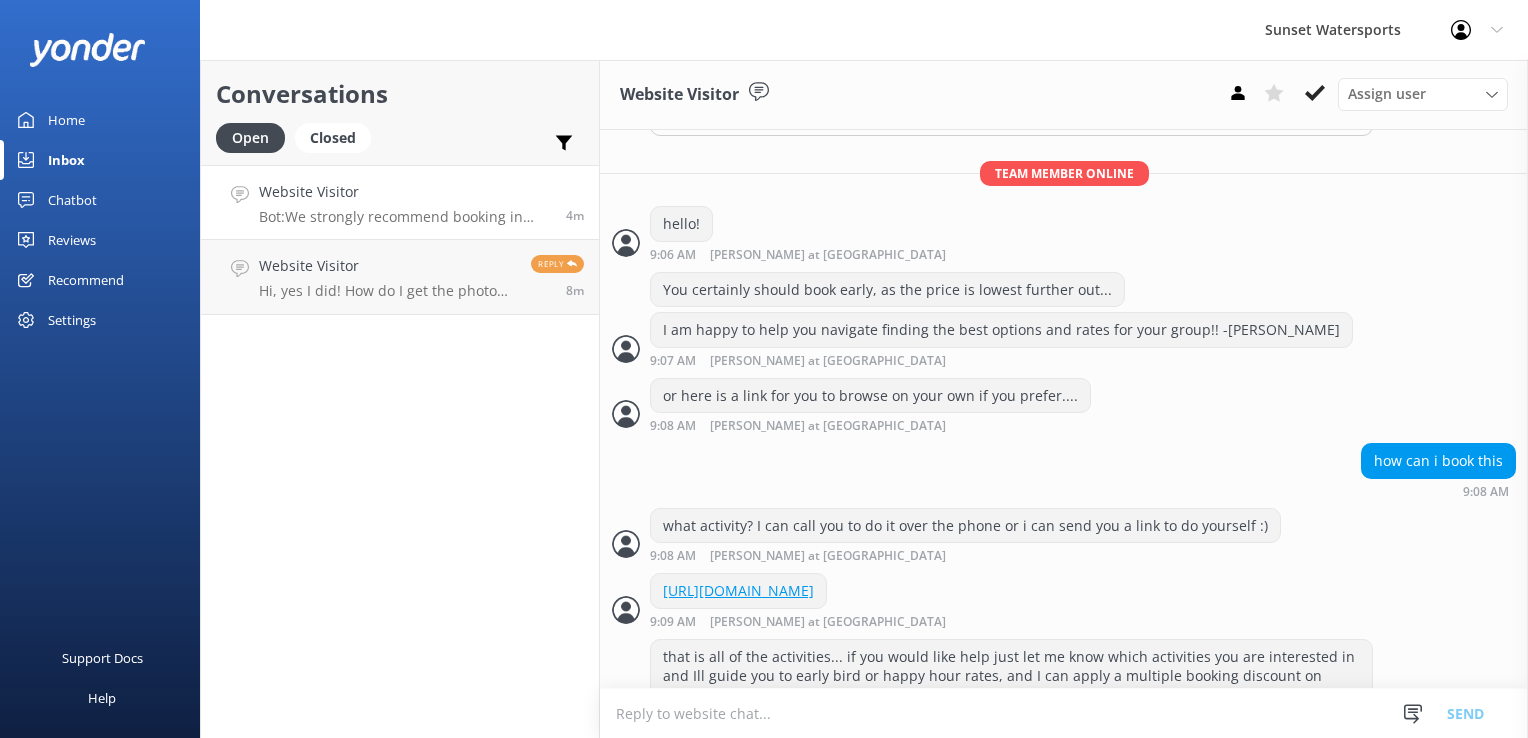 scroll, scrollTop: 1122, scrollLeft: 0, axis: vertical 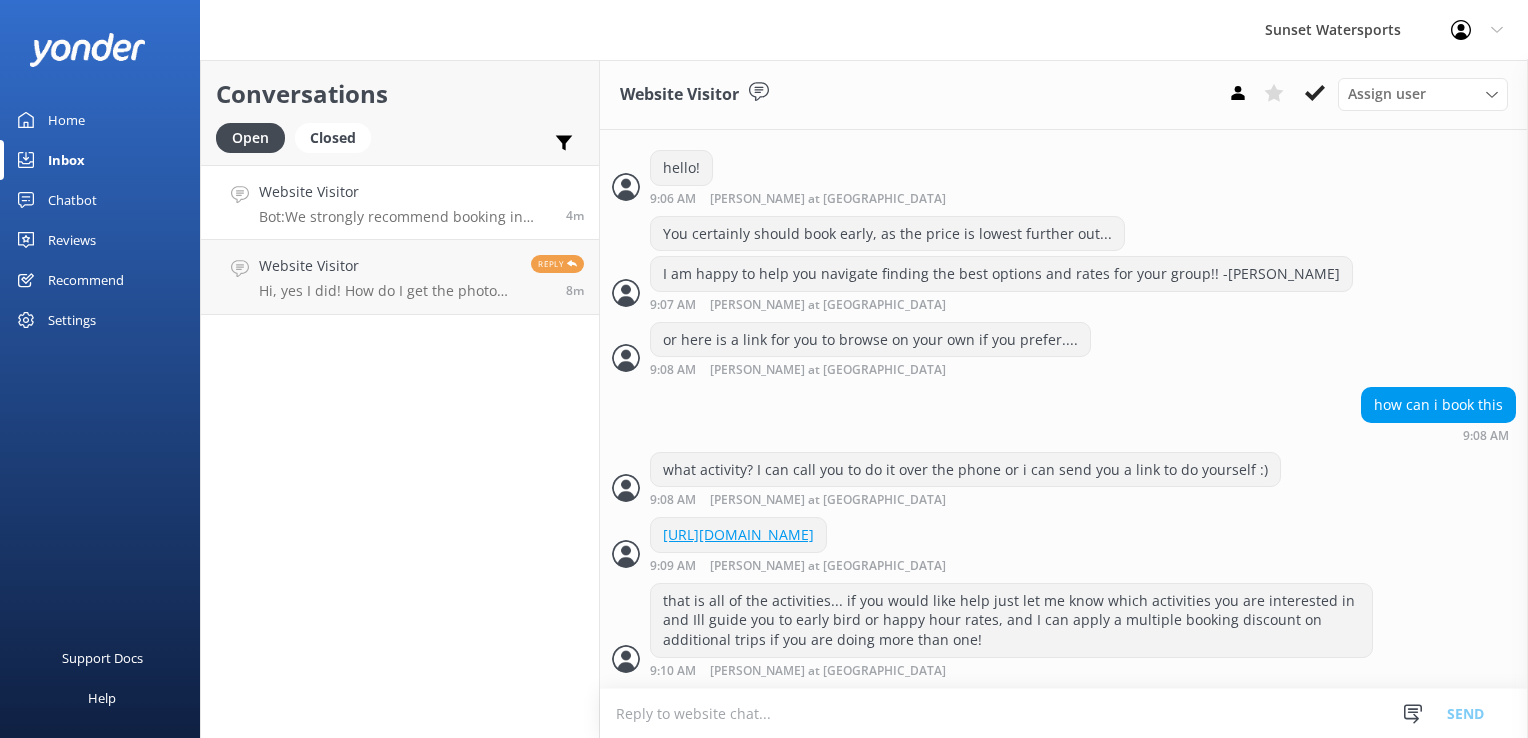 click at bounding box center (1064, 713) 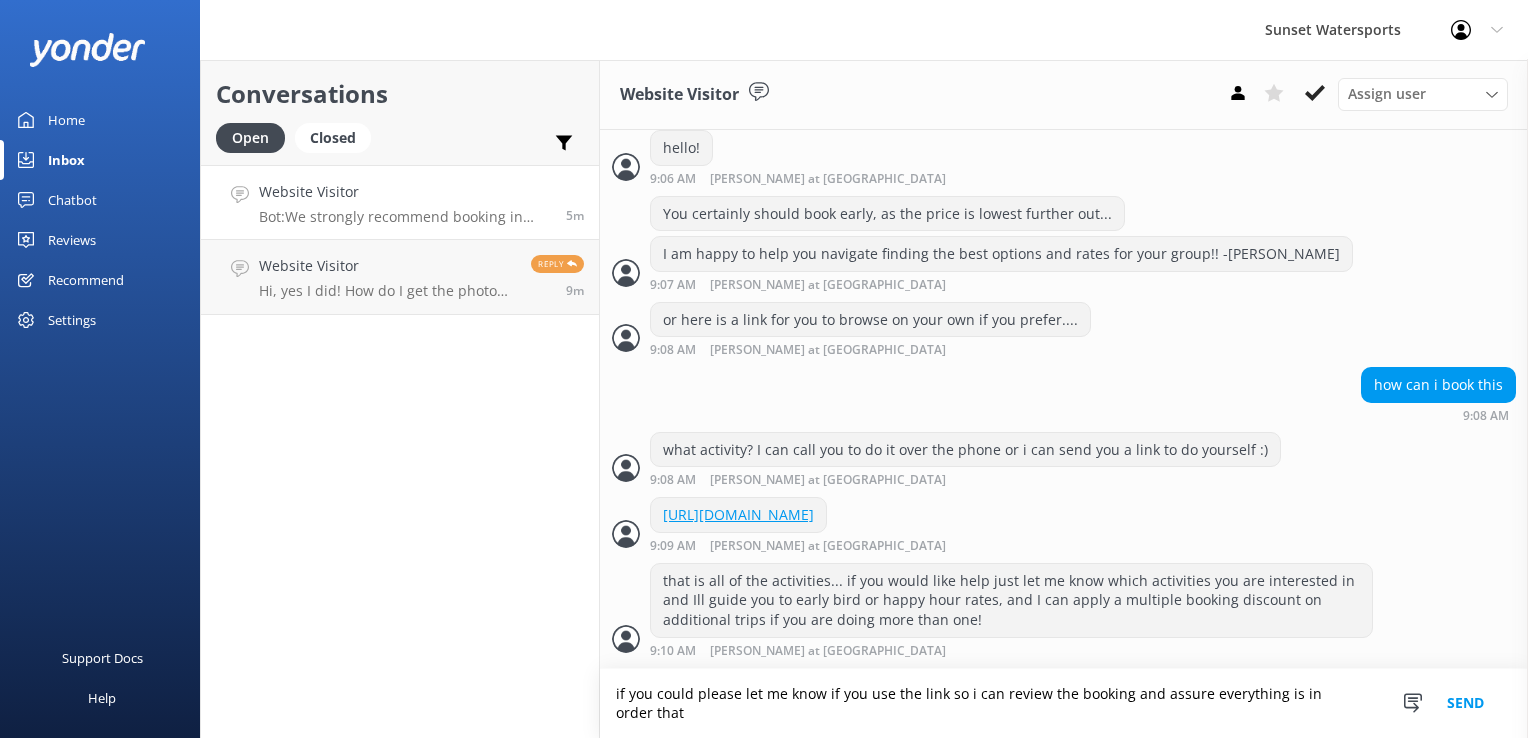 scroll, scrollTop: 1142, scrollLeft: 0, axis: vertical 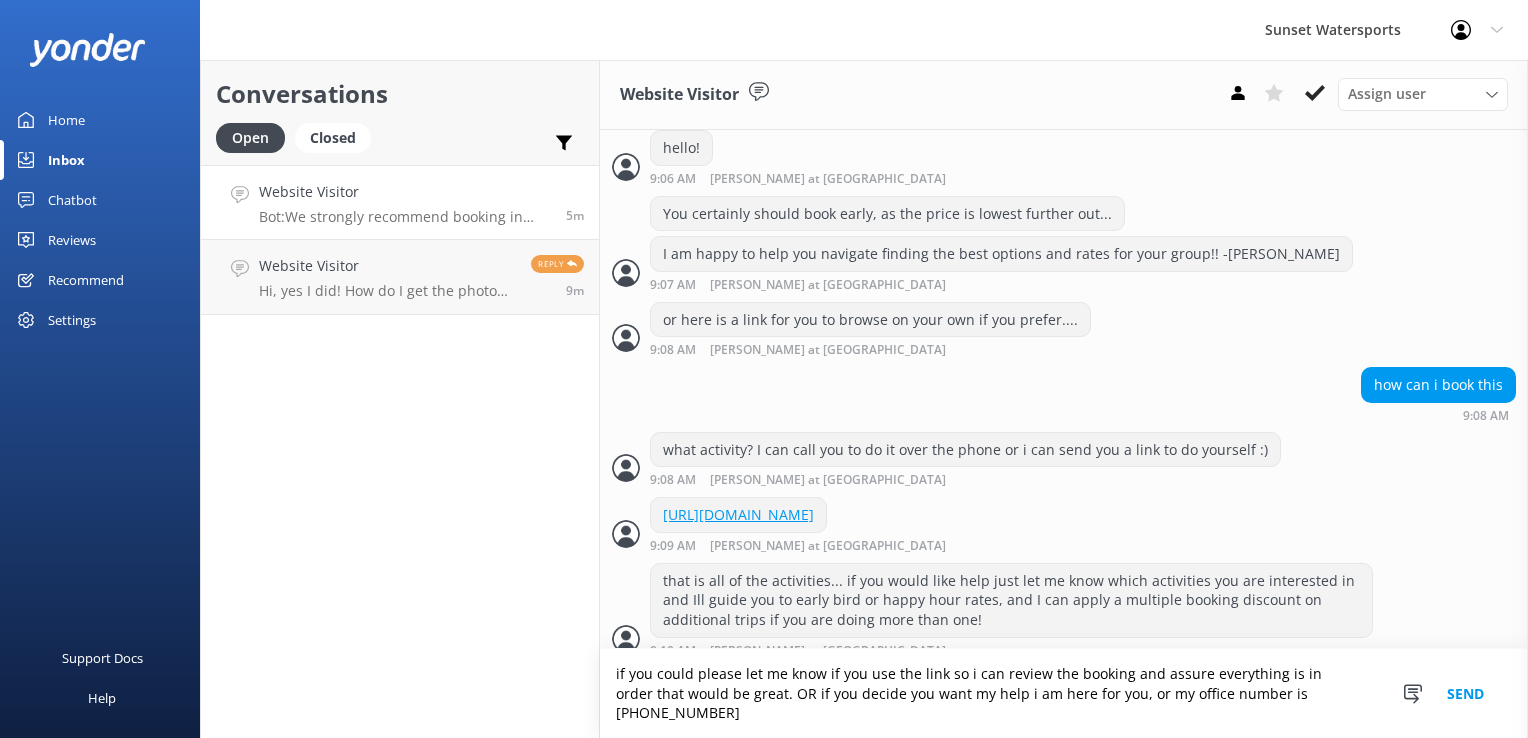 type on "if you could please let me know if you use the link so i can review the booking and assure everything is in order that would be great. OR if you decide you want my help i am here for you, or my office number is [PHONE_NUMBER]" 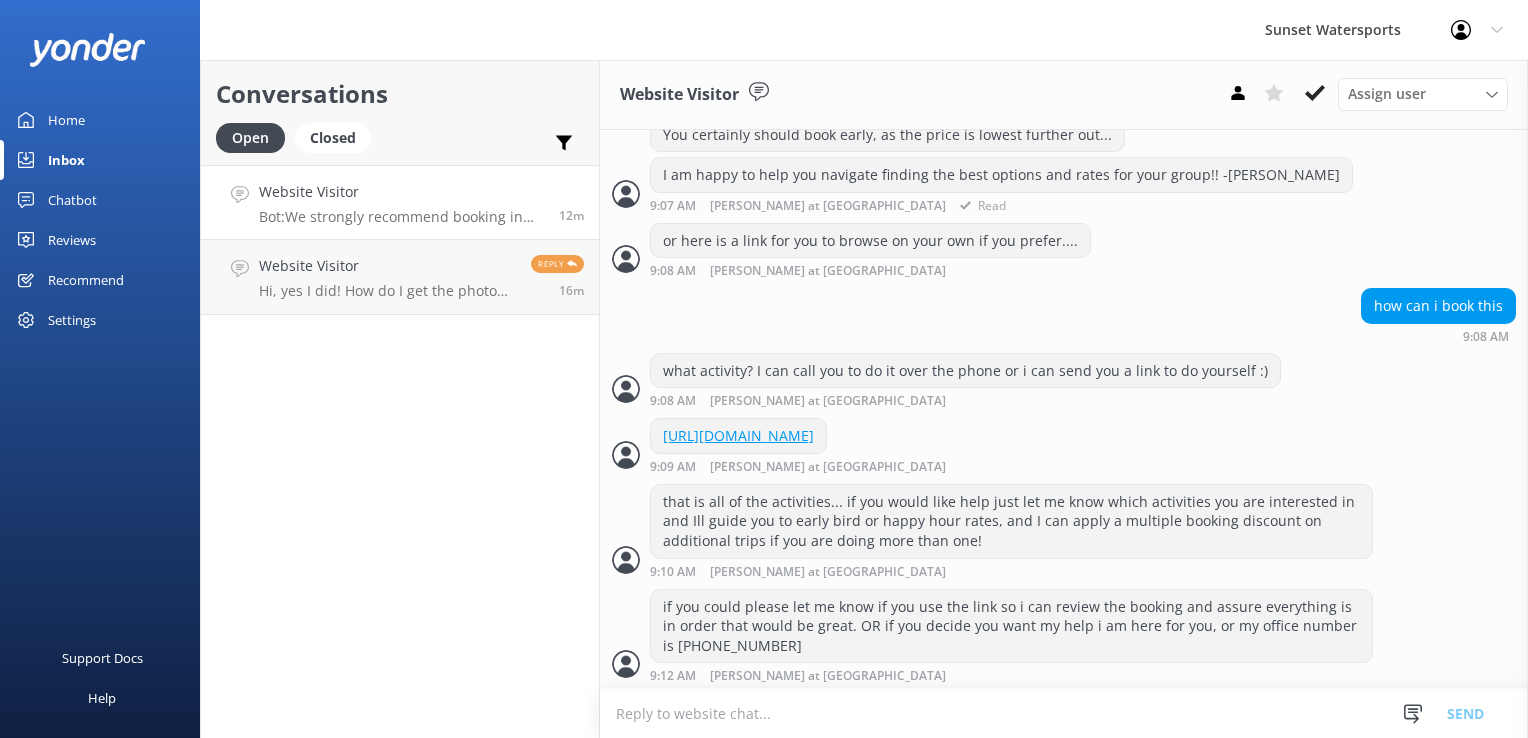 scroll, scrollTop: 1226, scrollLeft: 0, axis: vertical 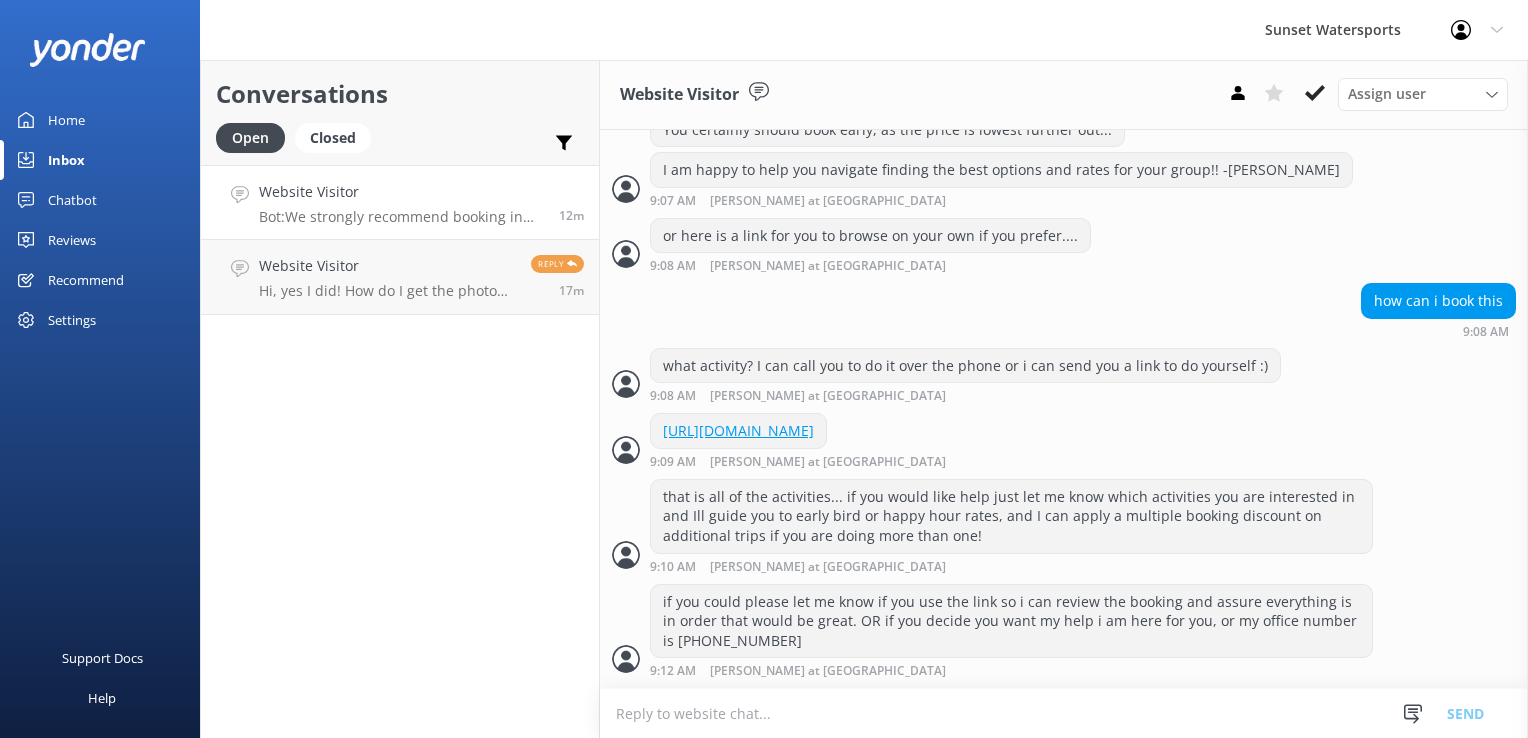 click at bounding box center [1064, 713] 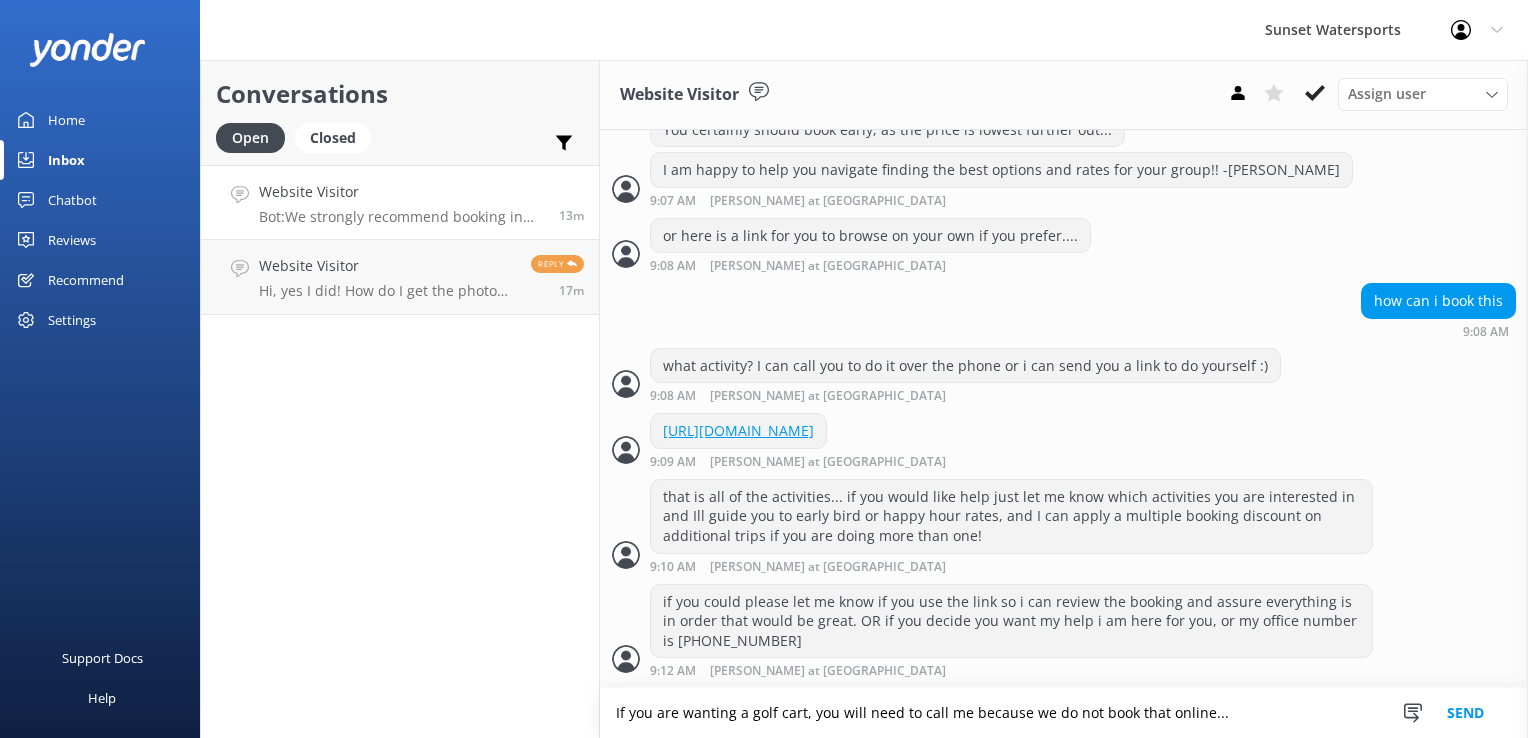 type on "If you are wanting a golf cart, you will need to call me because we do not book that online..." 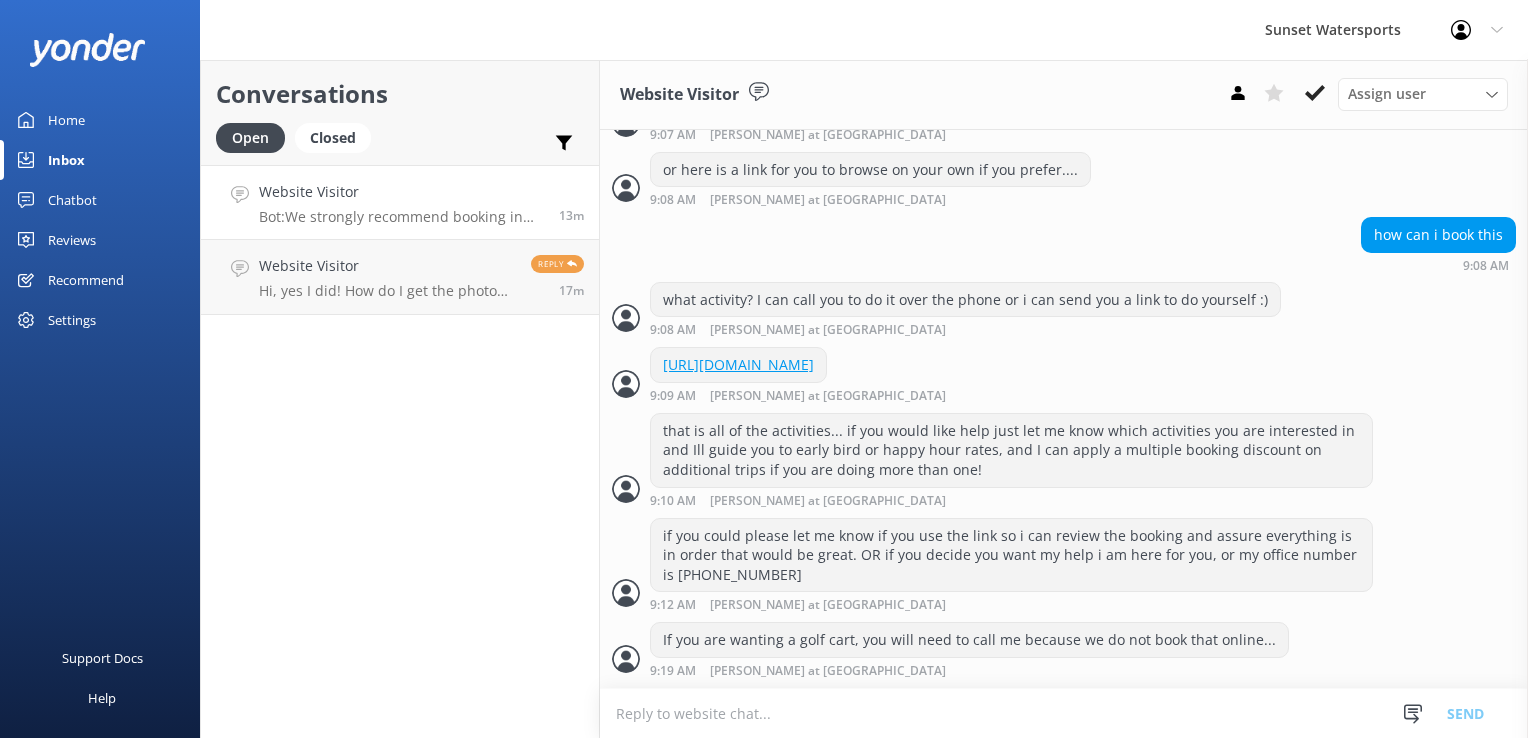 scroll, scrollTop: 1292, scrollLeft: 0, axis: vertical 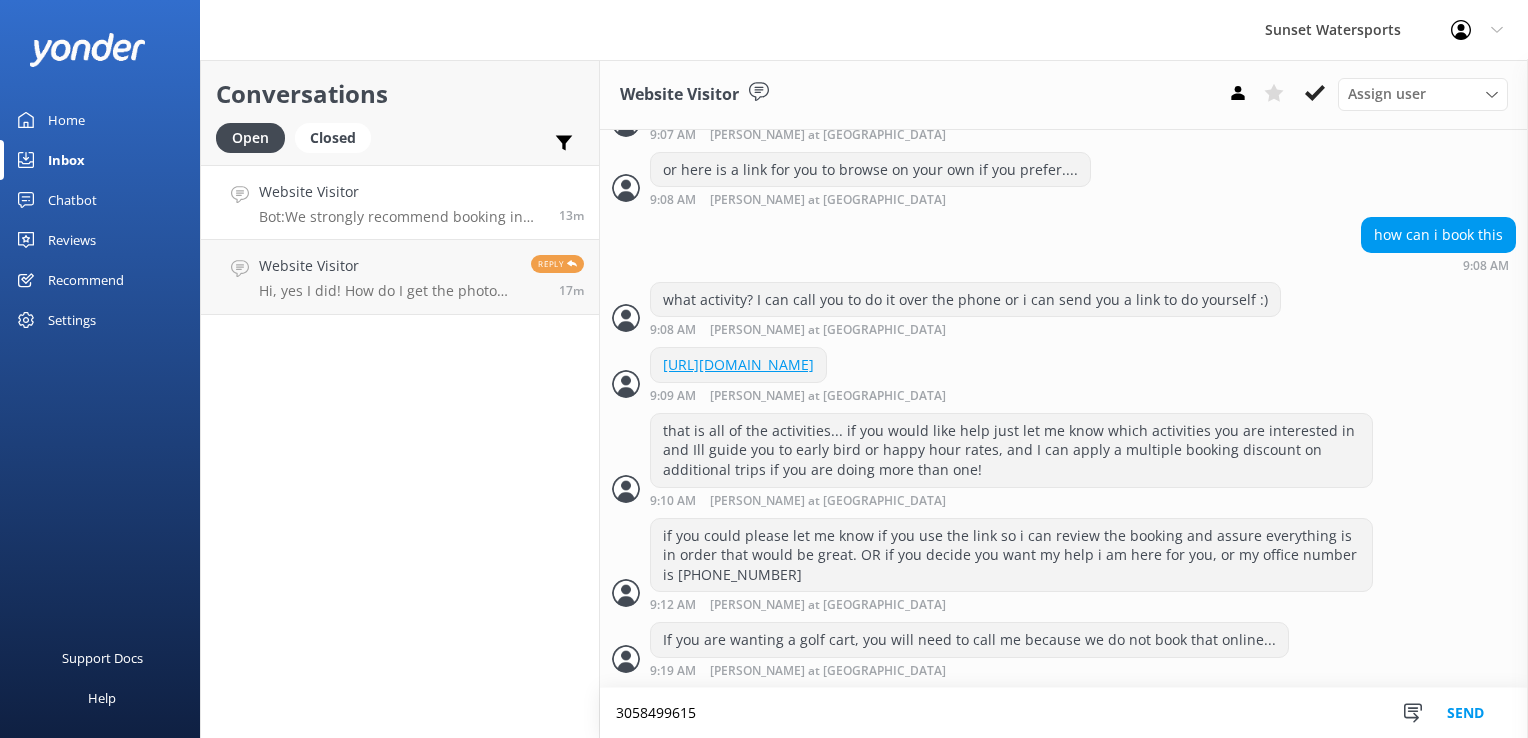 type on "3058499615" 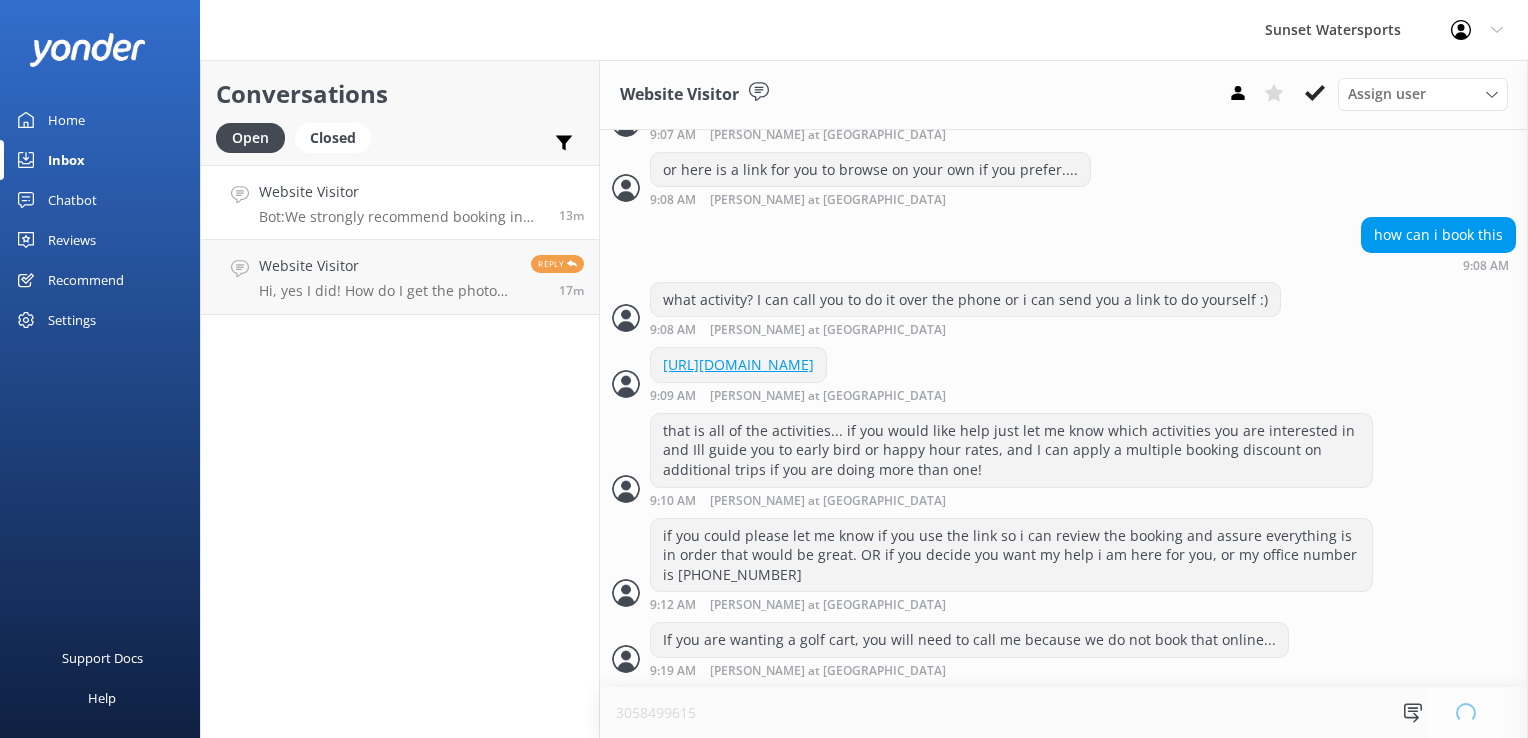 type 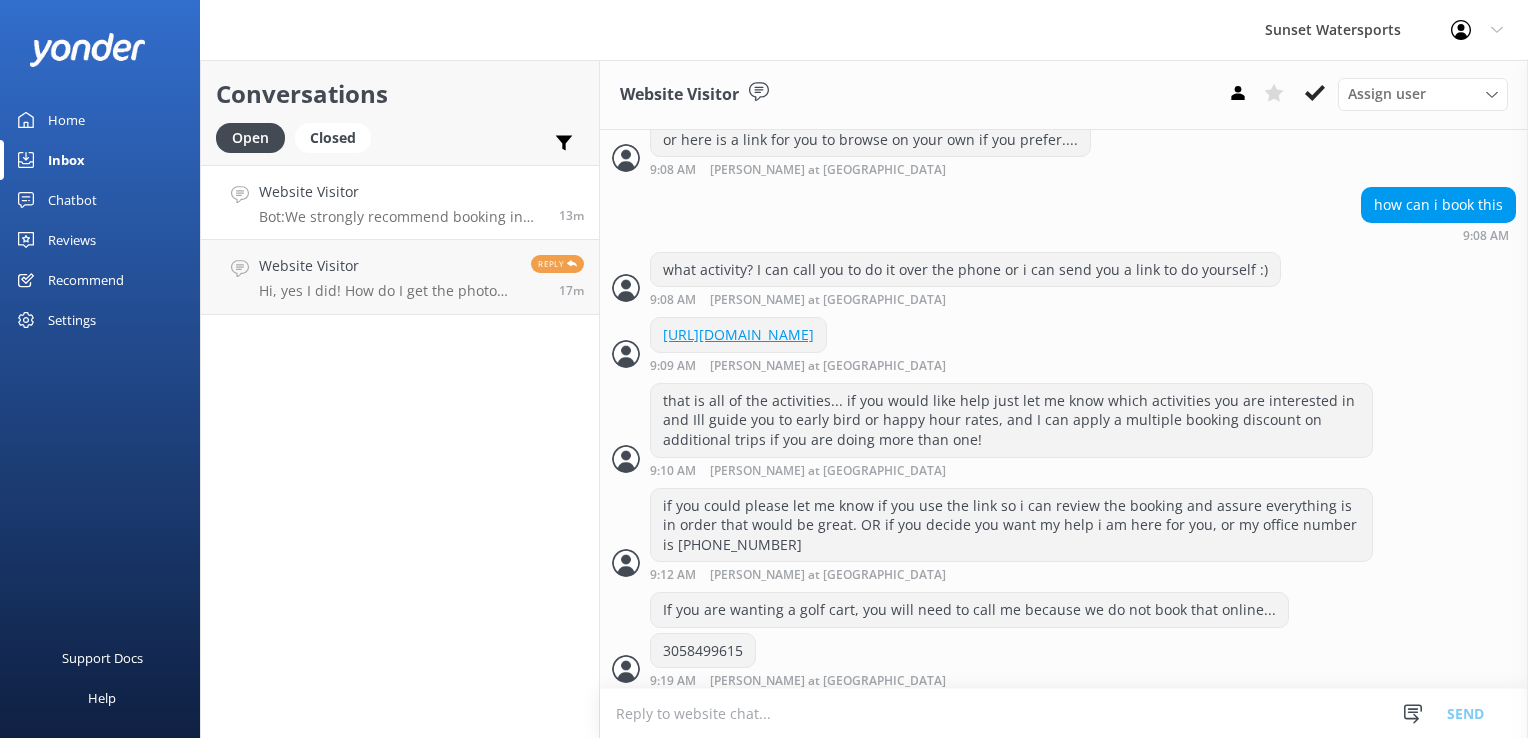 scroll, scrollTop: 1332, scrollLeft: 0, axis: vertical 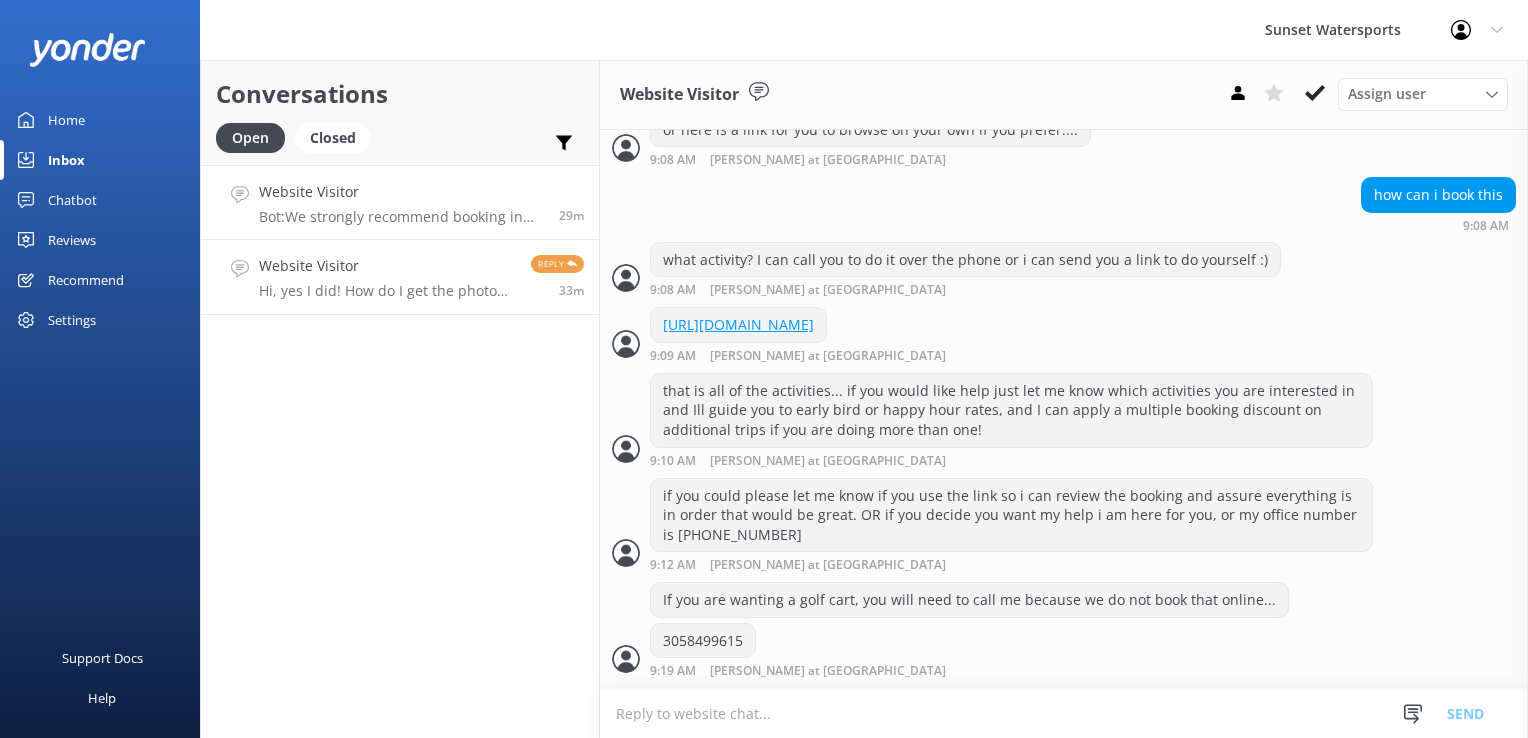 click on "Website Visitor" at bounding box center (387, 266) 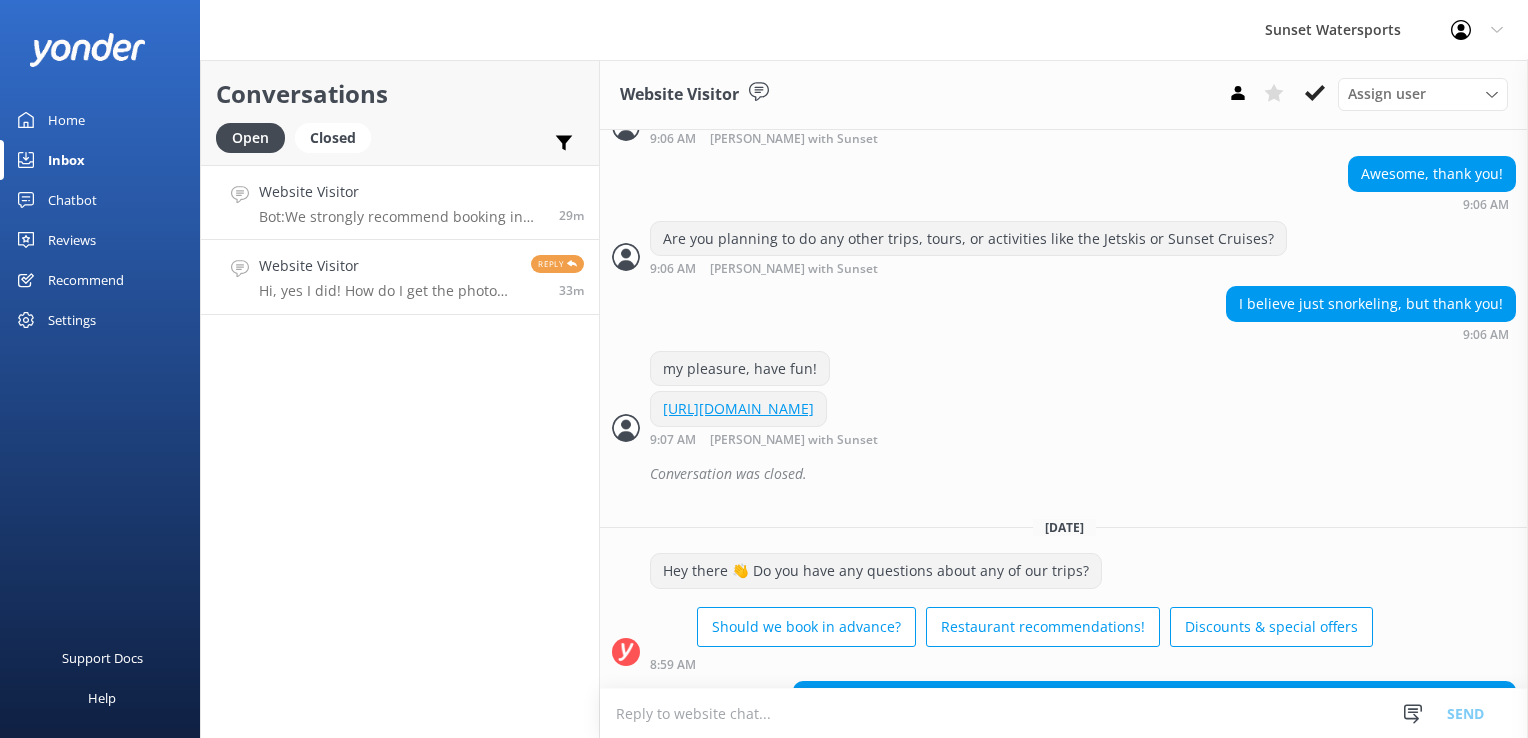 click on "Website Visitor" at bounding box center (401, 192) 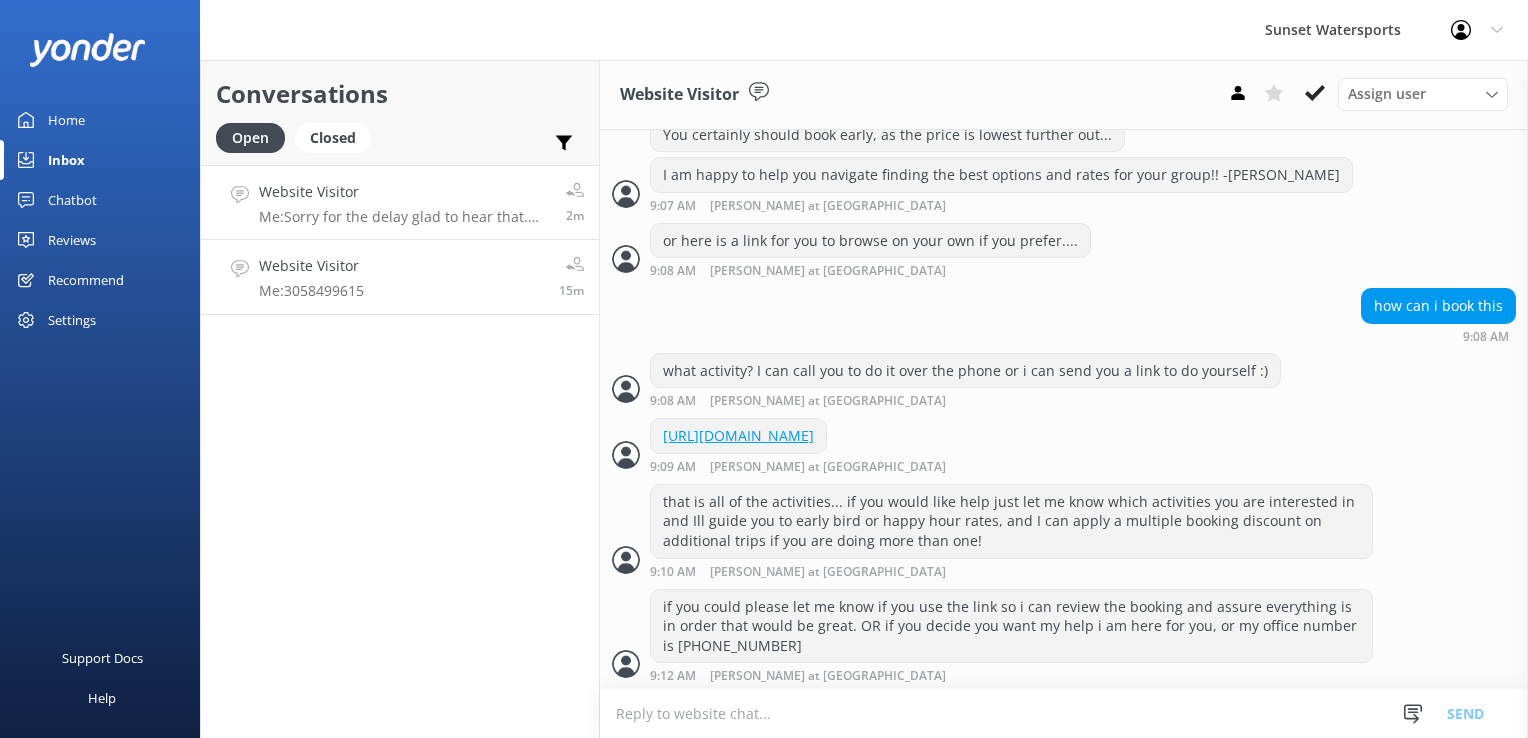 scroll, scrollTop: 1332, scrollLeft: 0, axis: vertical 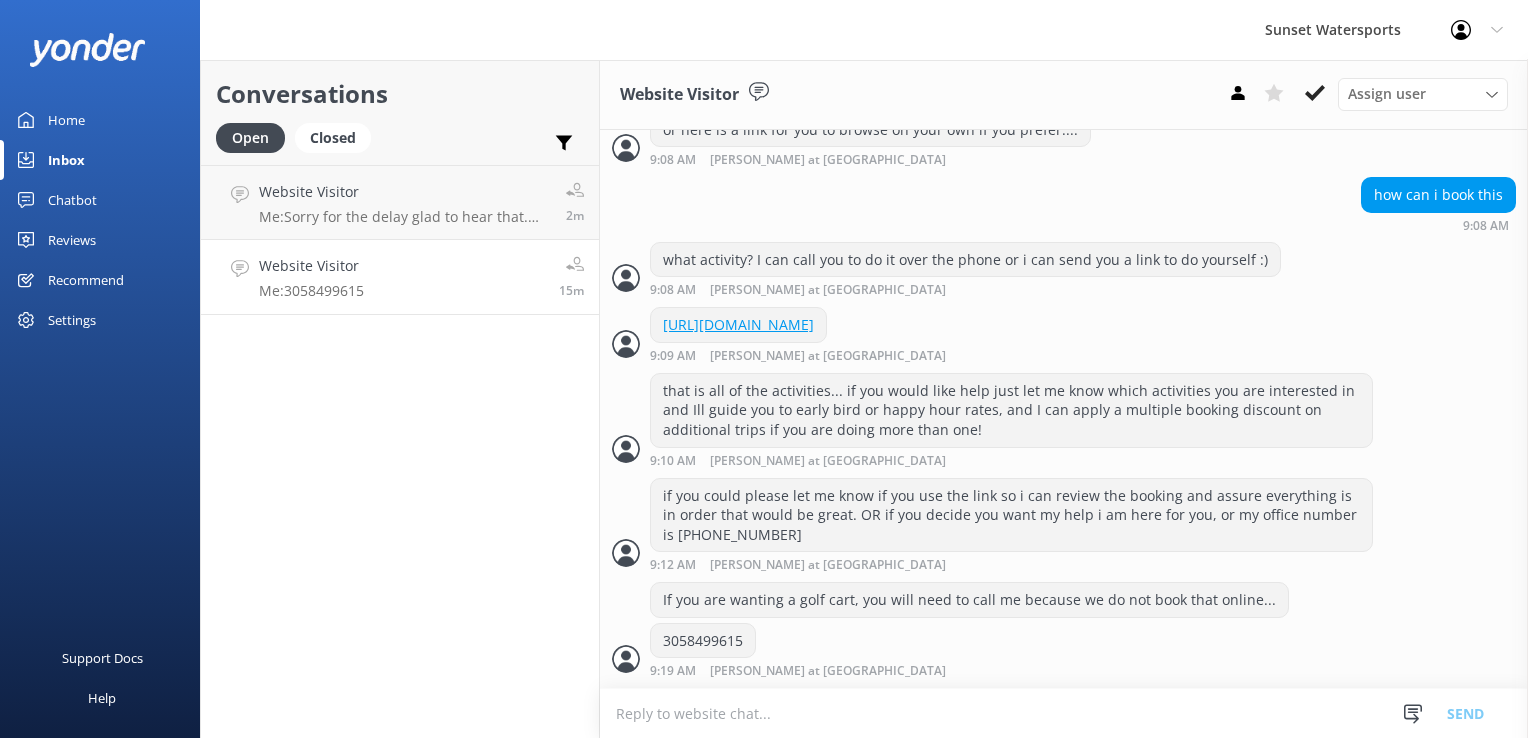 click on "Website Visitor Me:  3058499615 15m" at bounding box center (400, 277) 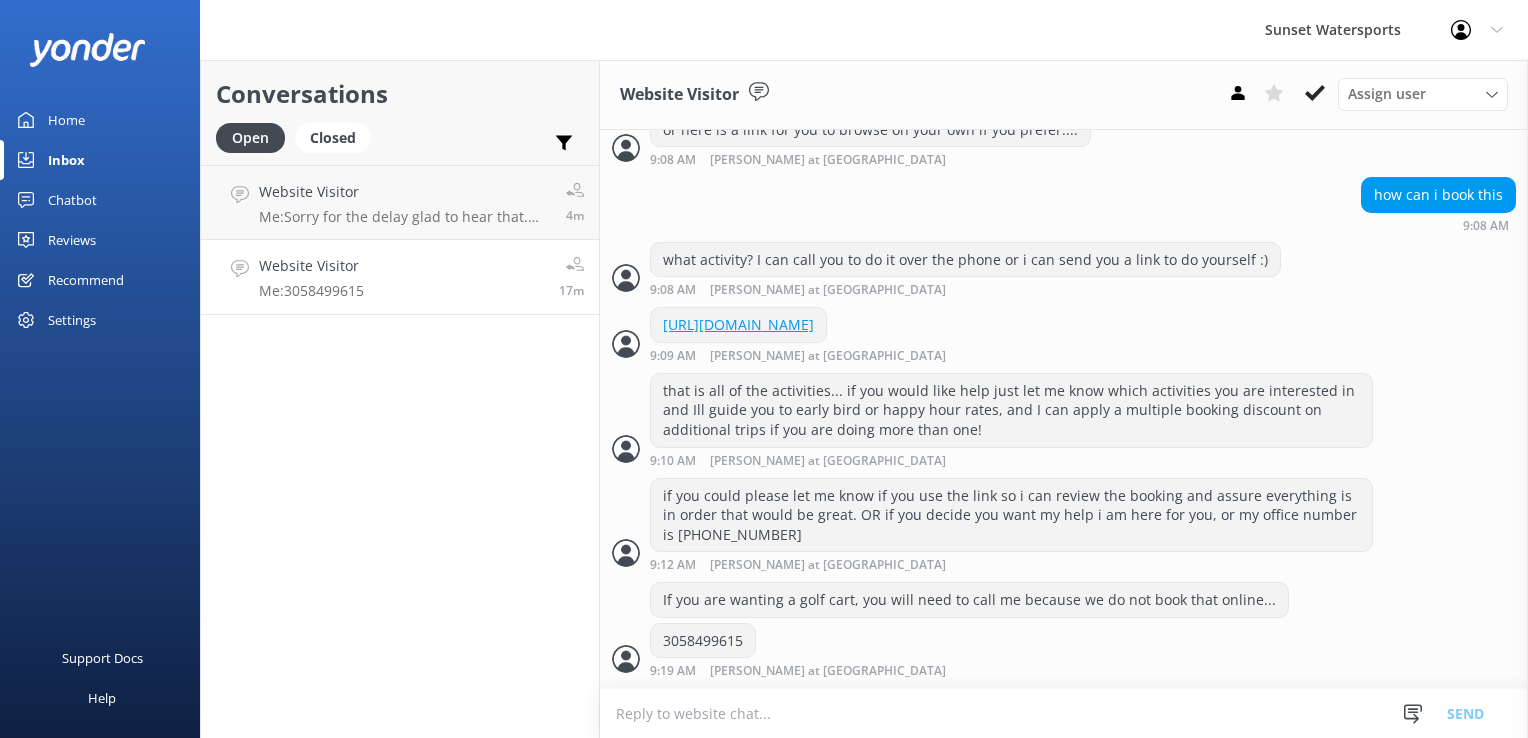 click at bounding box center [100, 50] 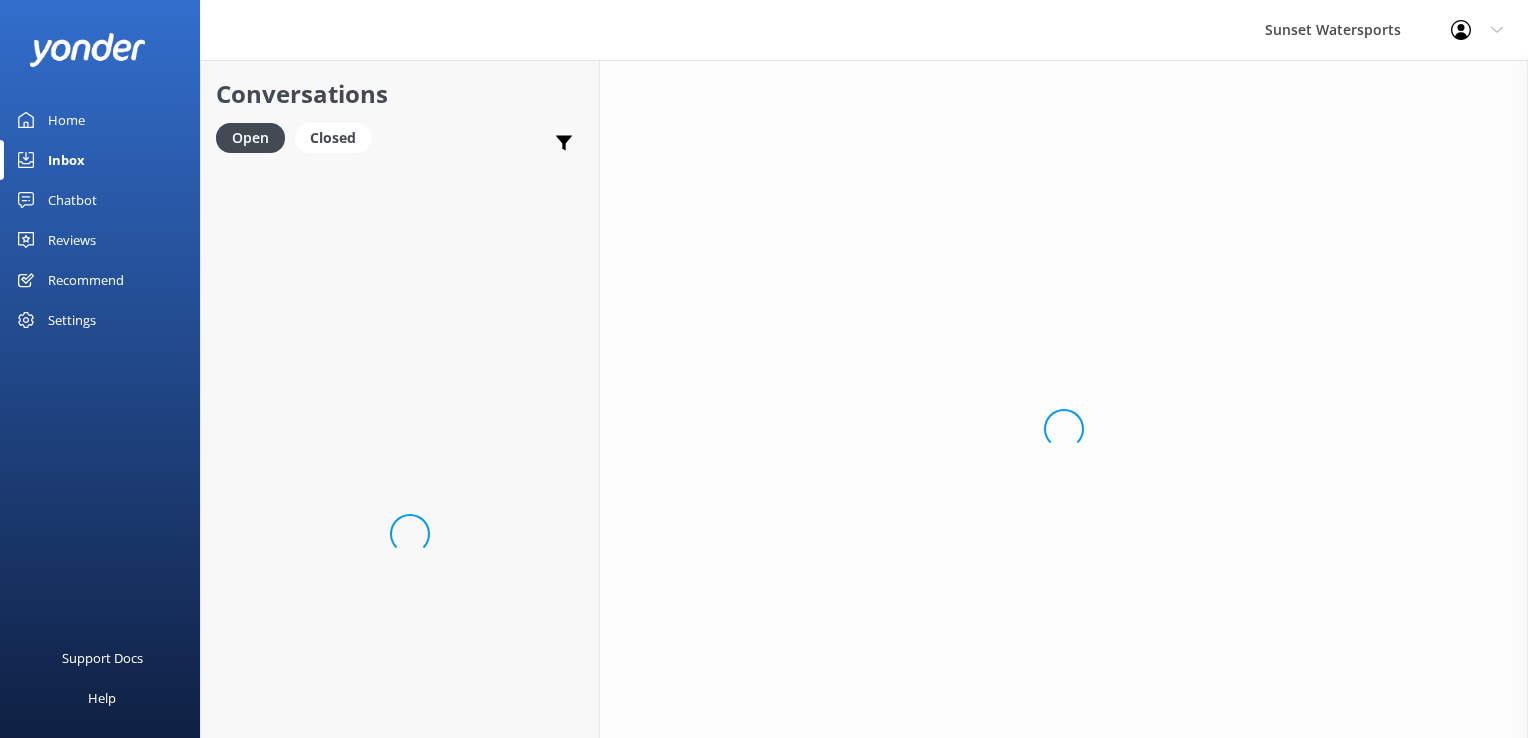 scroll, scrollTop: 0, scrollLeft: 0, axis: both 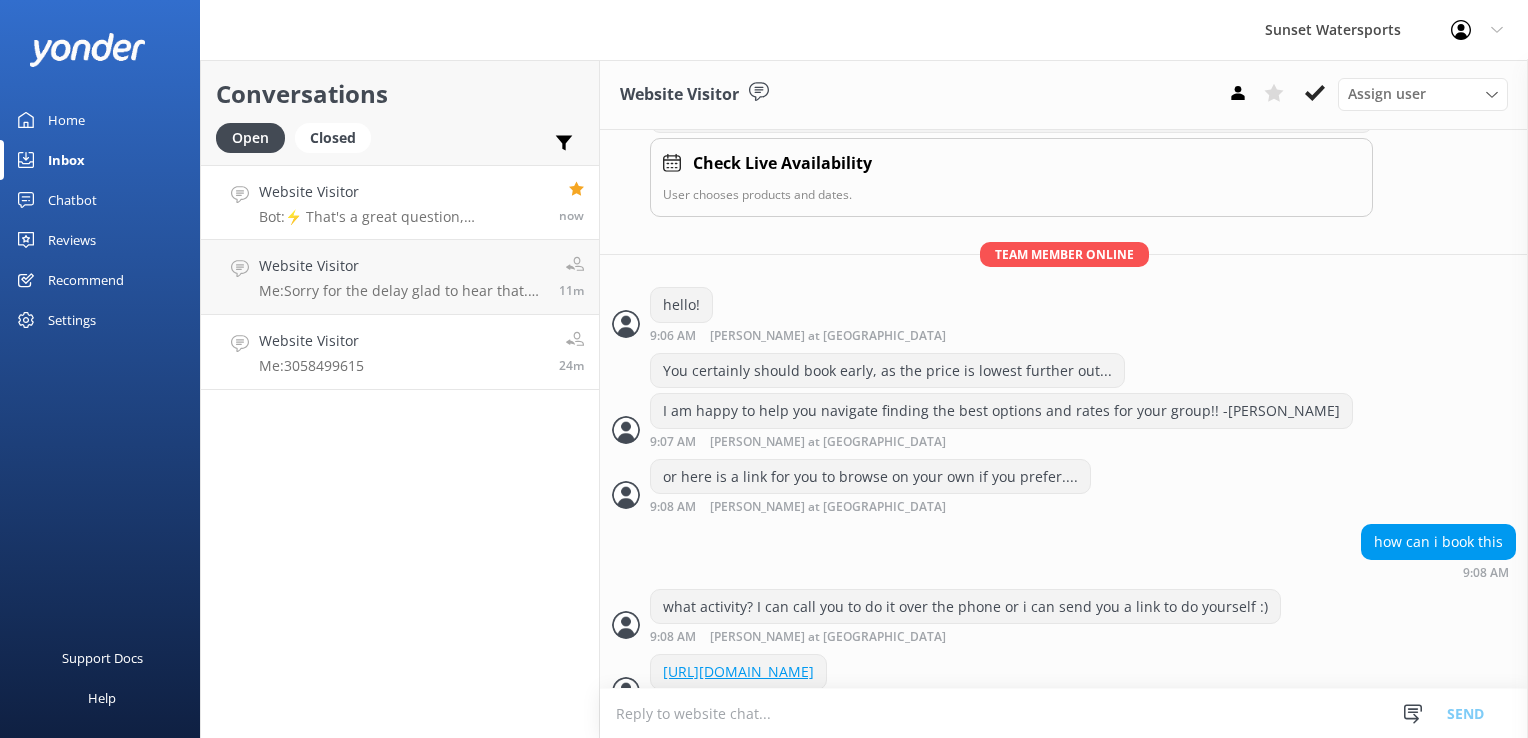 click on "Website Visitor" at bounding box center (401, 192) 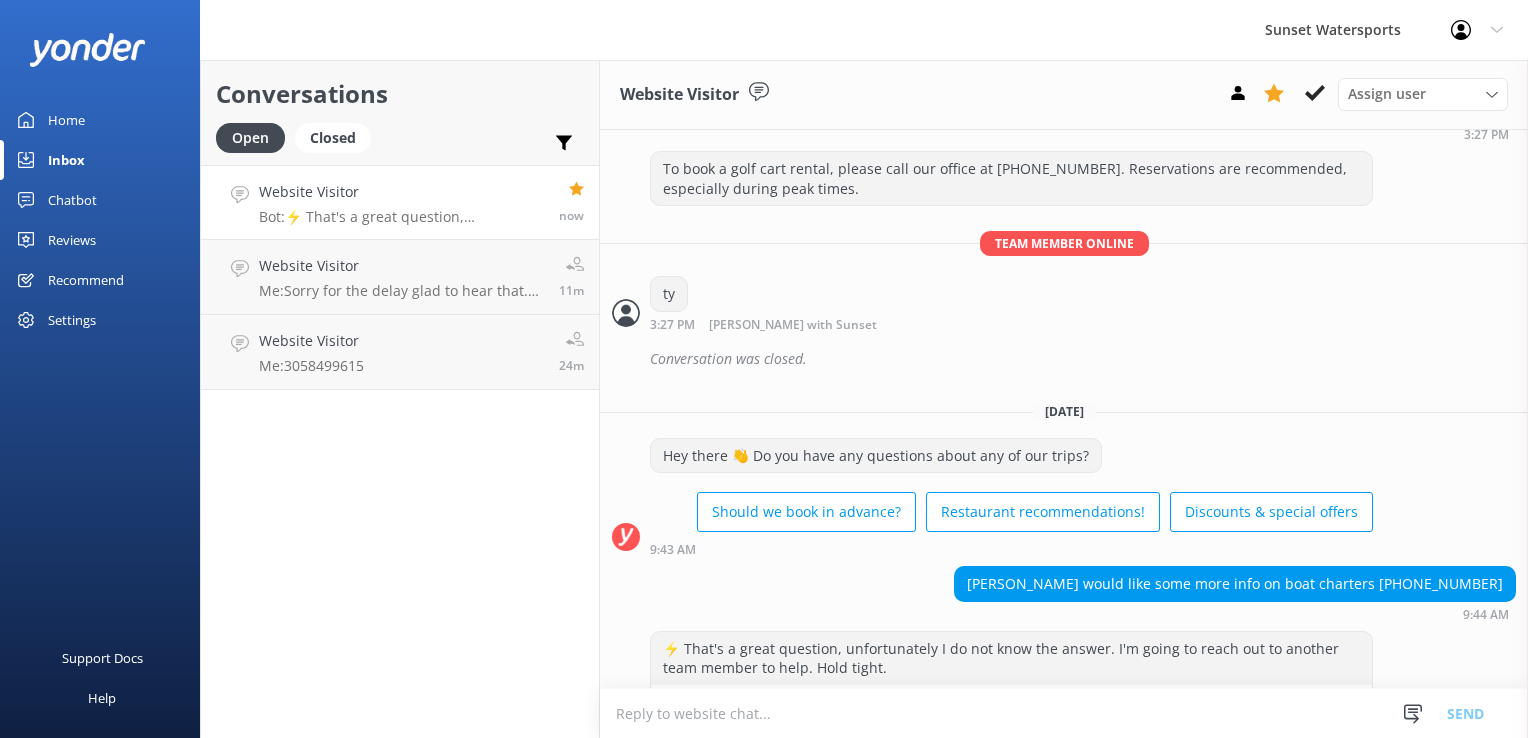 scroll, scrollTop: 8867, scrollLeft: 0, axis: vertical 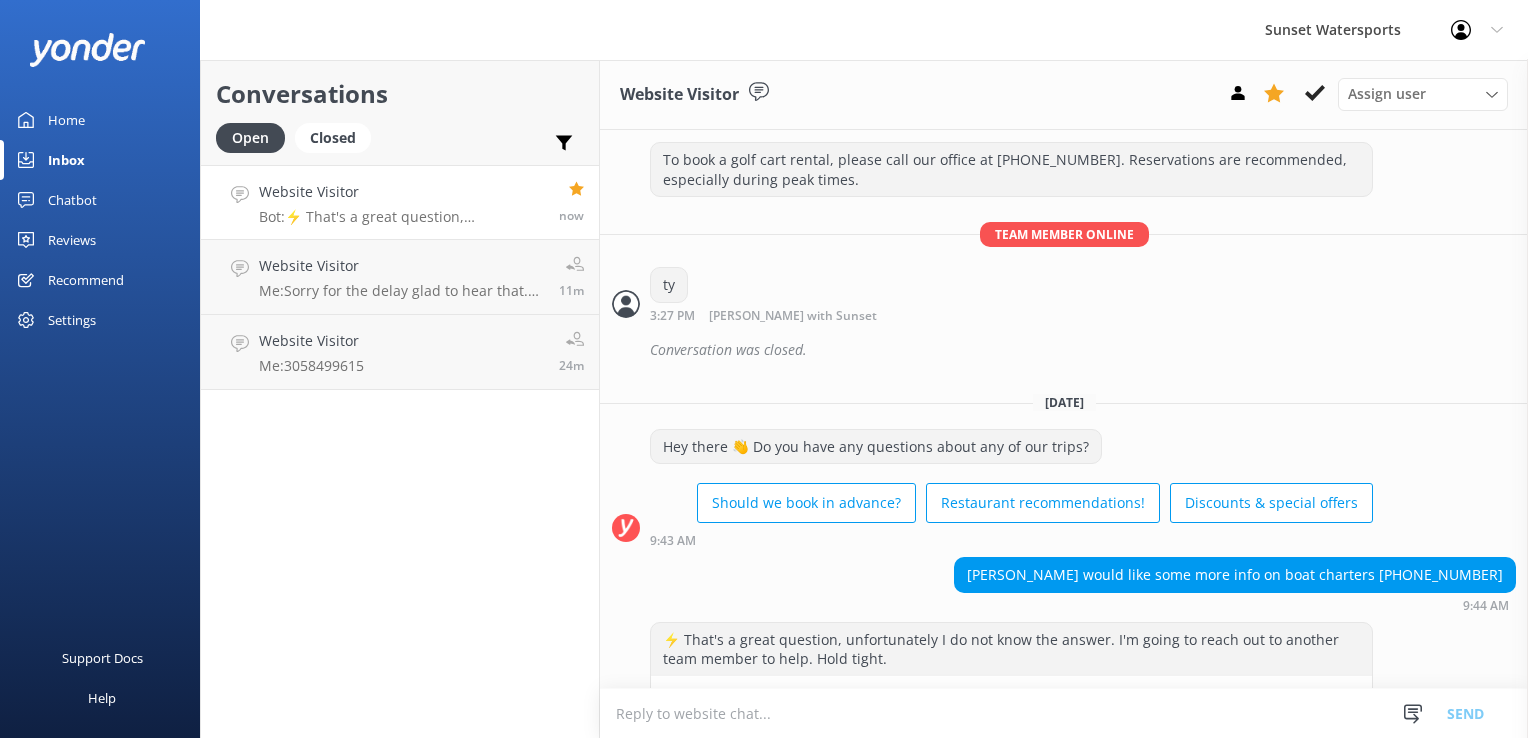 click at bounding box center (1064, 713) 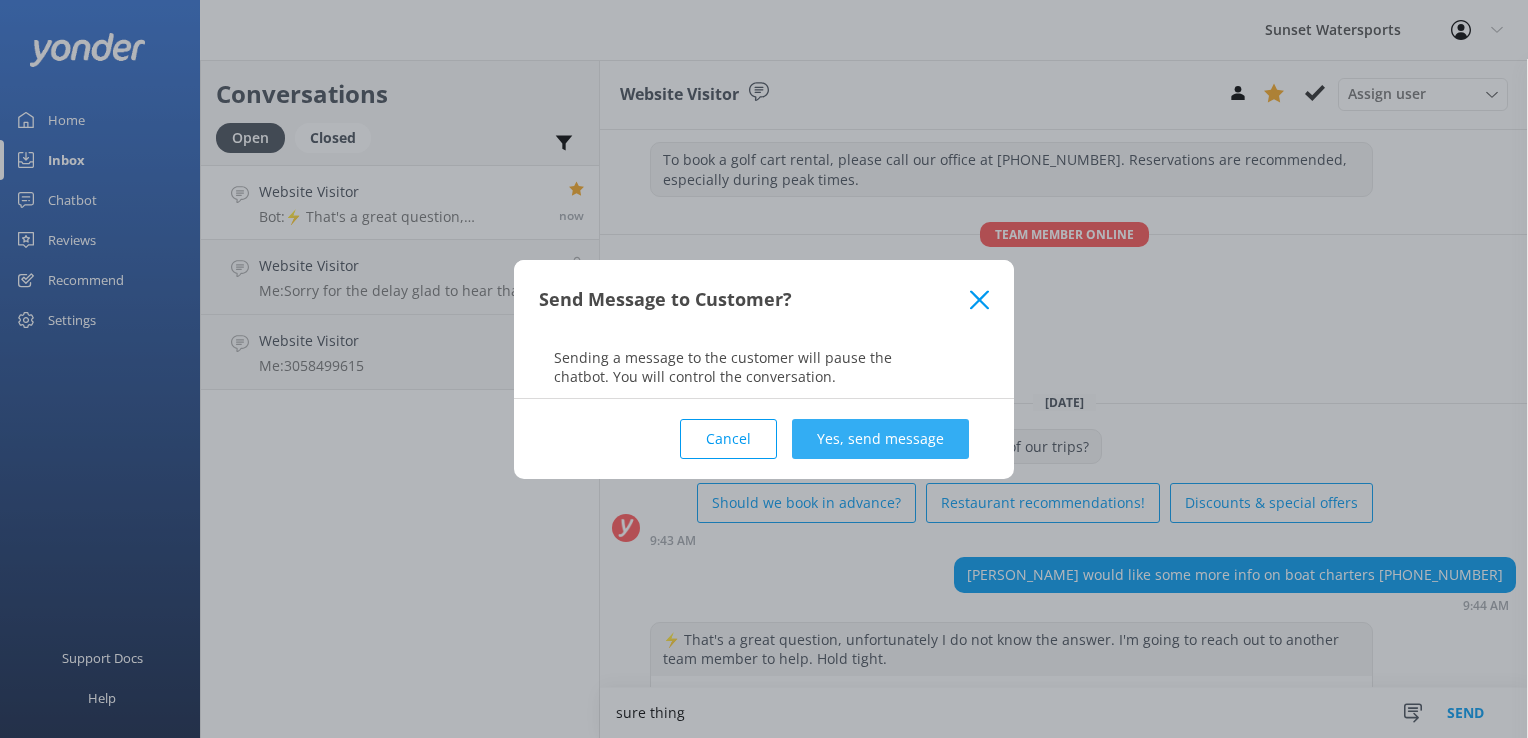 type on "sure thing" 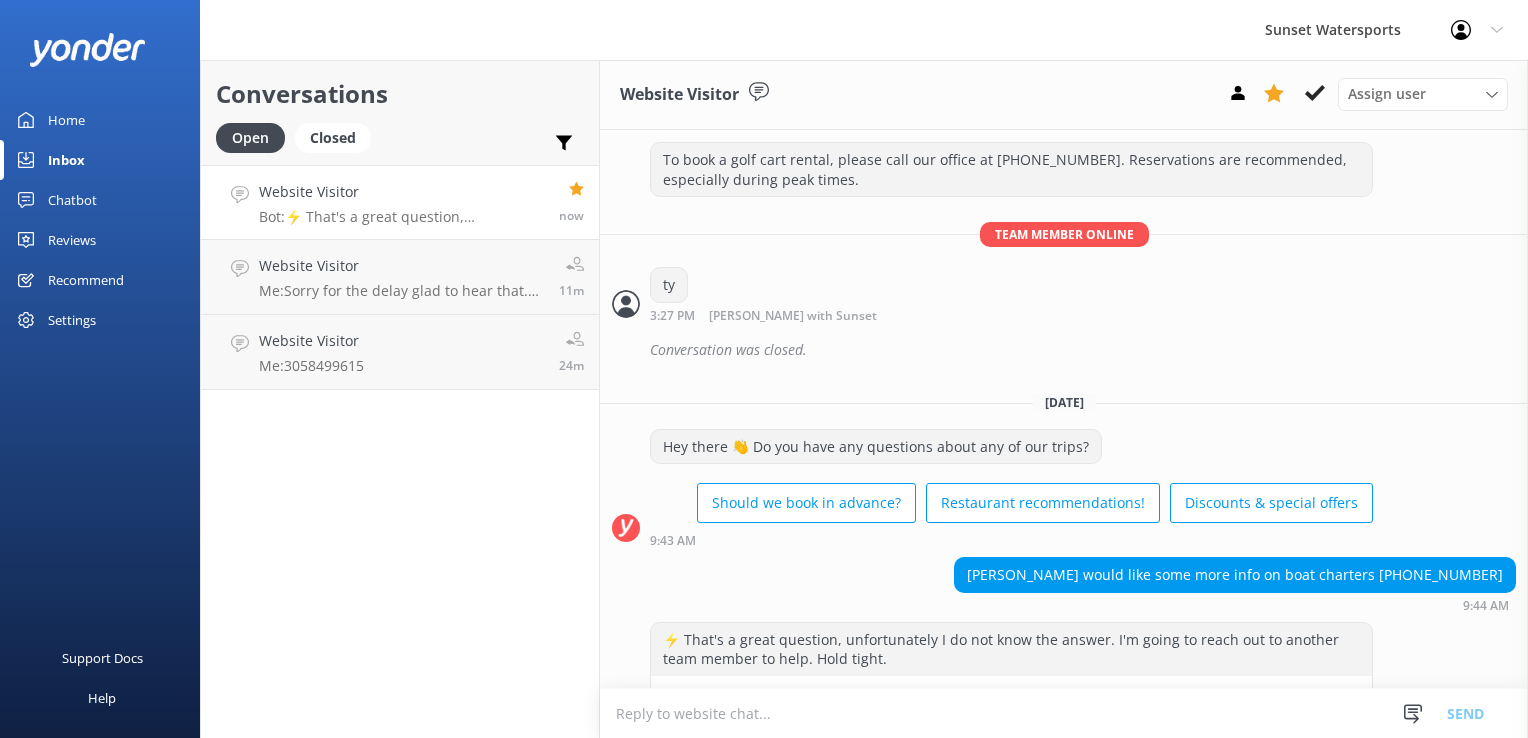 click at bounding box center (1064, 713) 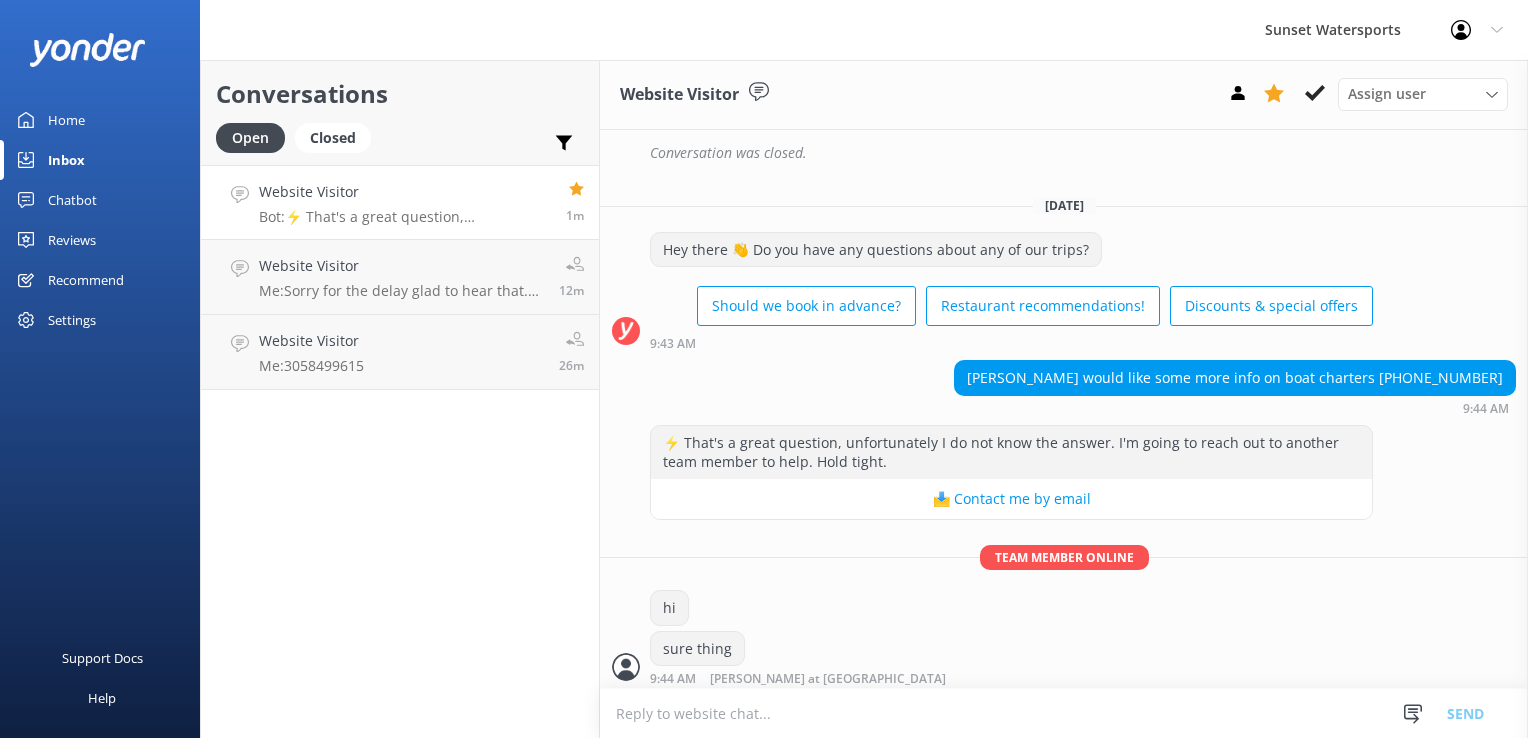 scroll, scrollTop: 9078, scrollLeft: 0, axis: vertical 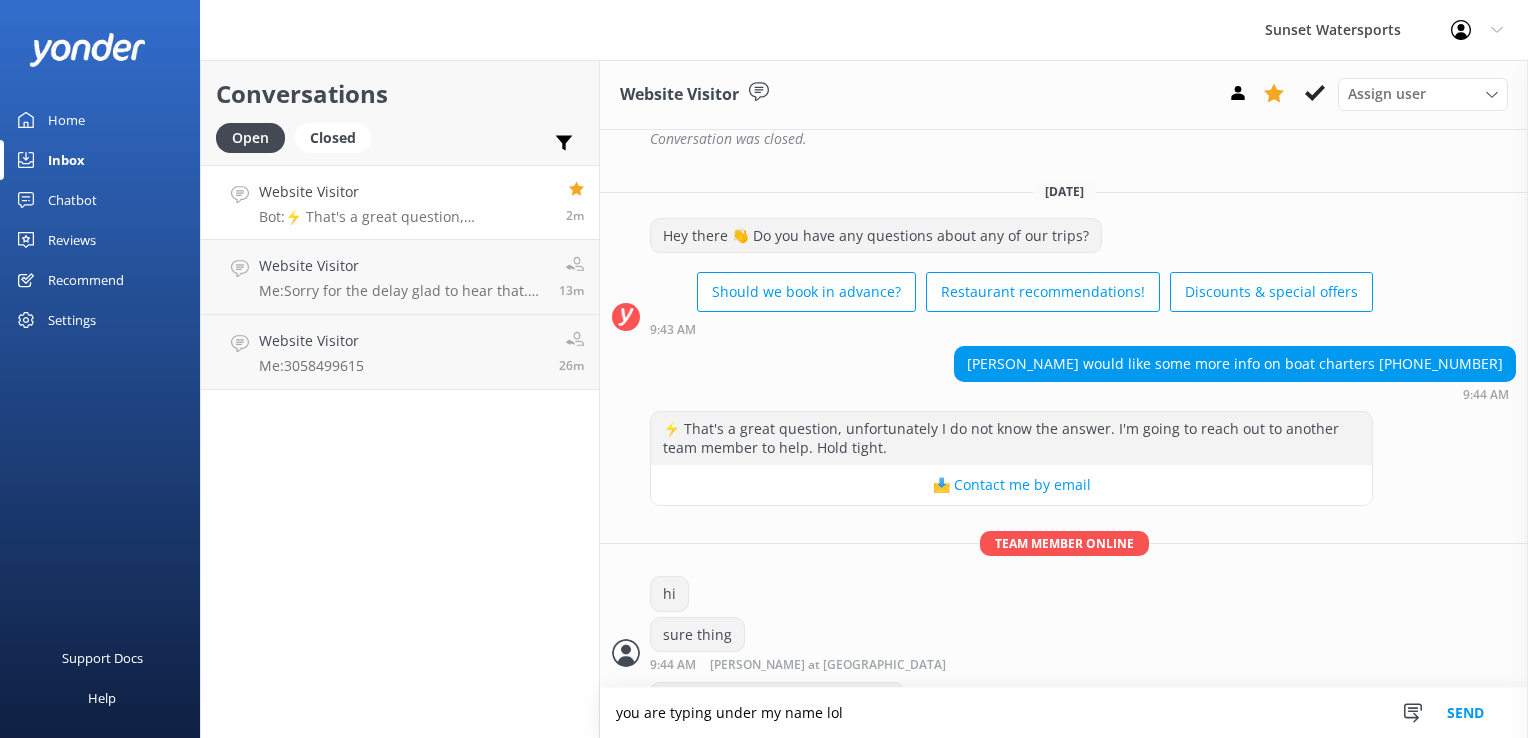 type on "you are typing under my name lol" 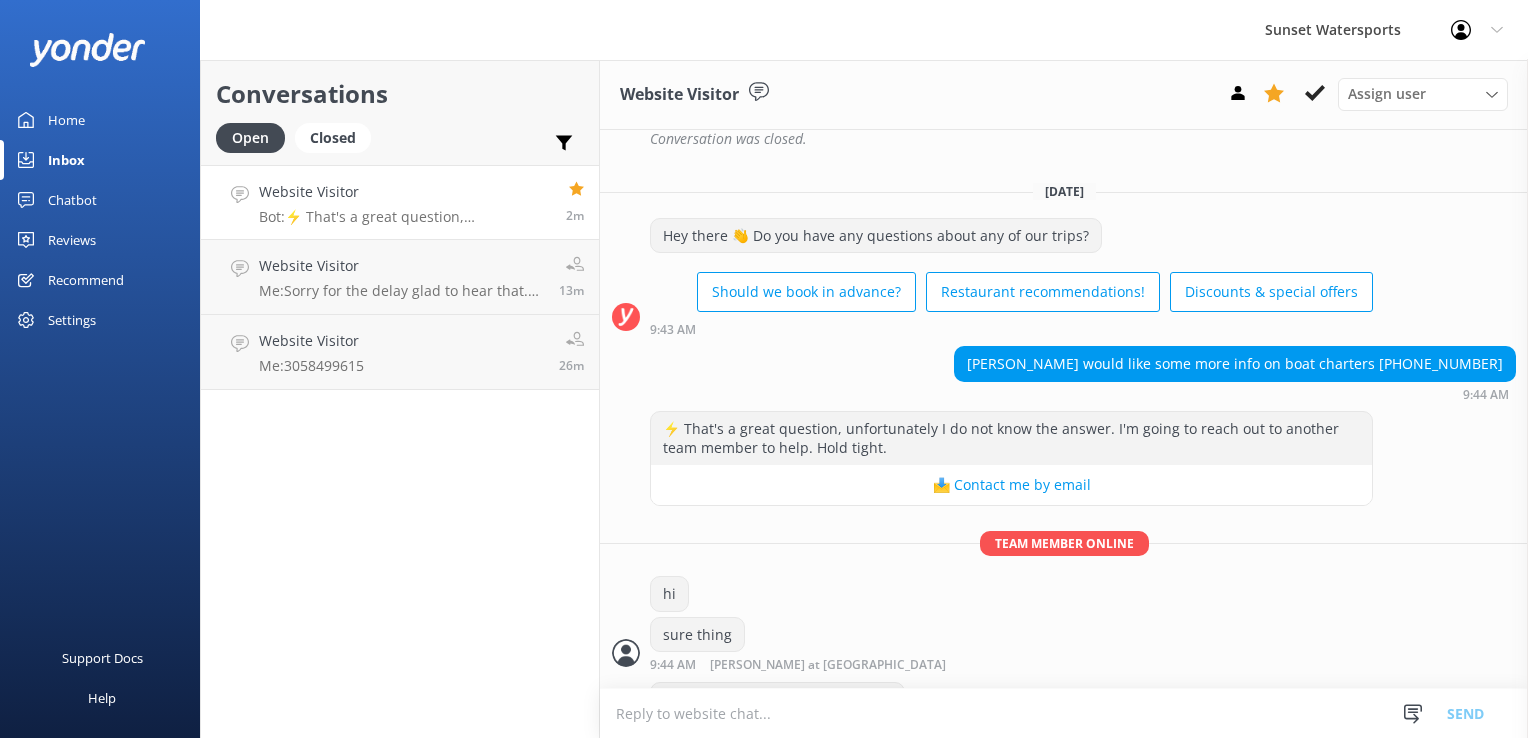 click at bounding box center (1064, 713) 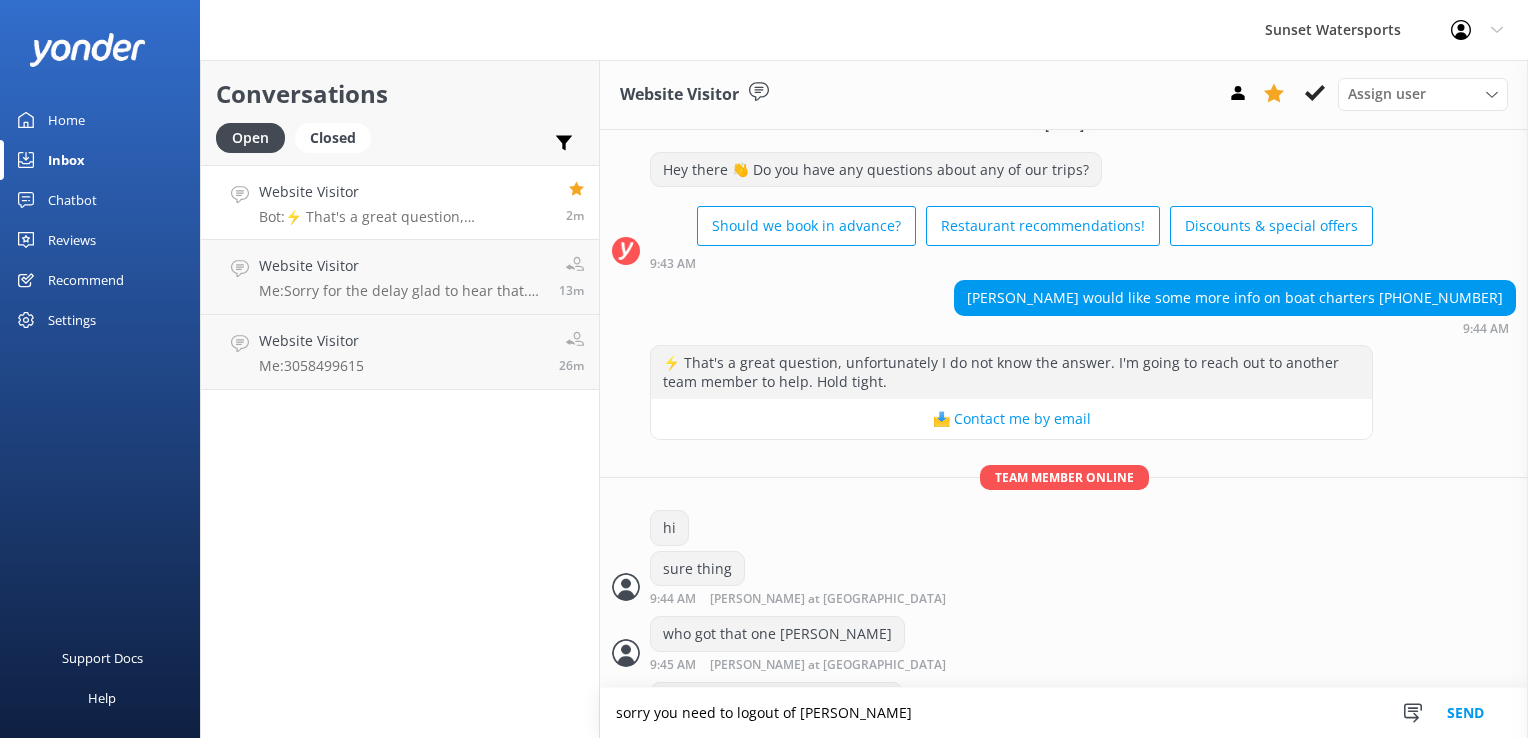 type on "sorry you need to logout of [PERSON_NAME]" 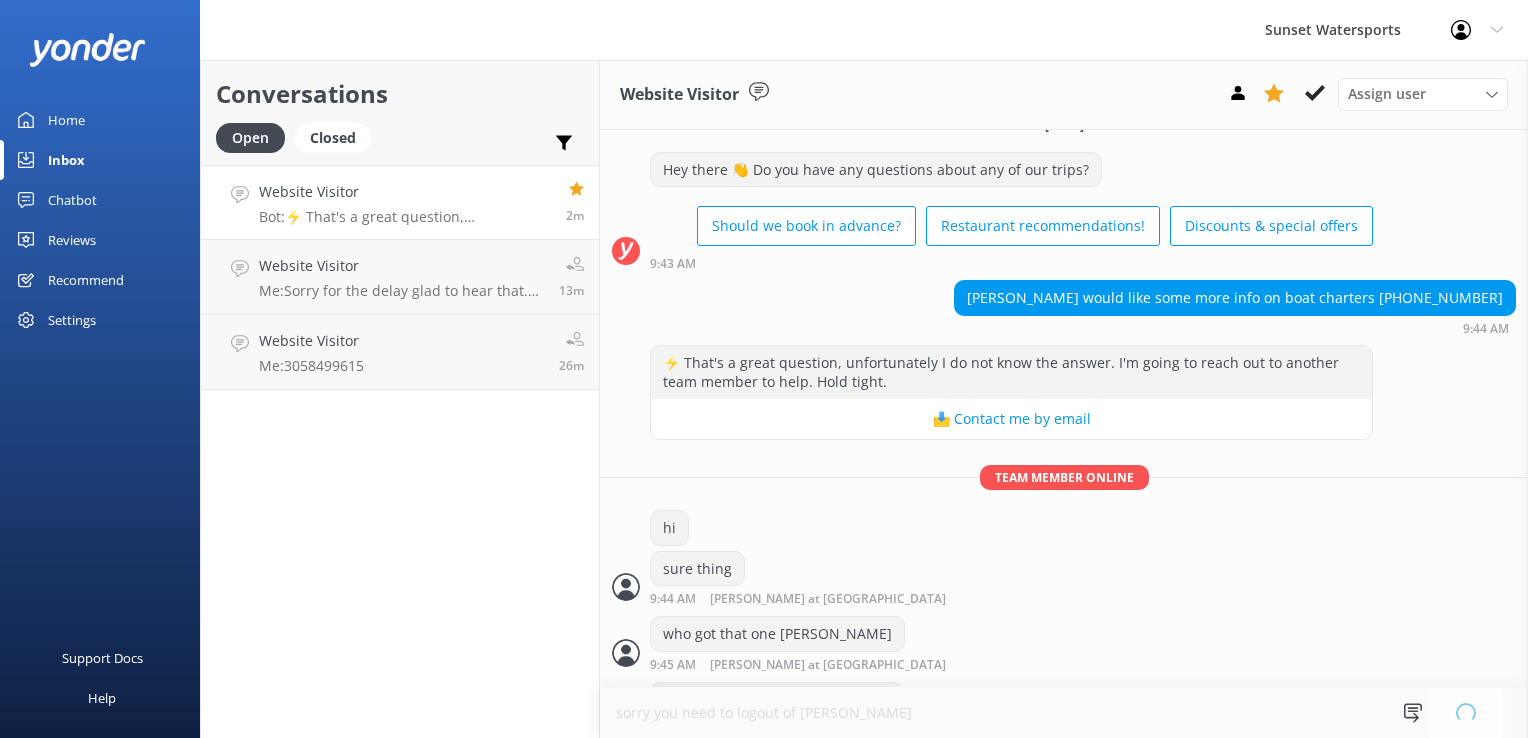 type 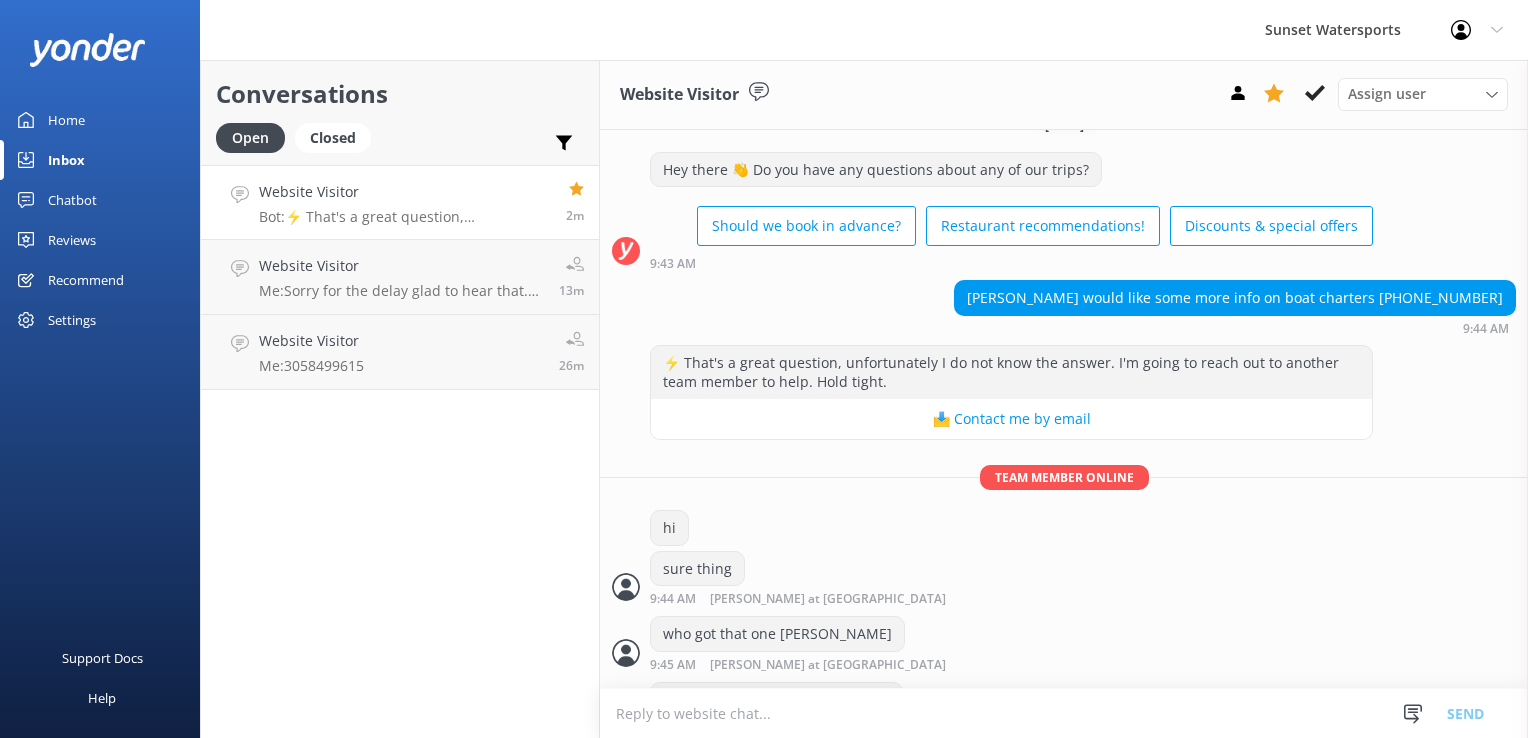 scroll, scrollTop: 9184, scrollLeft: 0, axis: vertical 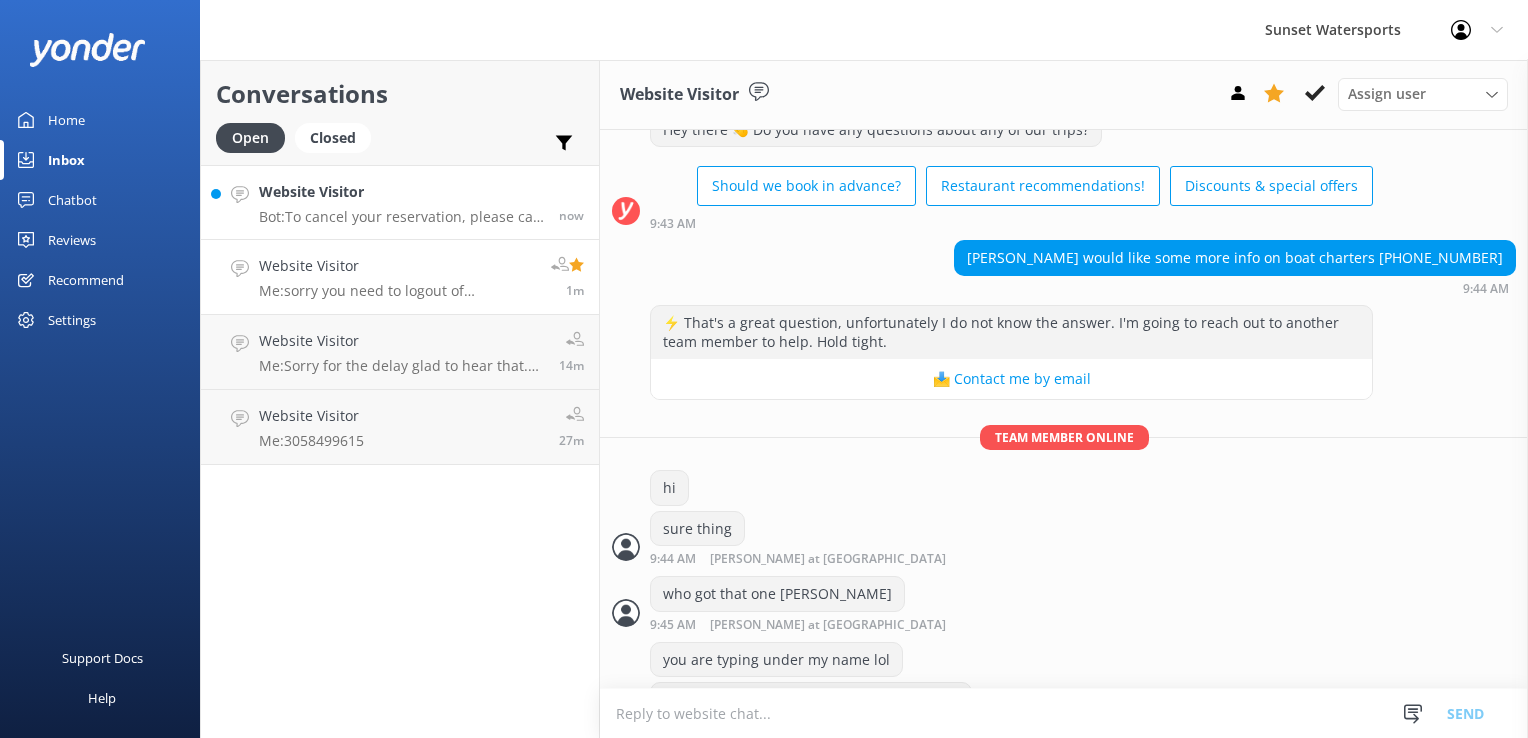 click on "Website Visitor" at bounding box center [401, 192] 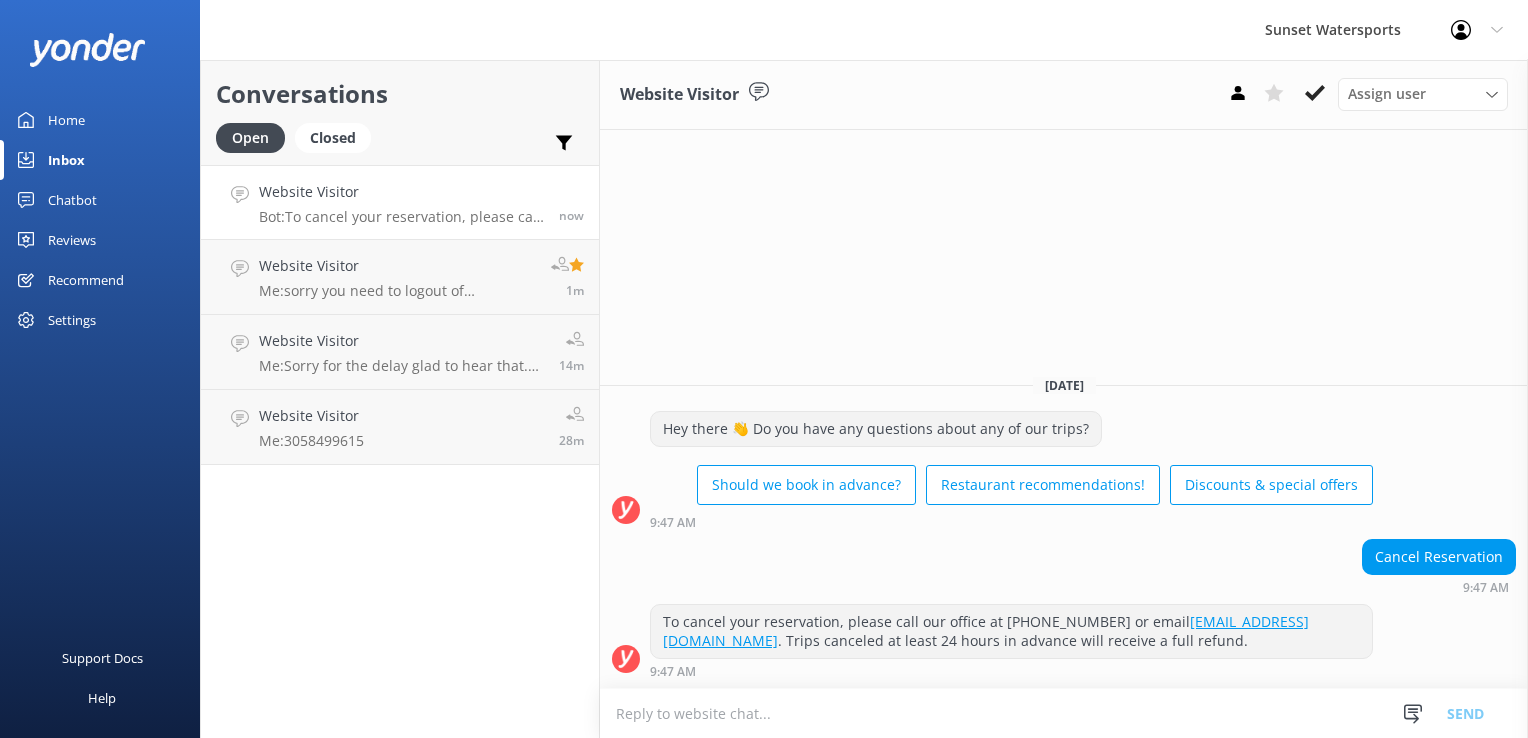click at bounding box center (1064, 713) 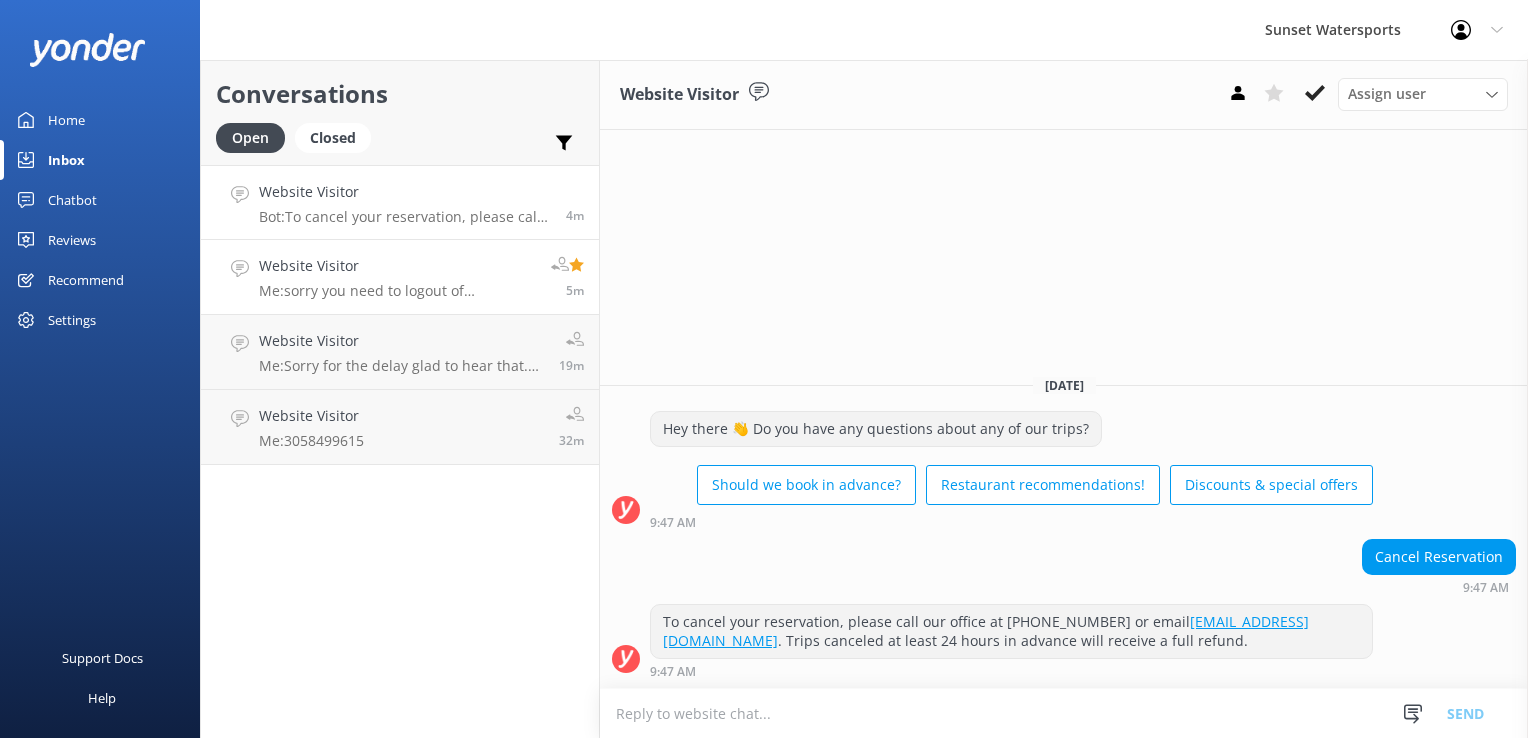 click on "Website Visitor Me:  sorry you need to logout of [PERSON_NAME]" at bounding box center [397, 277] 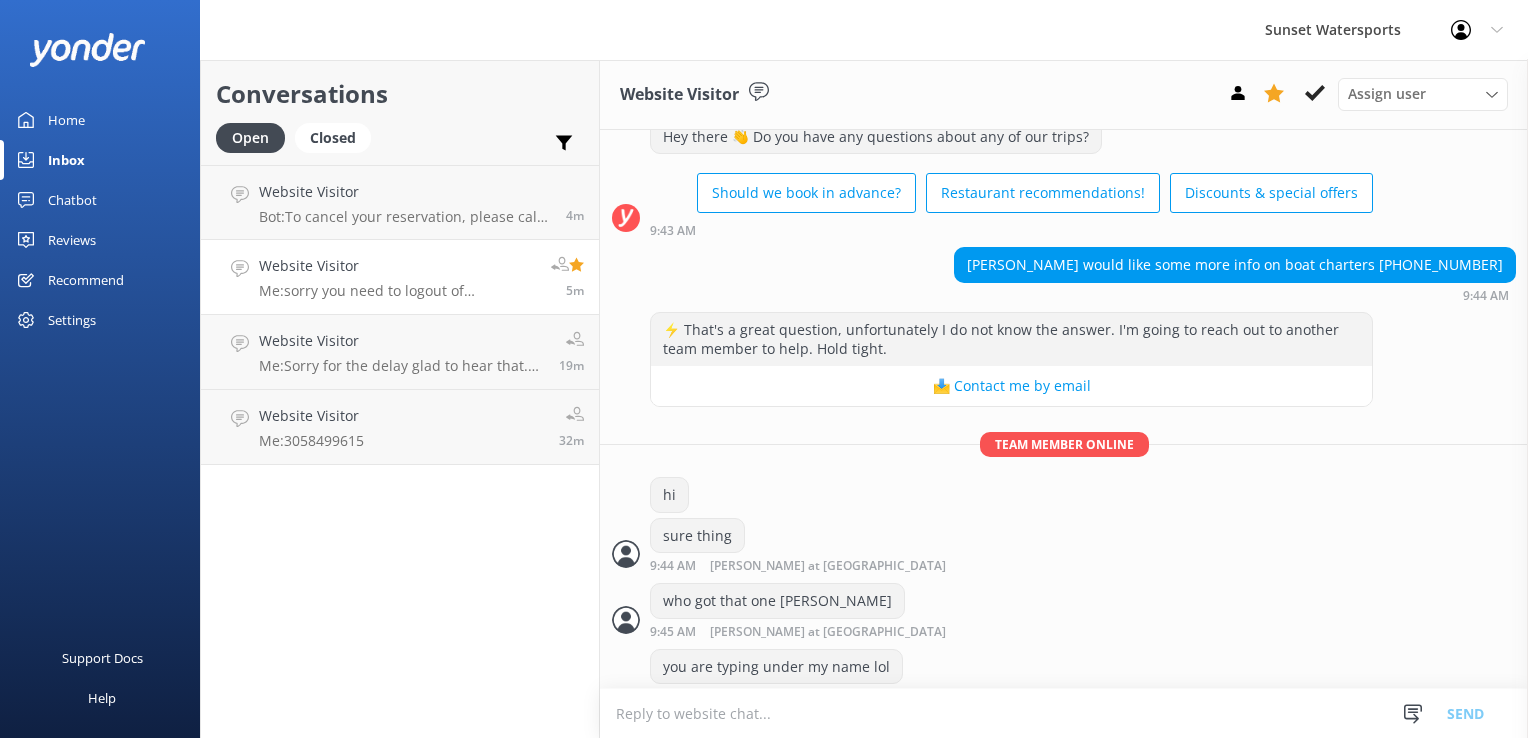 scroll, scrollTop: 9353, scrollLeft: 0, axis: vertical 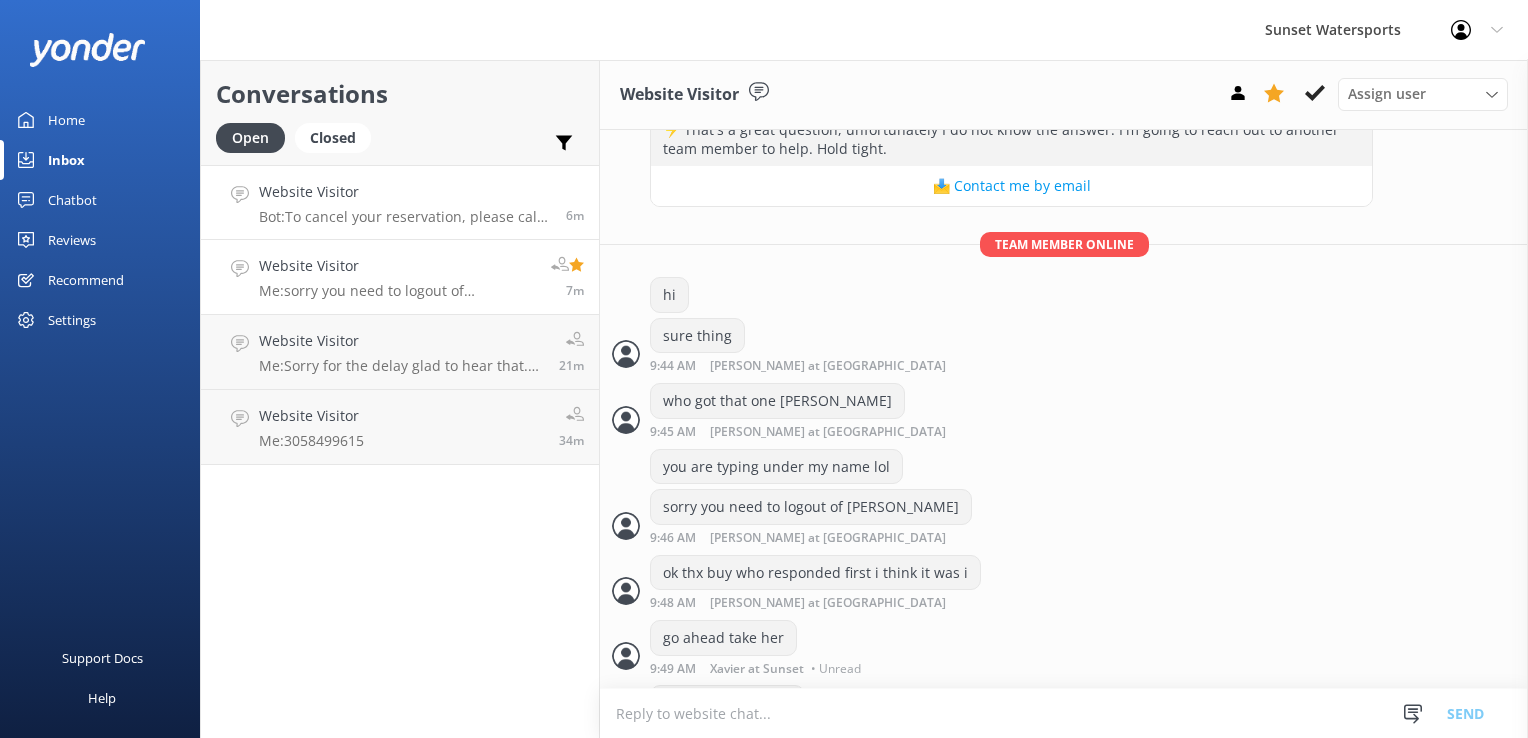 click on "Website Visitor" at bounding box center (405, 192) 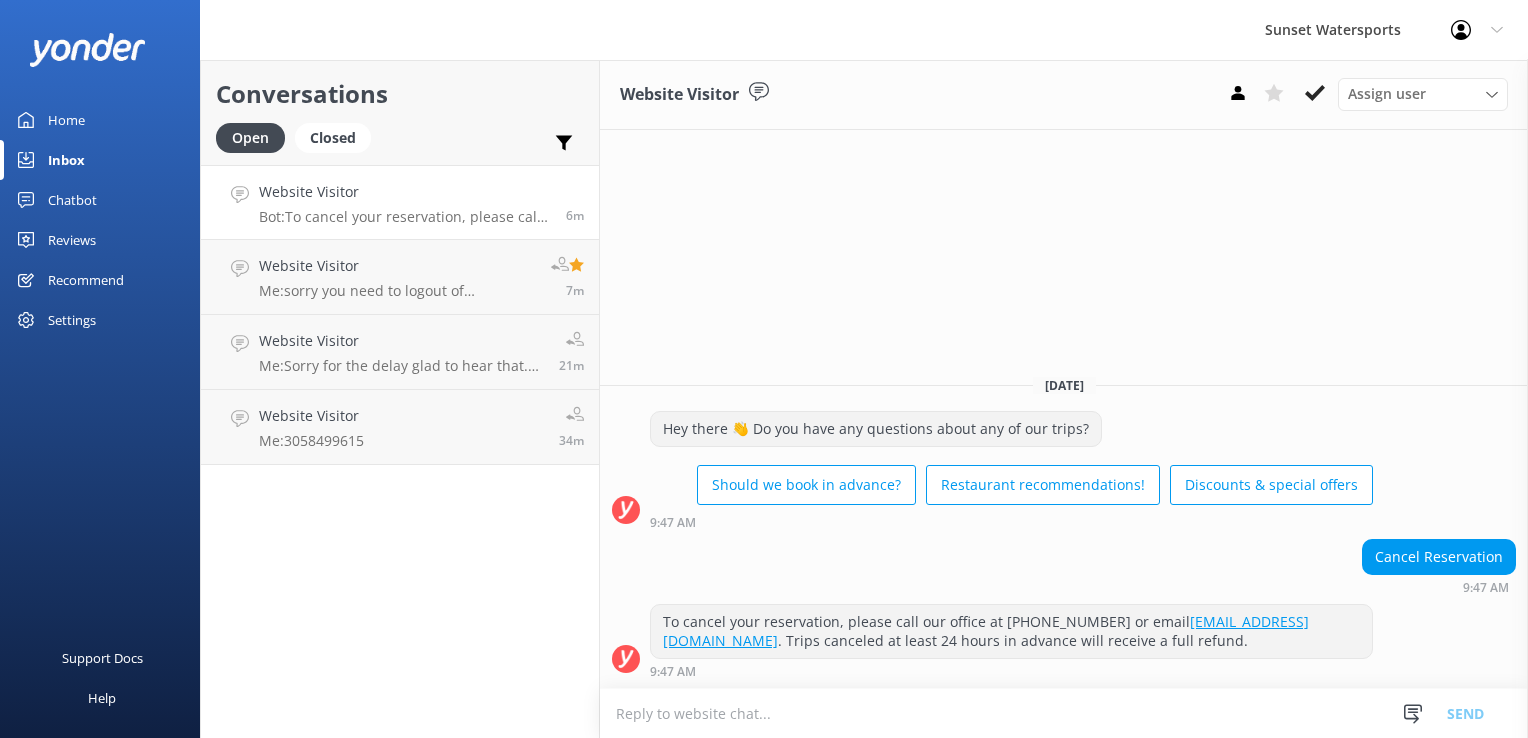 scroll, scrollTop: 0, scrollLeft: 0, axis: both 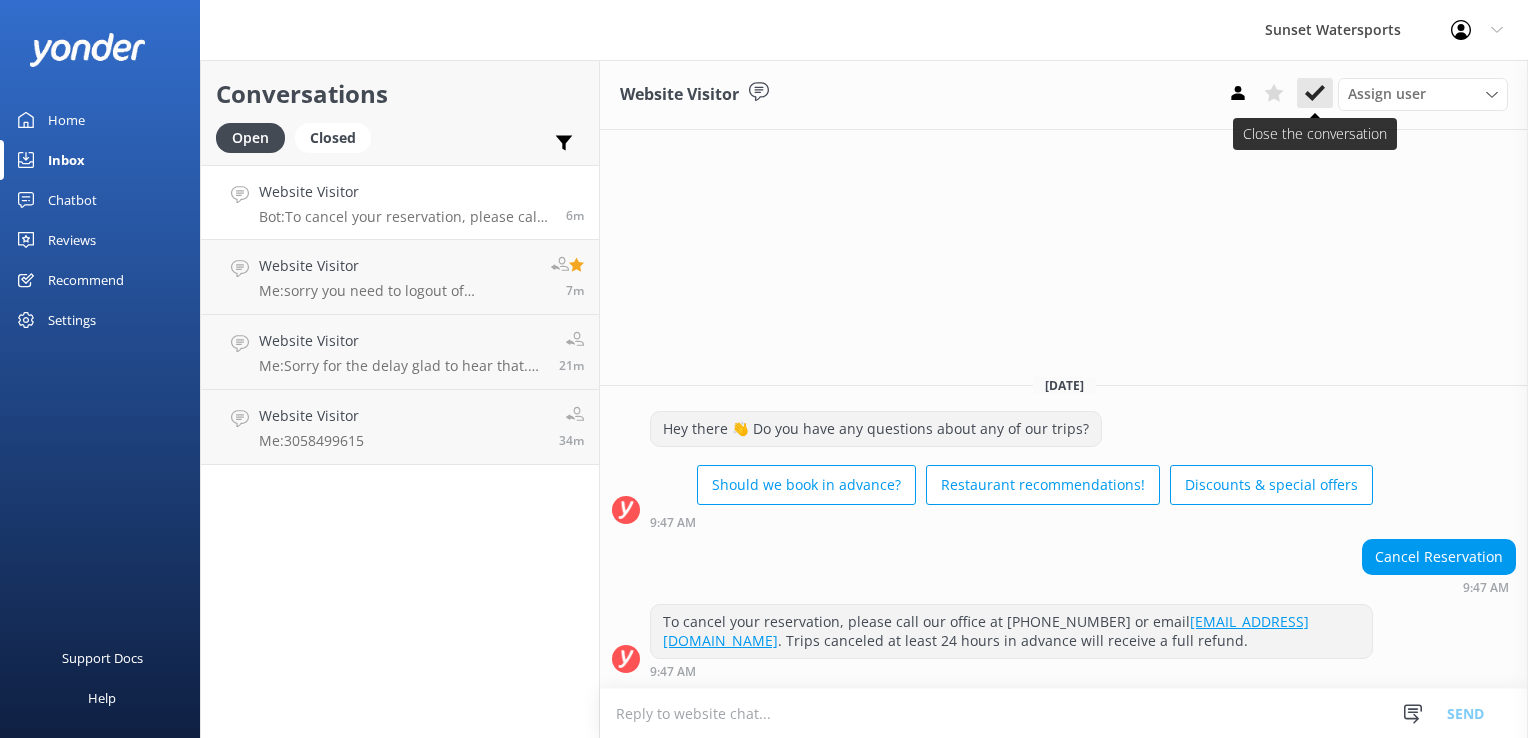 click at bounding box center (1315, 93) 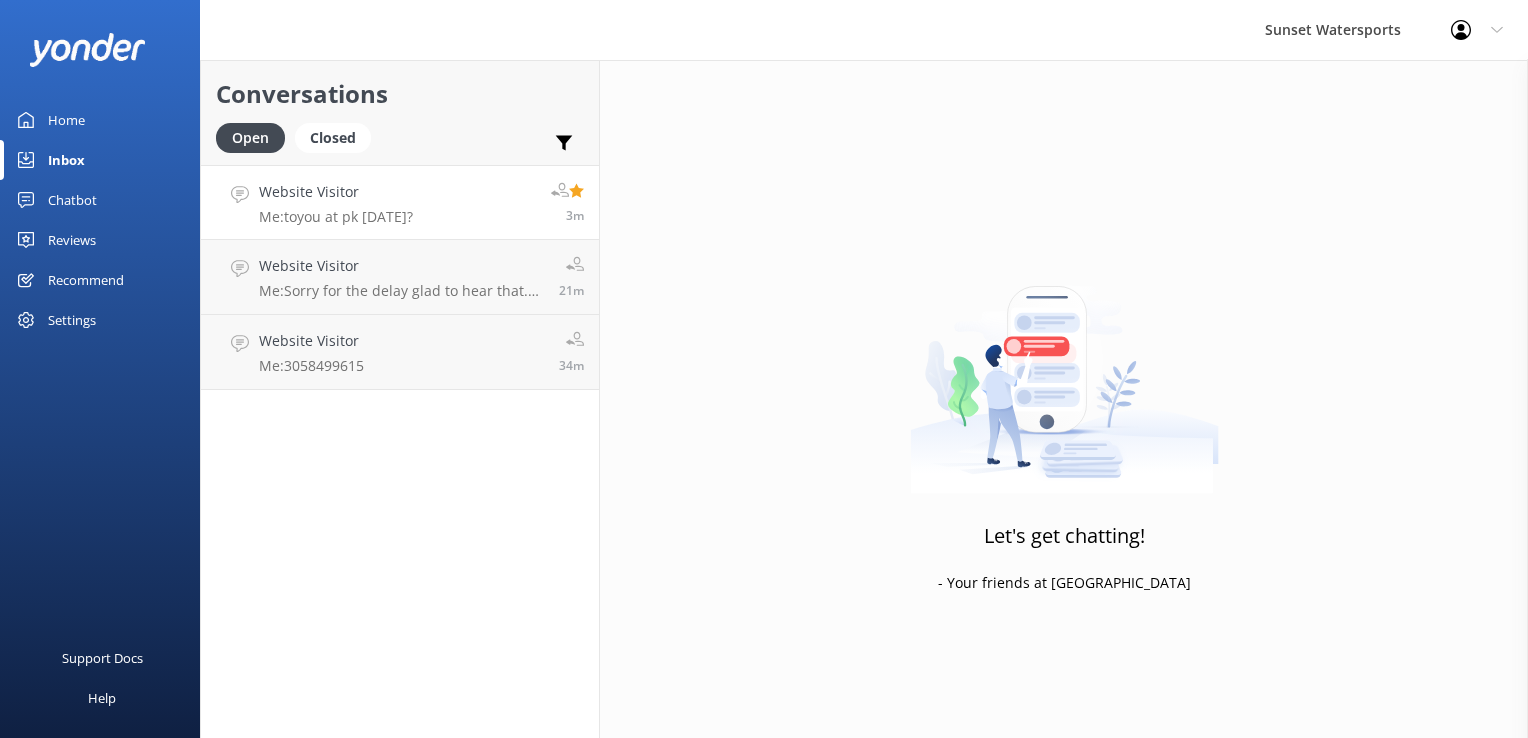 click on "Website Visitor" at bounding box center (336, 192) 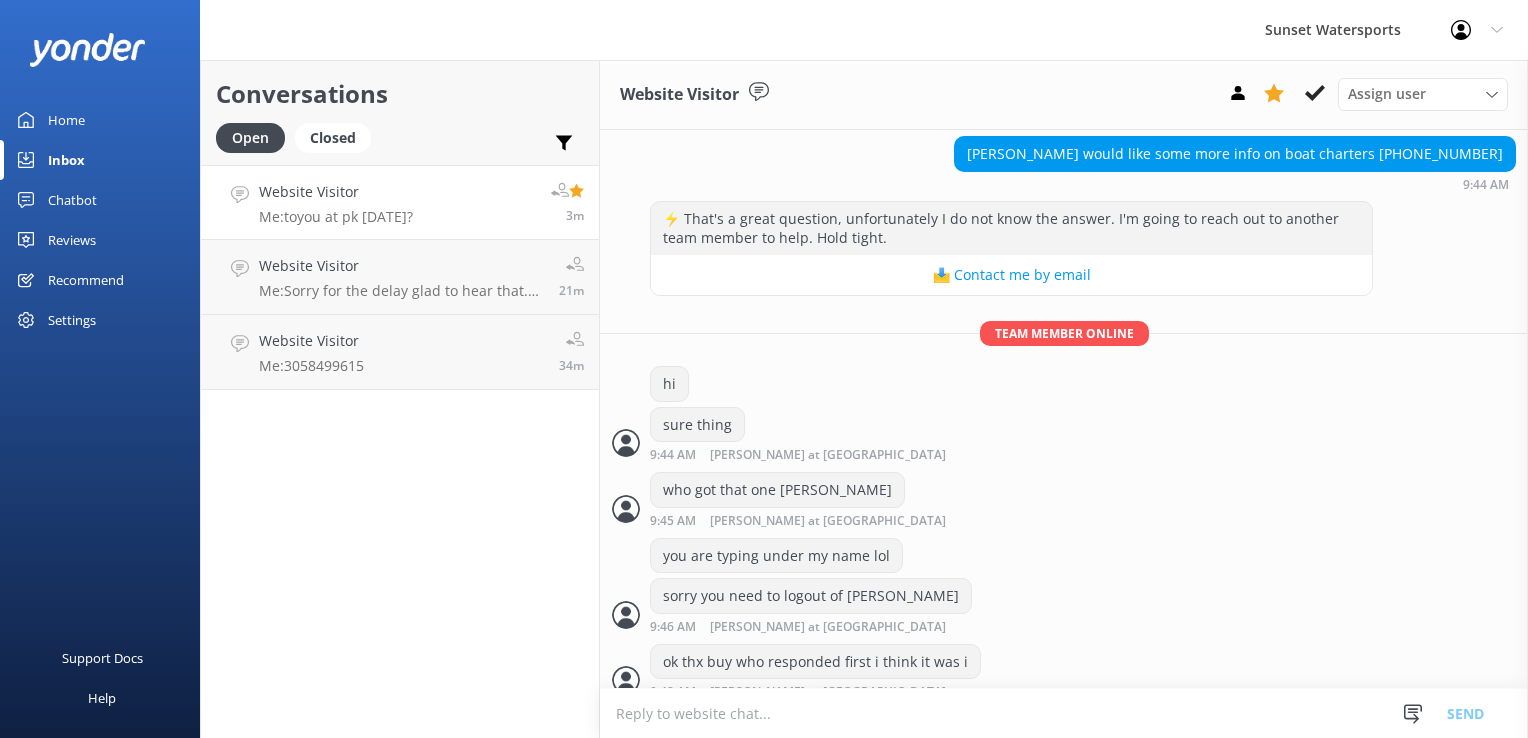 scroll, scrollTop: 9353, scrollLeft: 0, axis: vertical 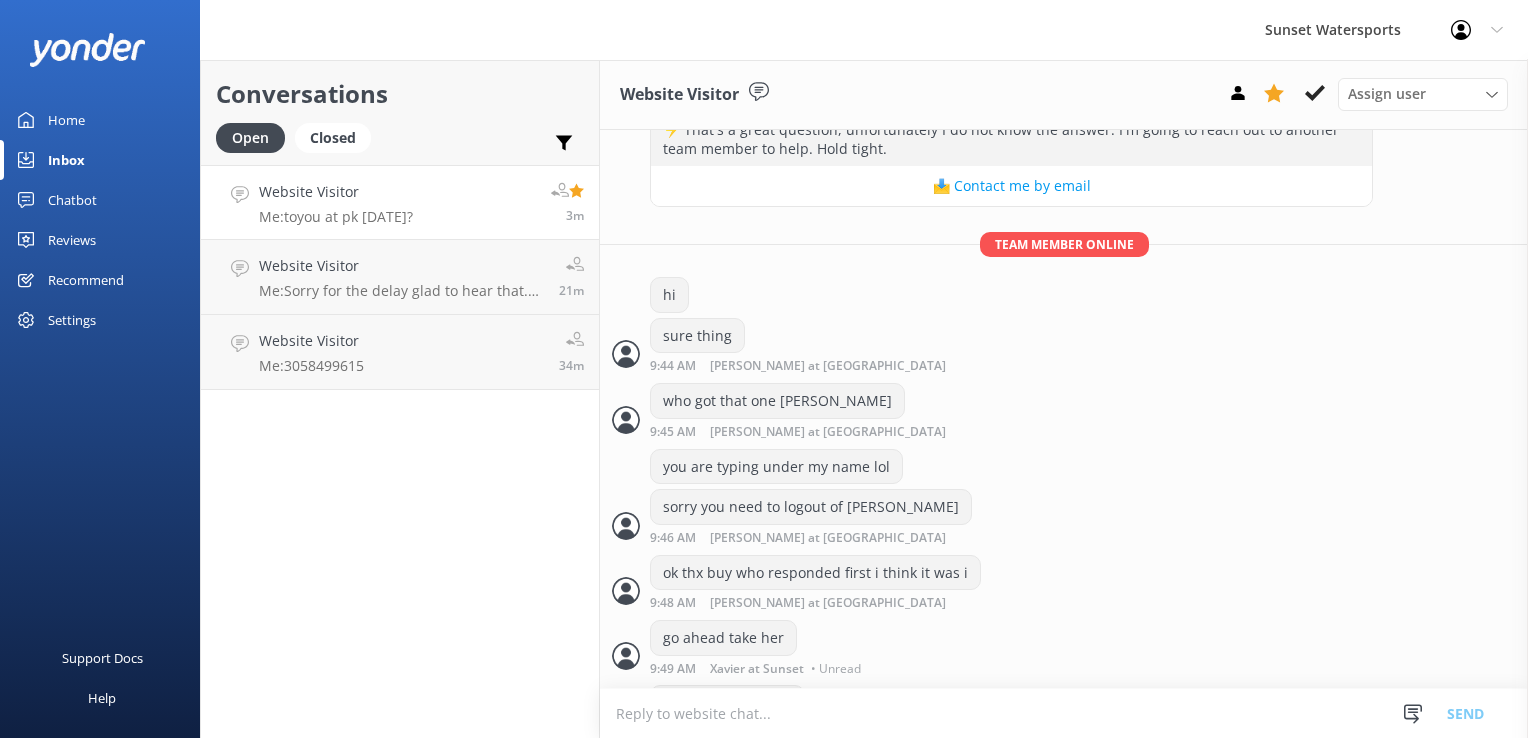 click at bounding box center (1064, 713) 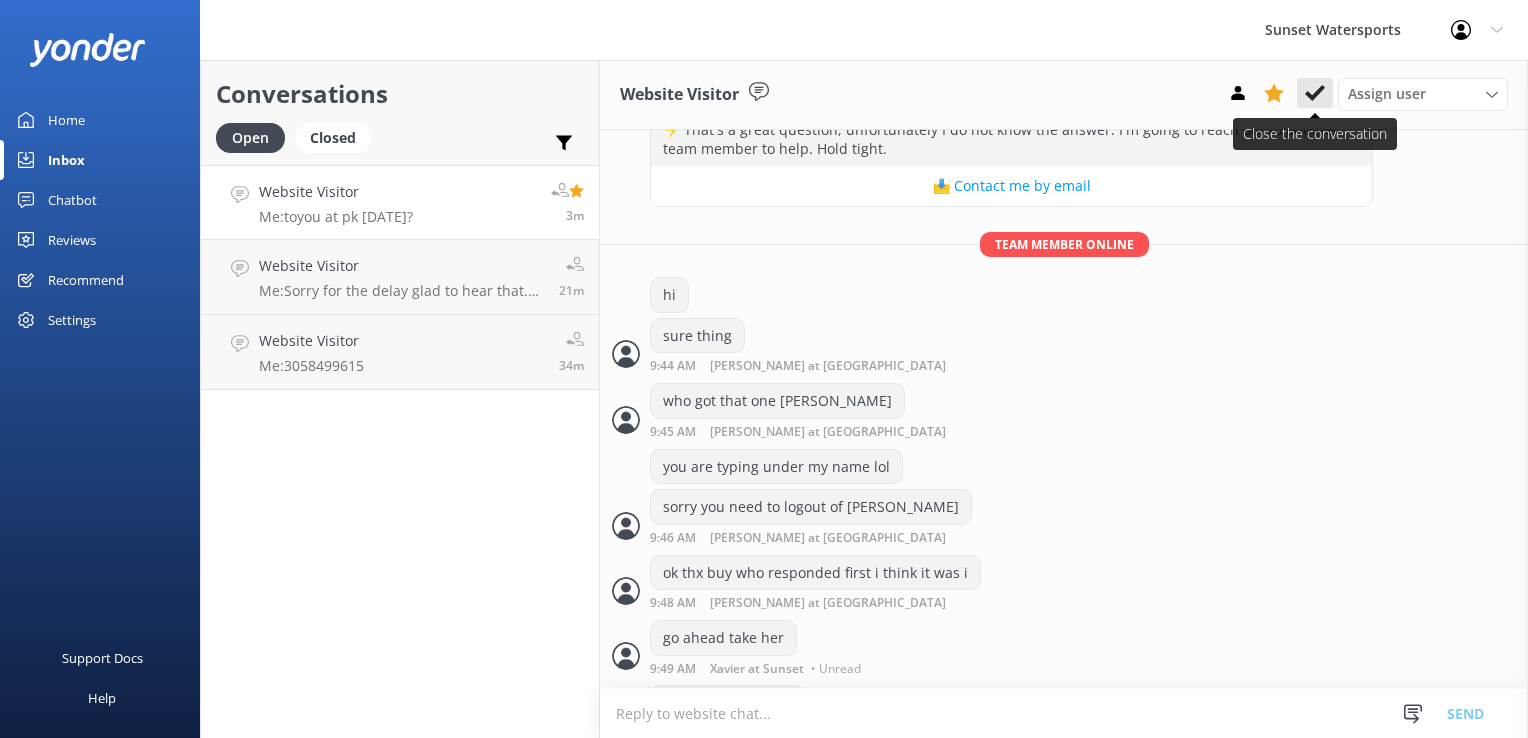 click at bounding box center (1315, 93) 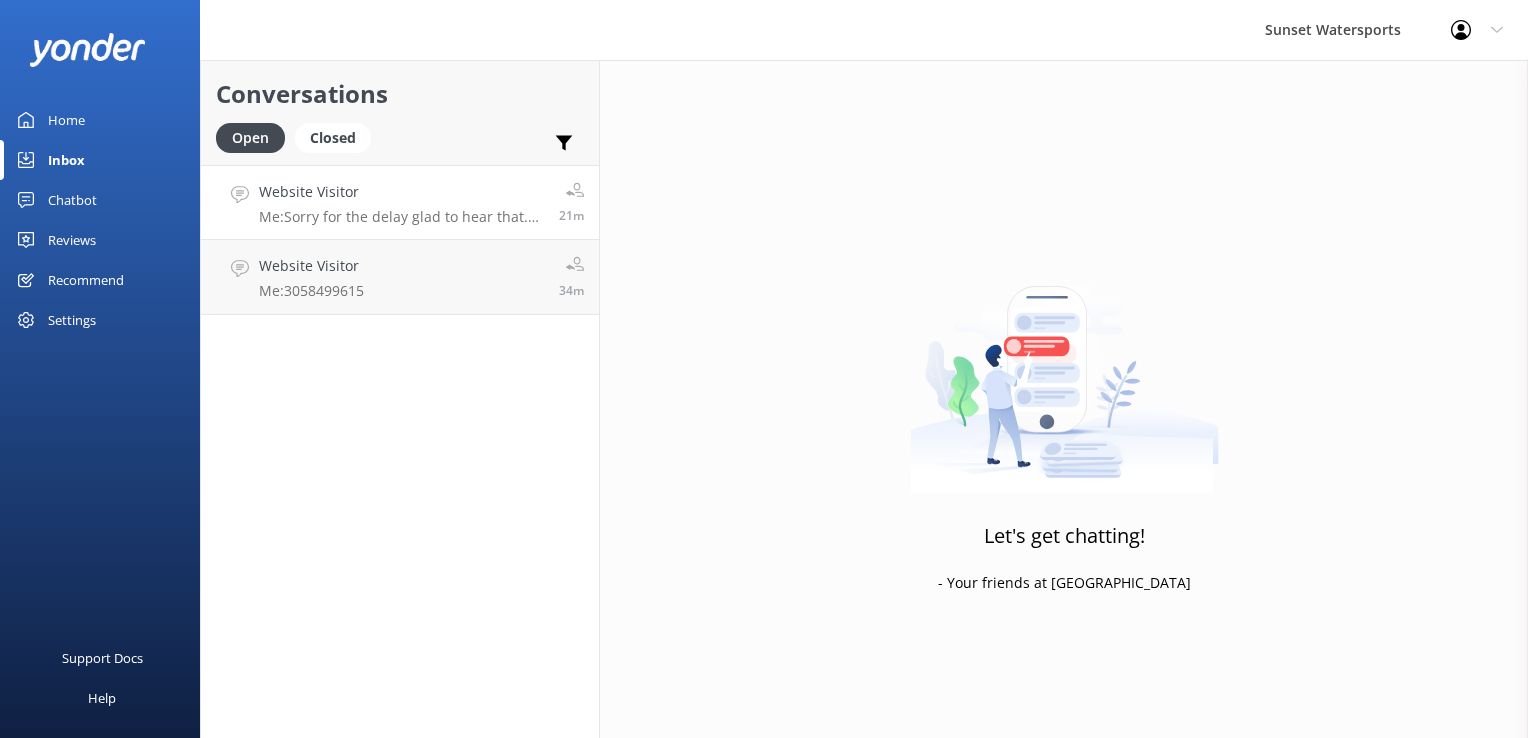 click on "Me:  Sorry for the delay glad to hear that. You may call our office :) [PHONE_NUMBER]" at bounding box center [401, 217] 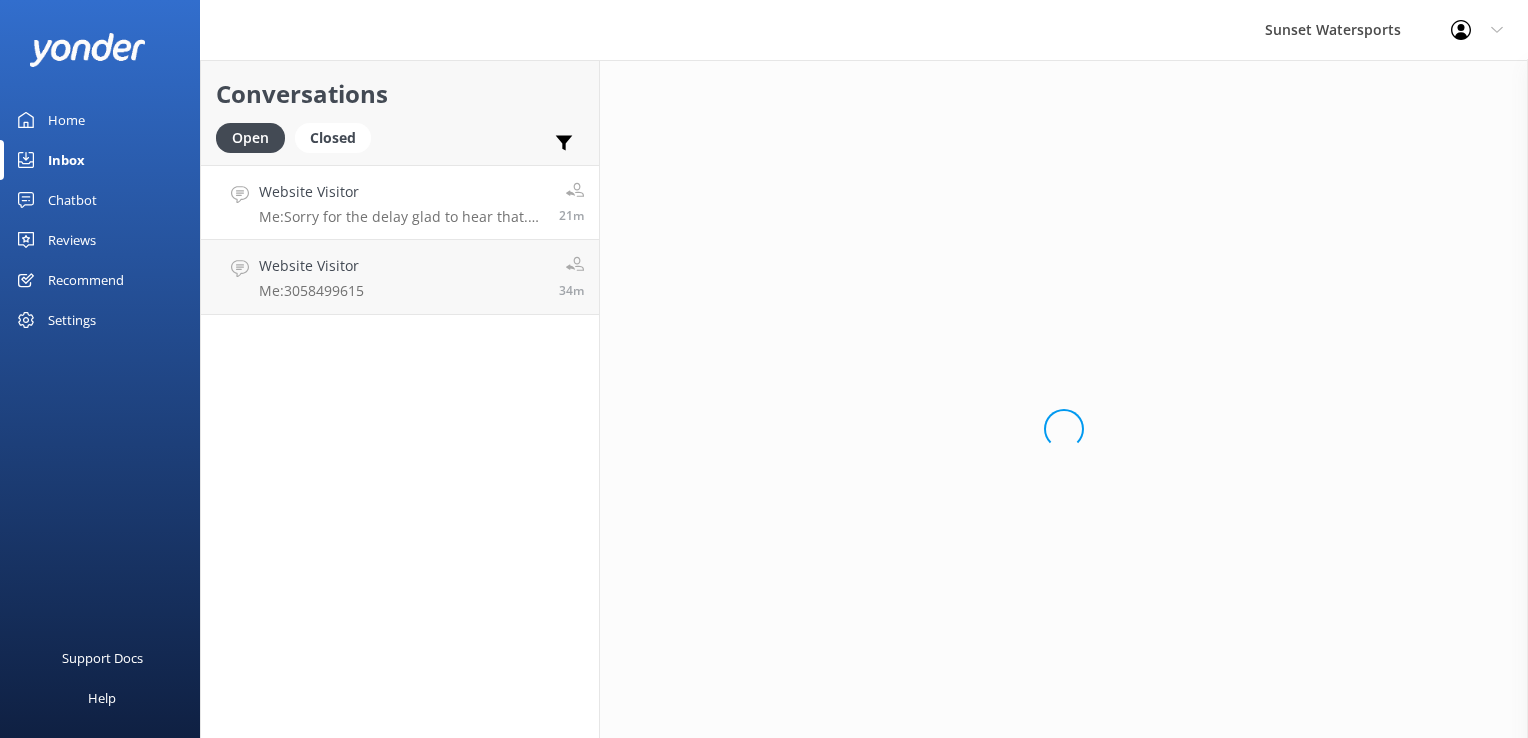 click on "Website Visitor Me:  Sorry for the delay glad to hear that. You may call our office :) [PHONE_NUMBER] 21m" at bounding box center [400, 202] 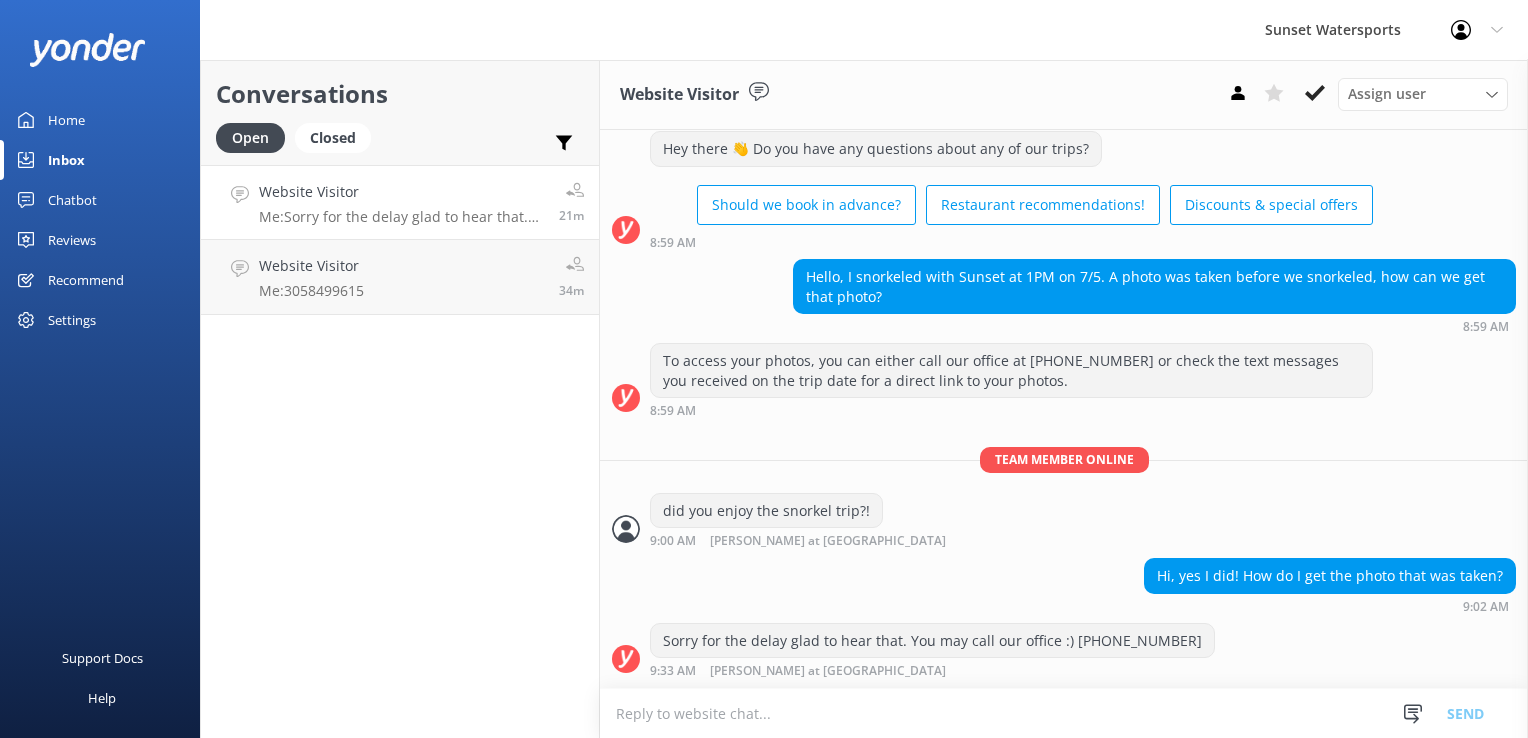 scroll, scrollTop: 1191, scrollLeft: 0, axis: vertical 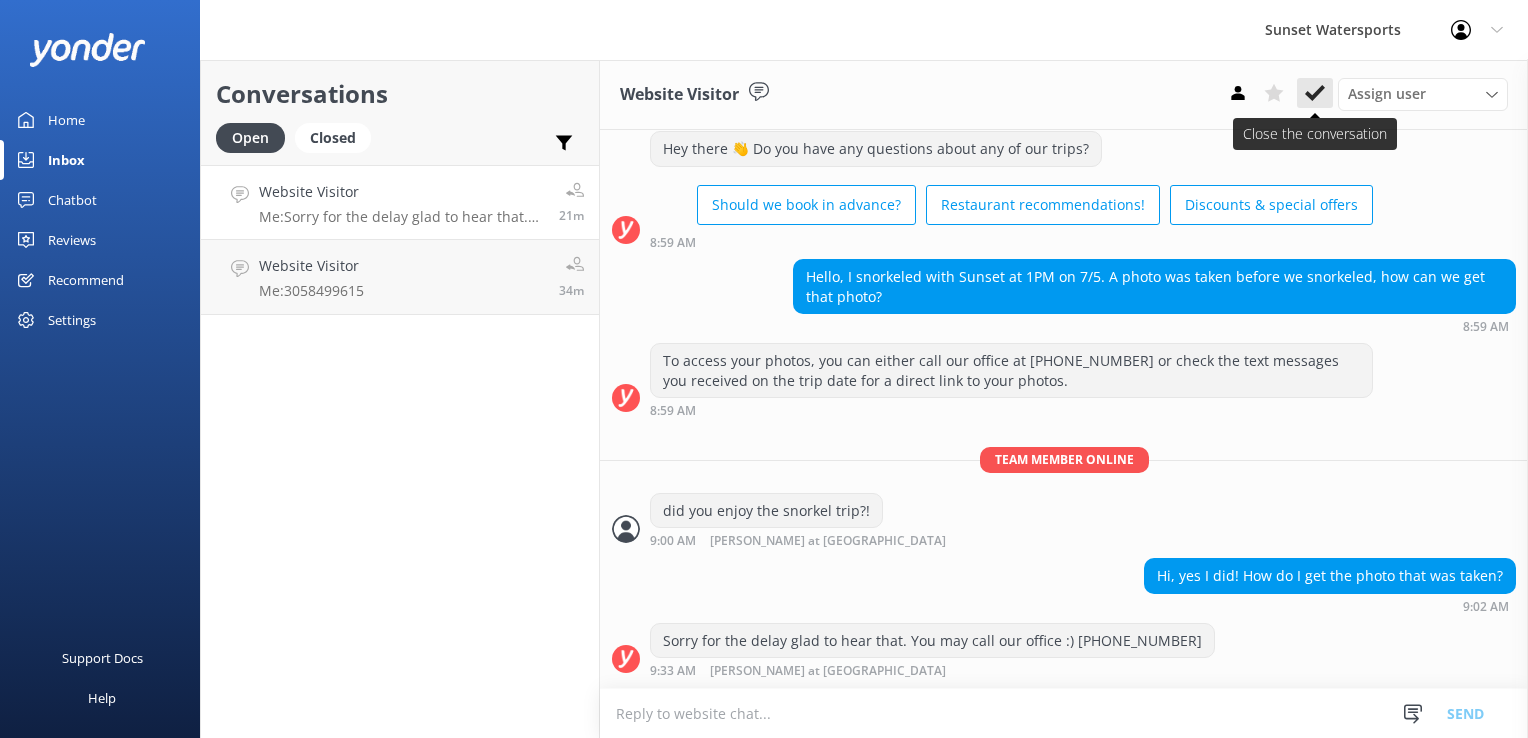 click 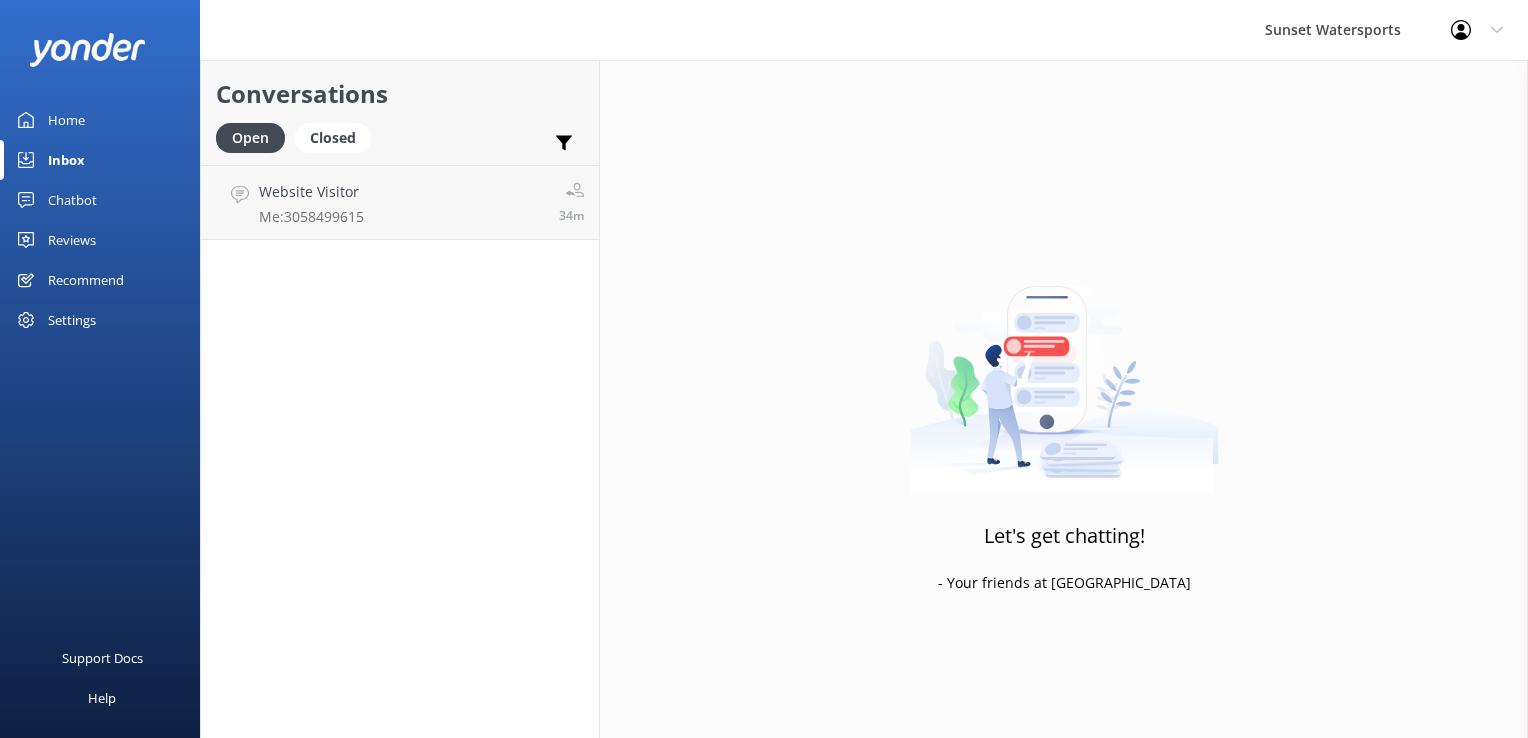click on "Website Visitor Me:  3058499615 34m" at bounding box center (400, 202) 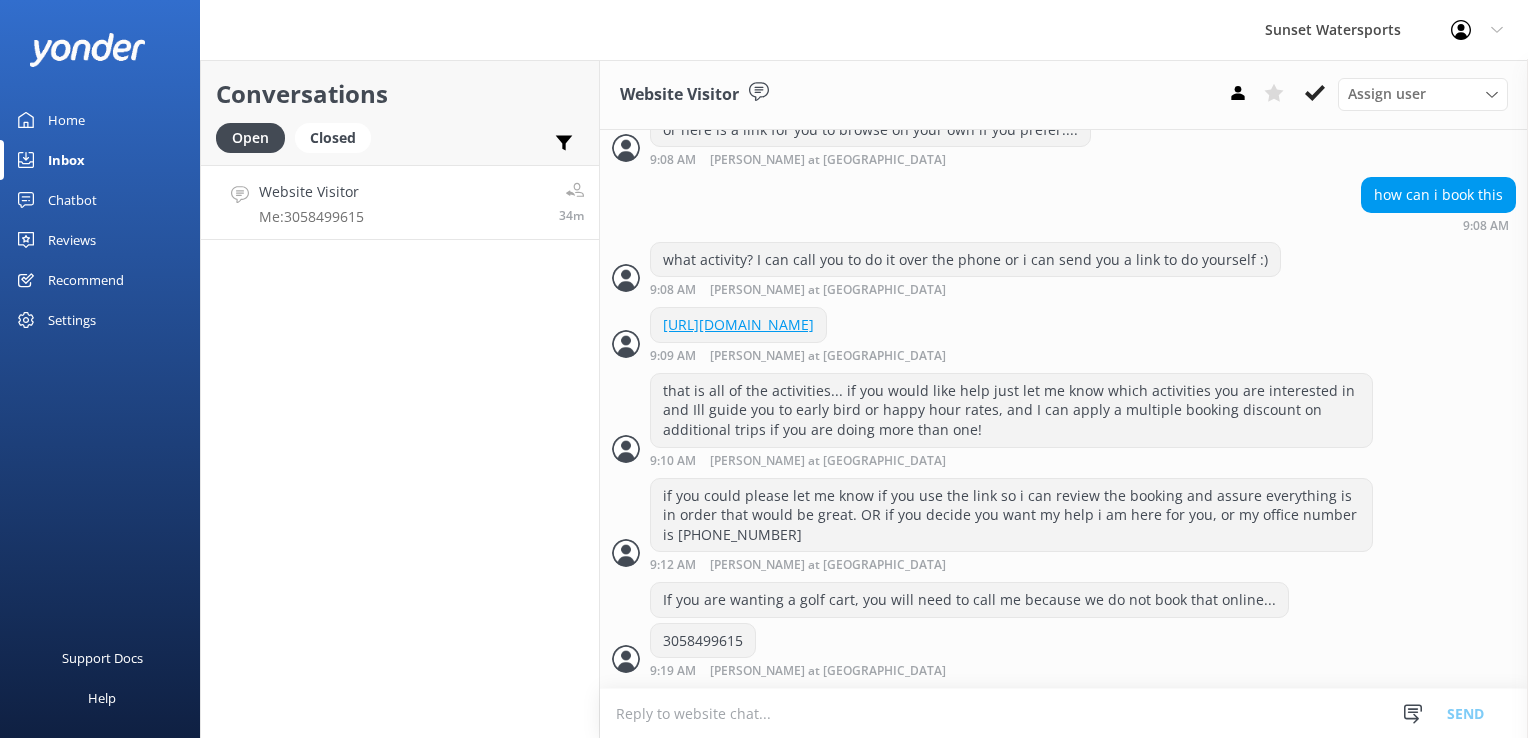 scroll, scrollTop: 1332, scrollLeft: 0, axis: vertical 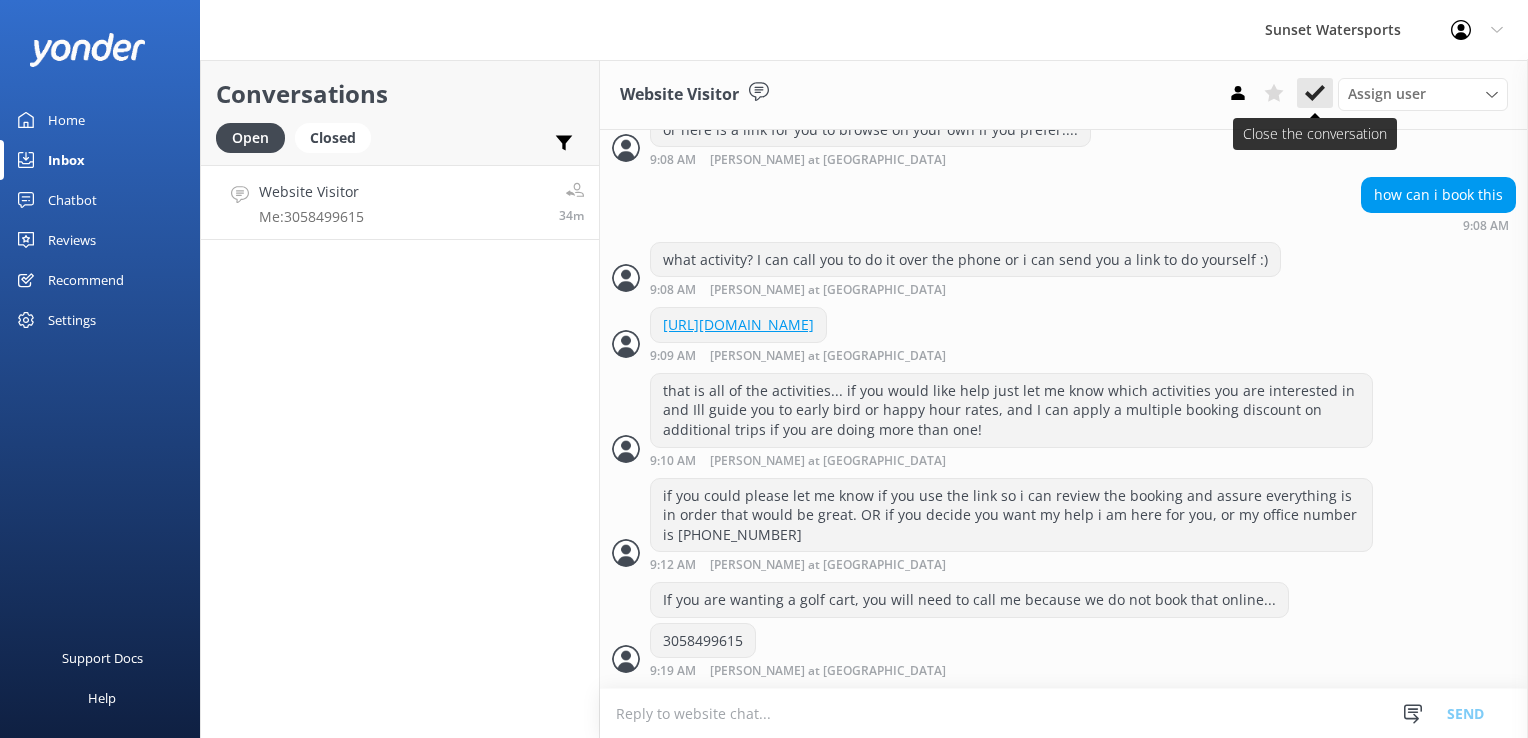 click 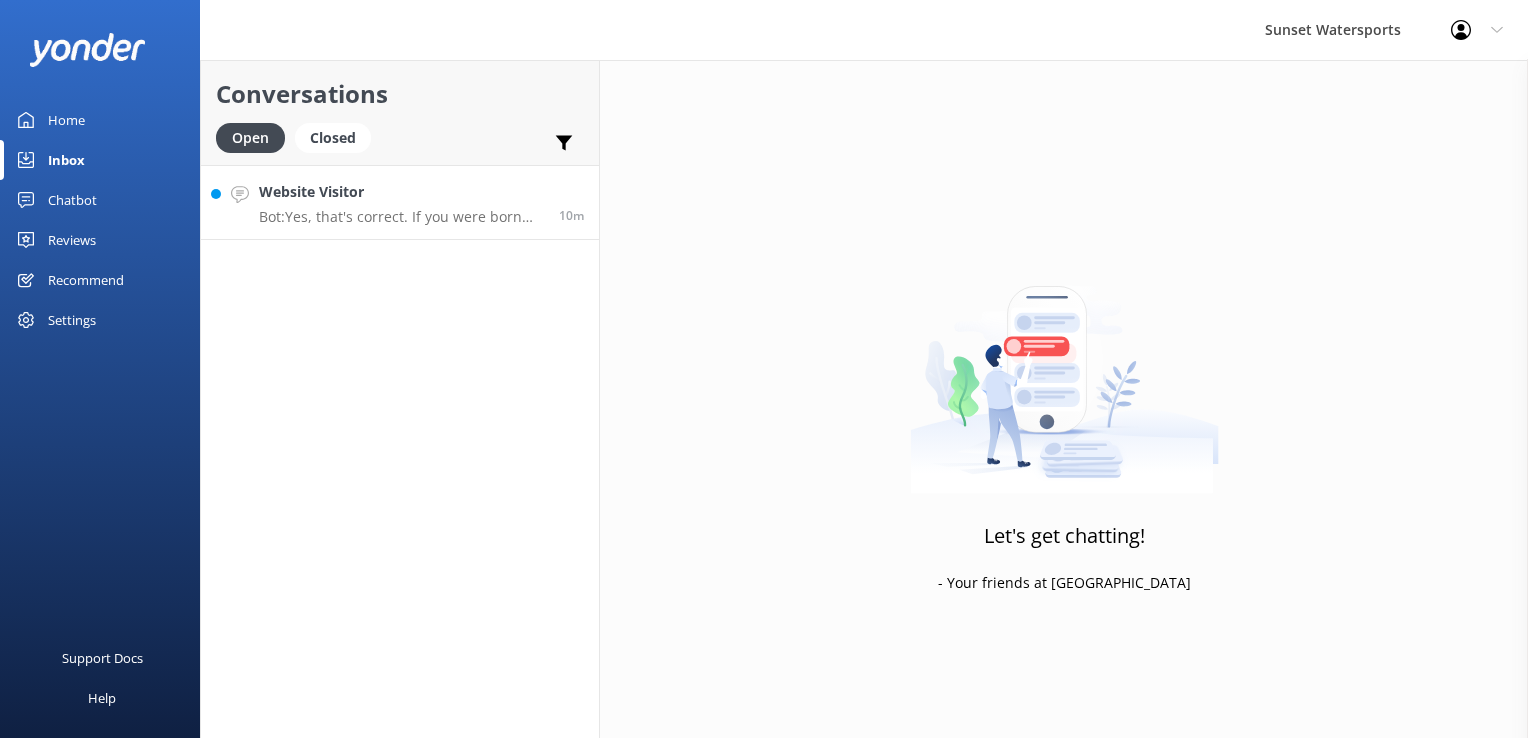 click on "Website Visitor" at bounding box center [401, 192] 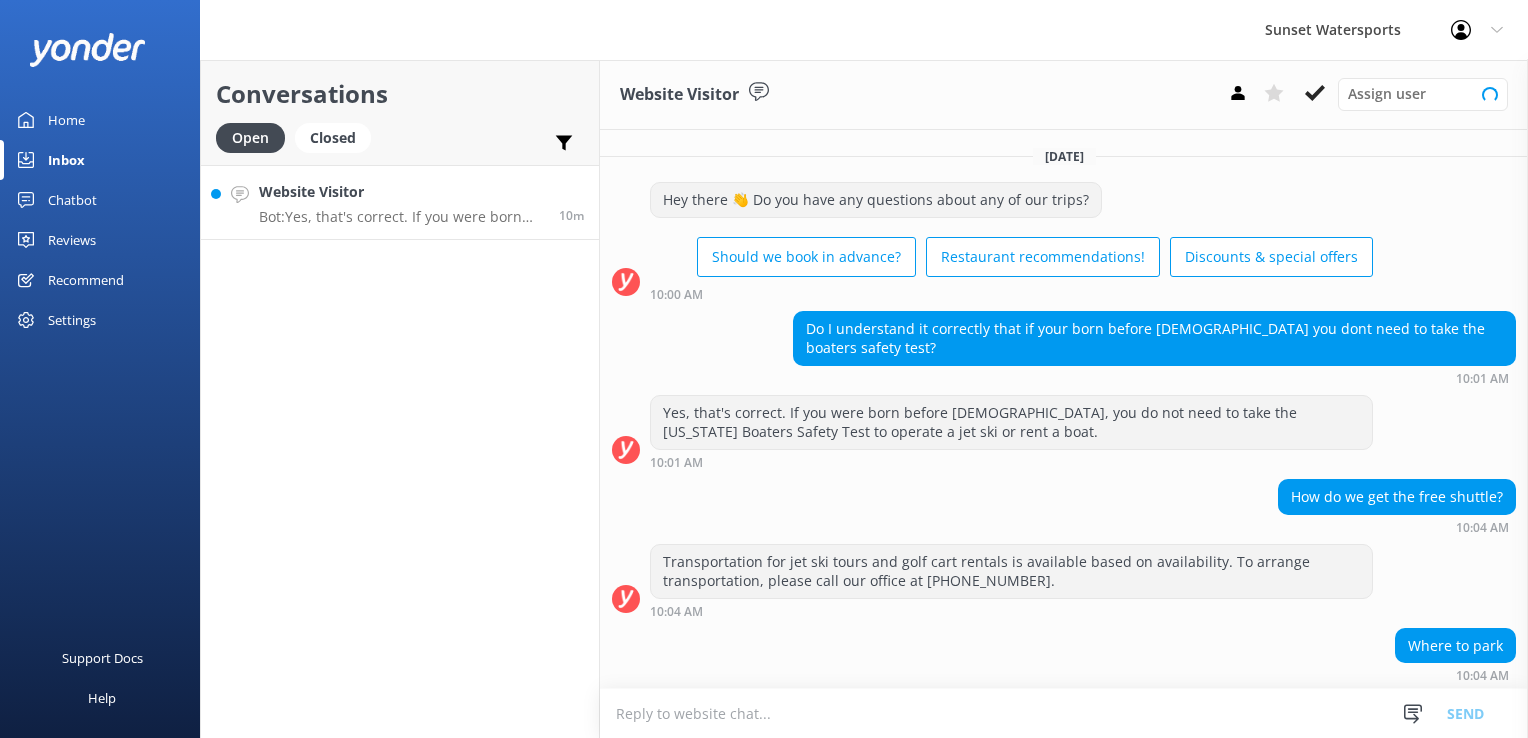 scroll, scrollTop: 182, scrollLeft: 0, axis: vertical 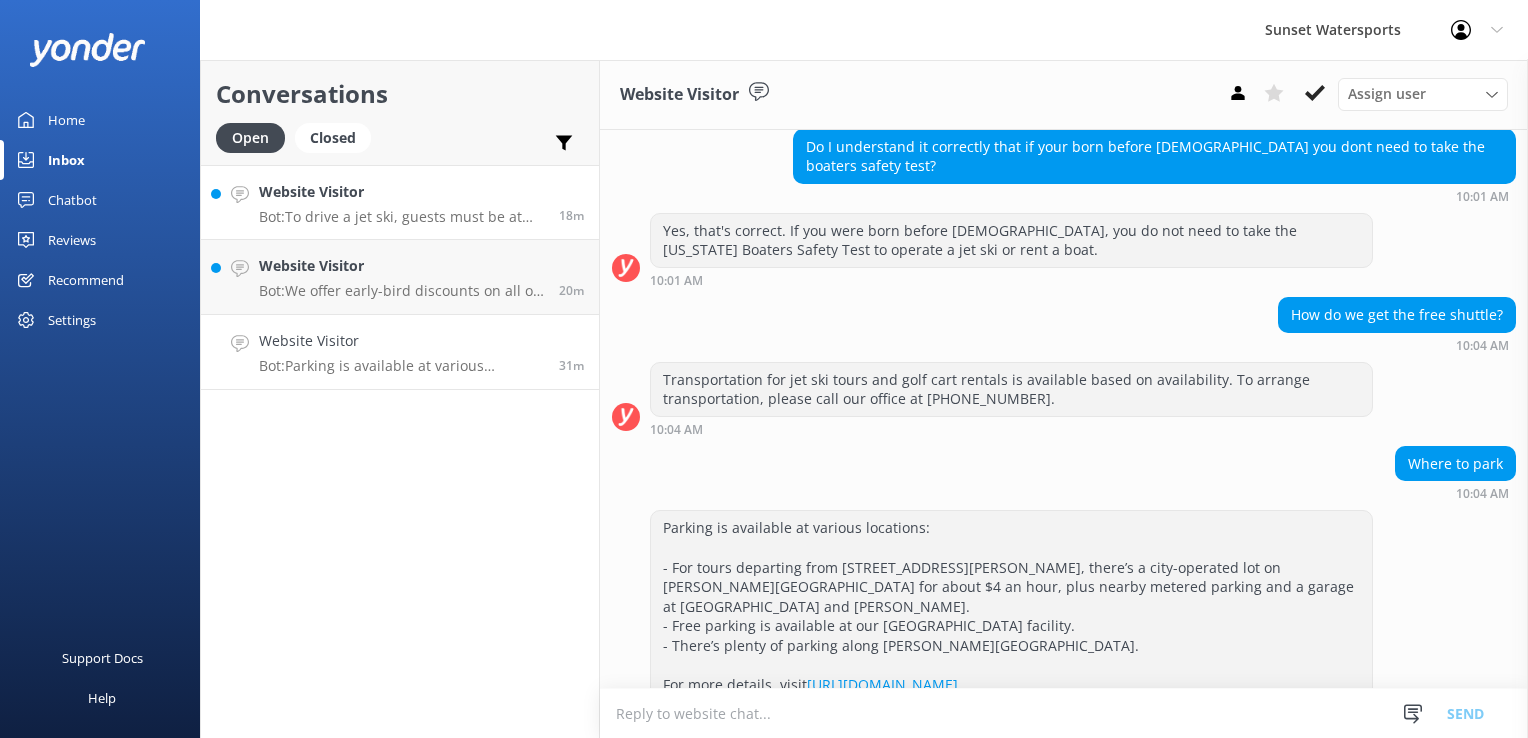 click on "Bot:  To drive a jet ski, guests must be at least [DEMOGRAPHIC_DATA] with a valid photo ID, and a parent must ride on the back and sign the rental agreement. At 18, guests can ride solo with a valid ID. Kids ages [DEMOGRAPHIC_DATA] can ride as passengers with an adult driver." at bounding box center (401, 217) 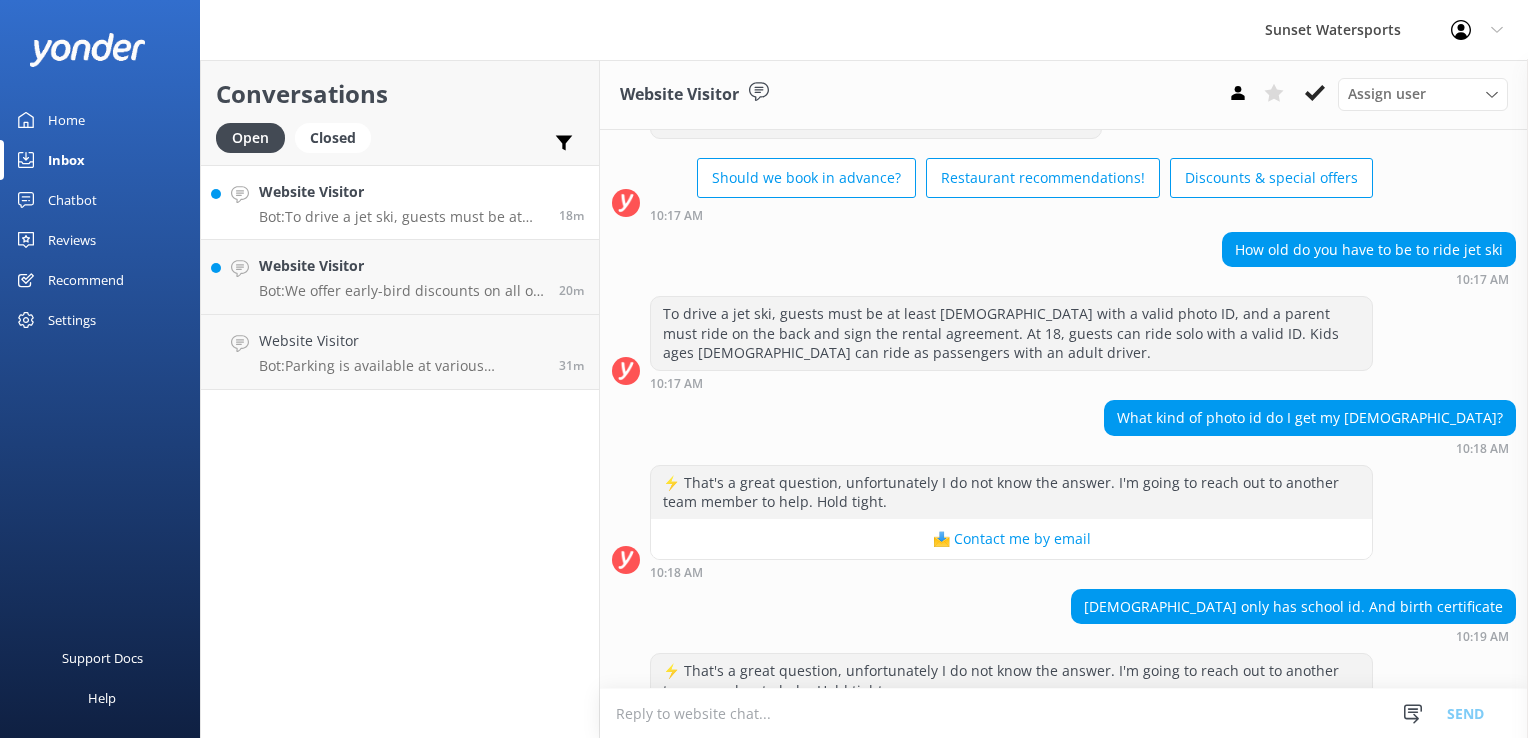 scroll, scrollTop: 164, scrollLeft: 0, axis: vertical 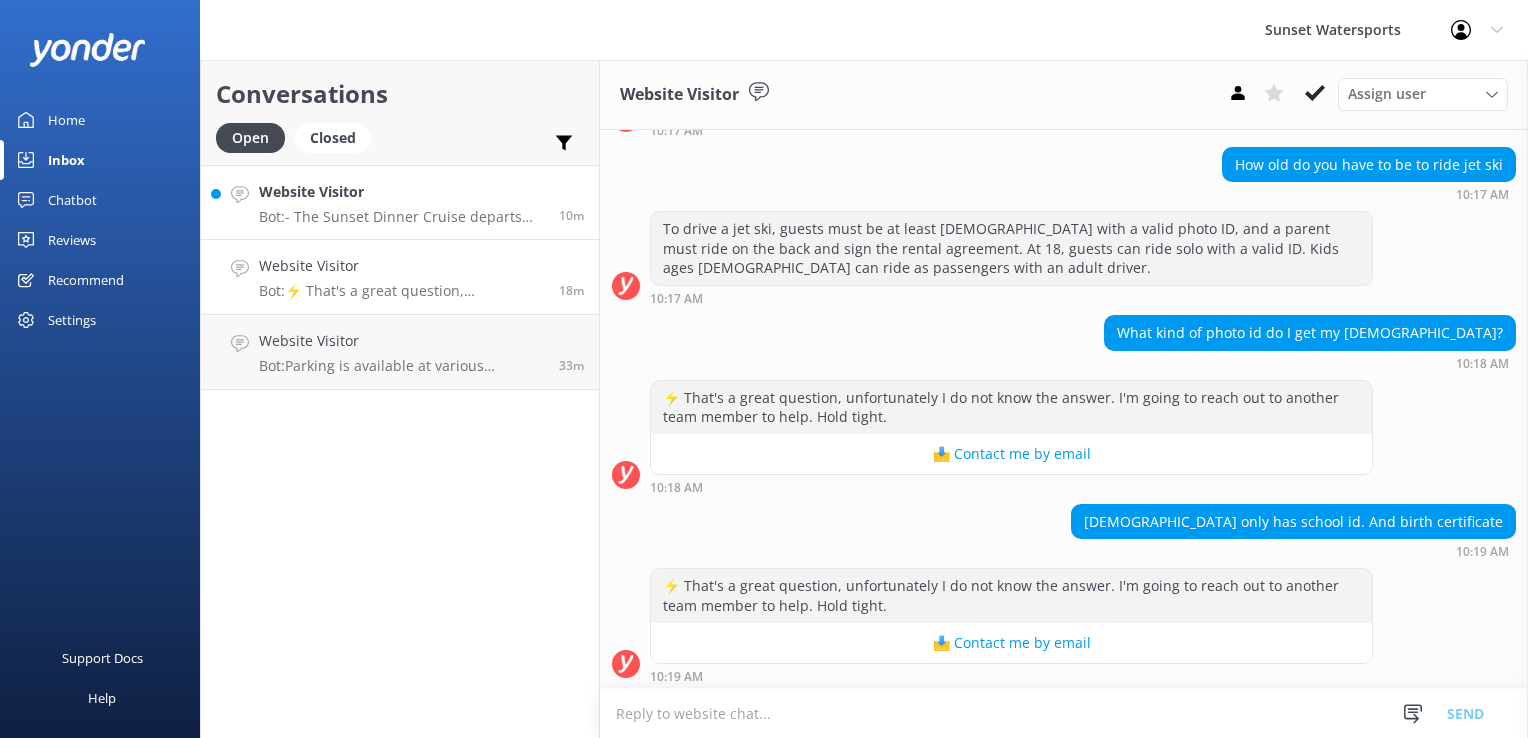 click on "Website Visitor Bot:  - The Sunset Dinner Cruise departs from [STREET_ADDRESS][PERSON_NAME], in the [GEOGRAPHIC_DATA].
- The Sunset Sip & Sail also departs from [STREET_ADDRESS][PERSON_NAME], in the [GEOGRAPHIC_DATA].
For directions, you can visit the provided links in the knowledge base. 10m" at bounding box center [400, 202] 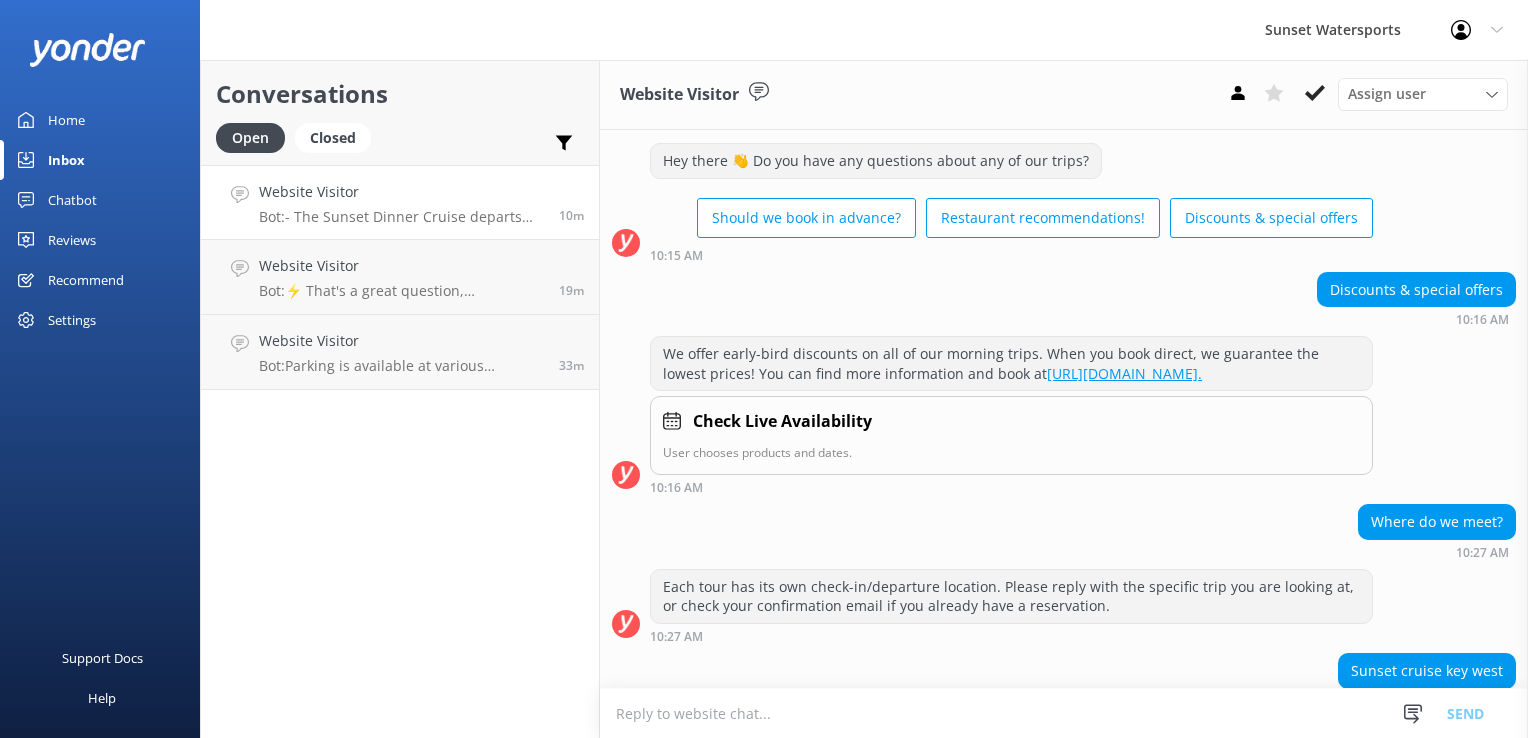 scroll, scrollTop: 0, scrollLeft: 0, axis: both 